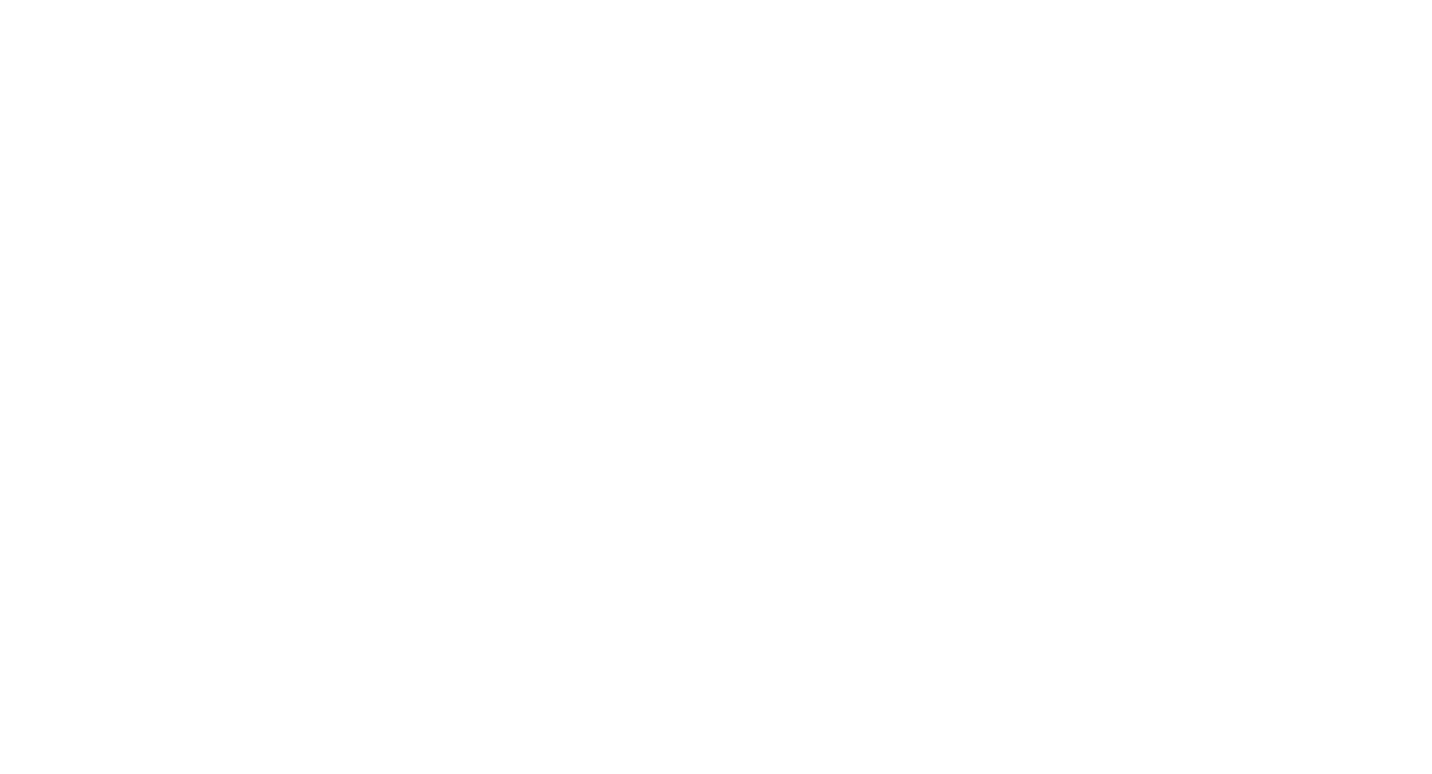 scroll, scrollTop: 0, scrollLeft: 0, axis: both 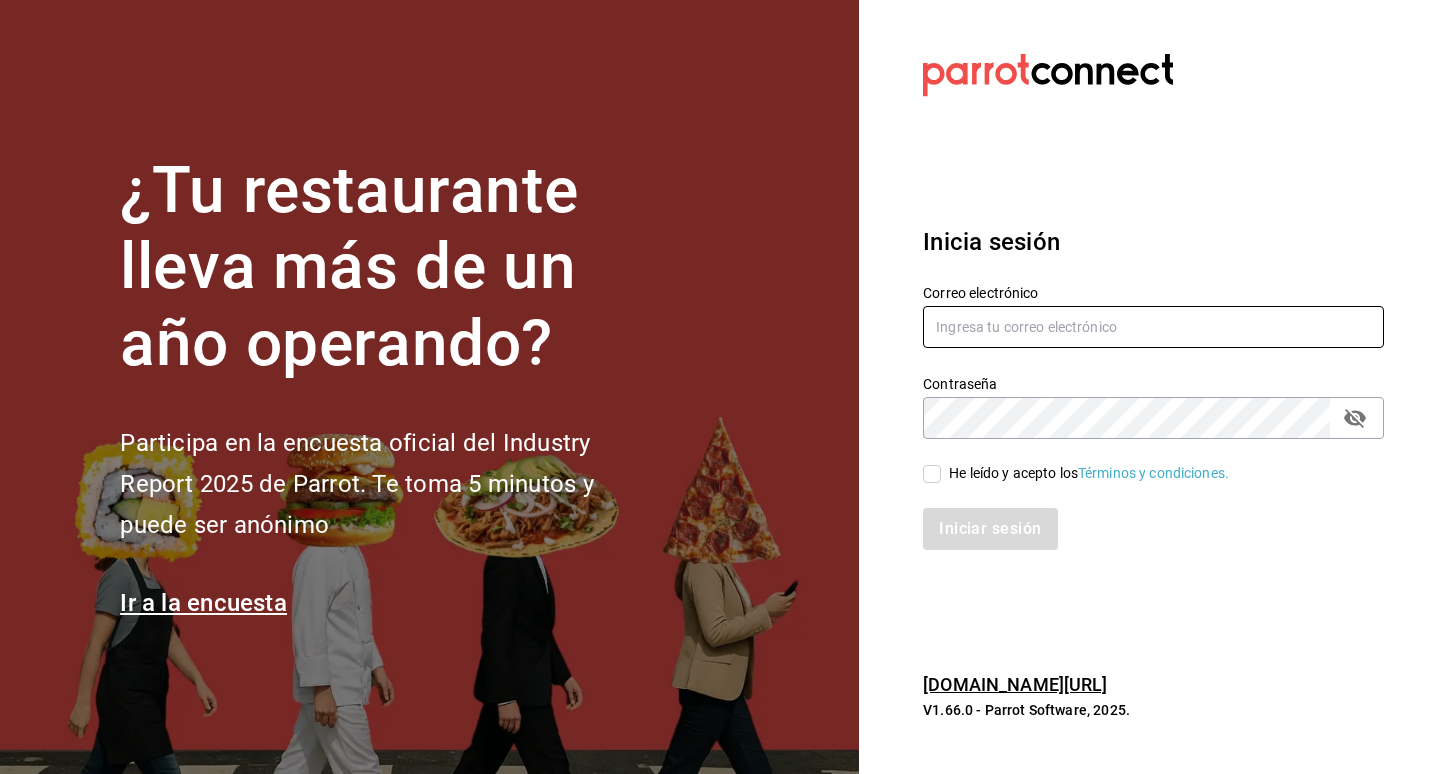 click at bounding box center (1153, 327) 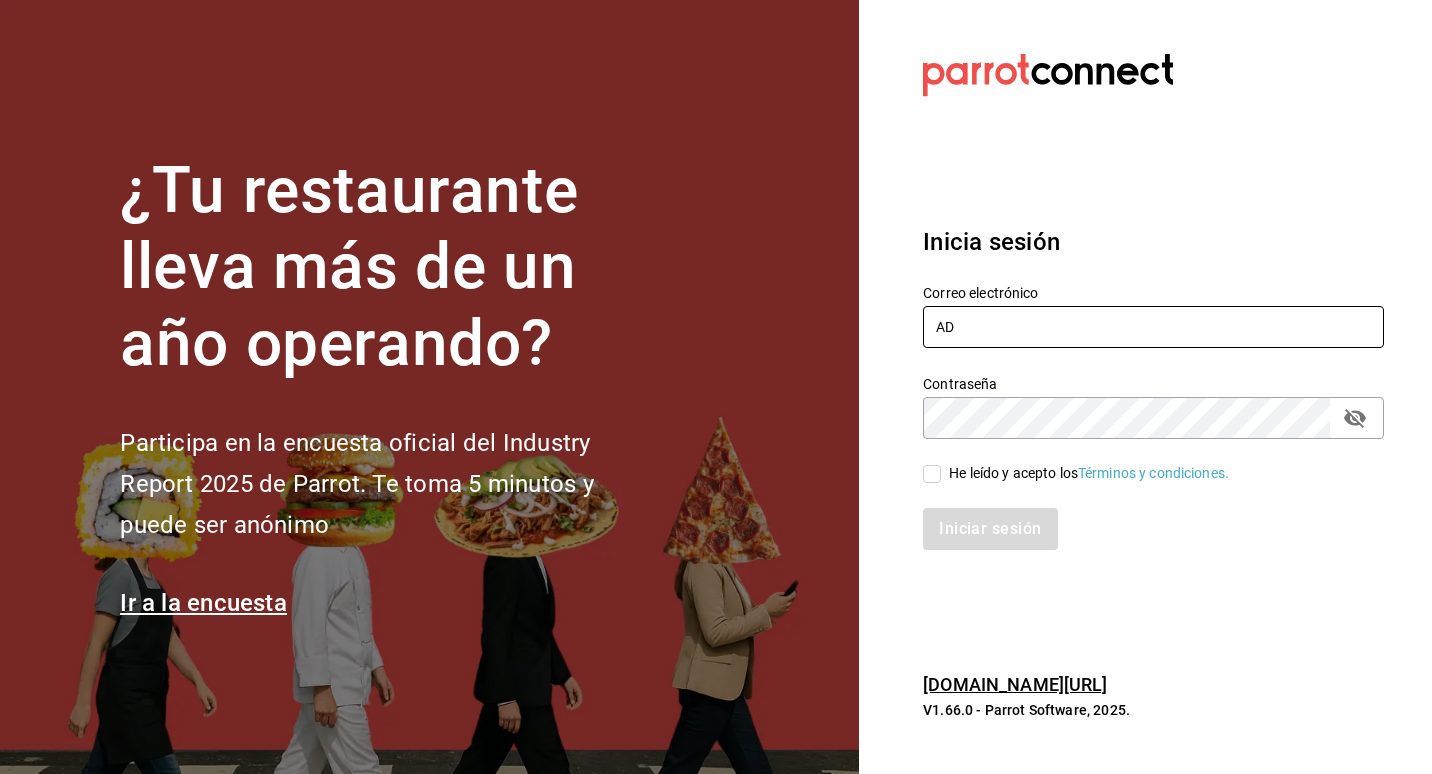 type on "A" 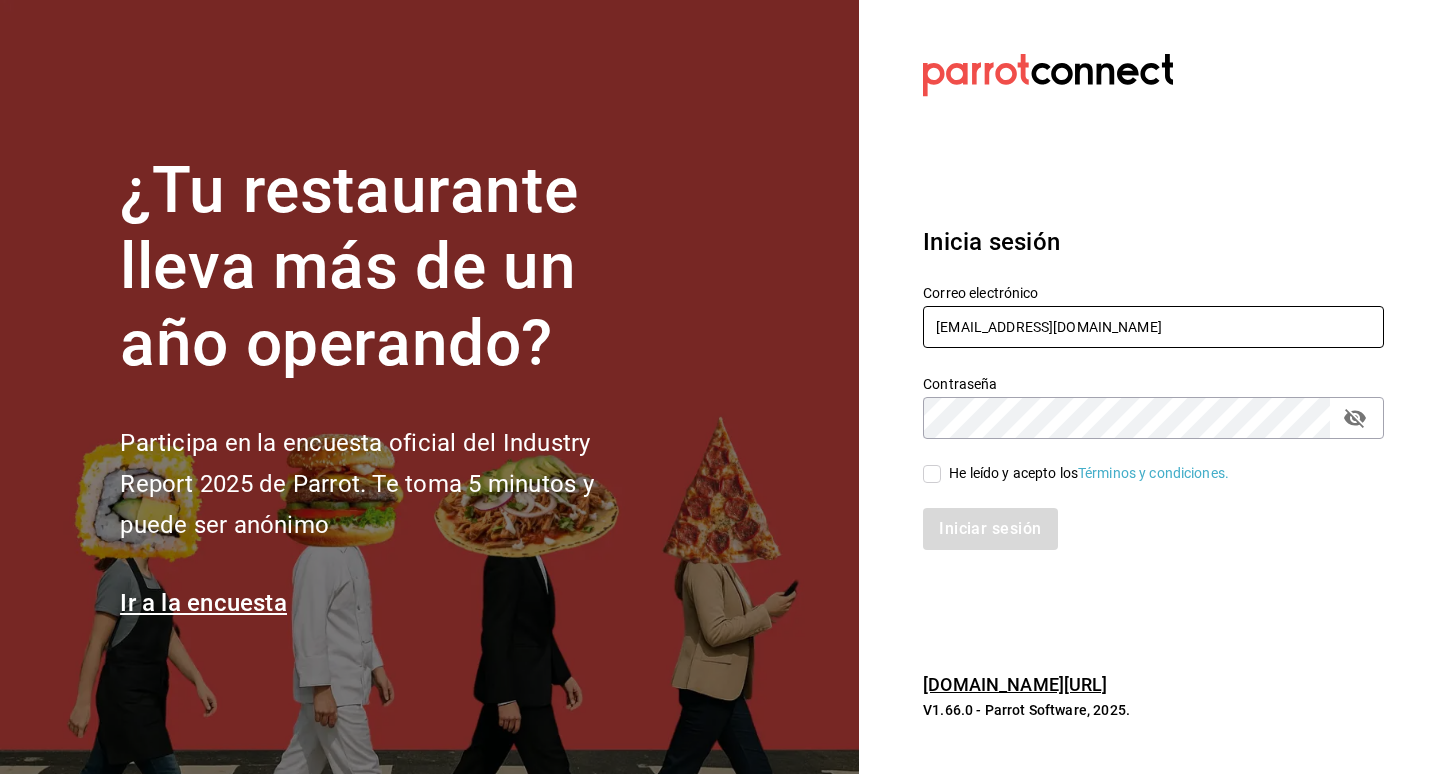 type on "[EMAIL_ADDRESS][DOMAIN_NAME]" 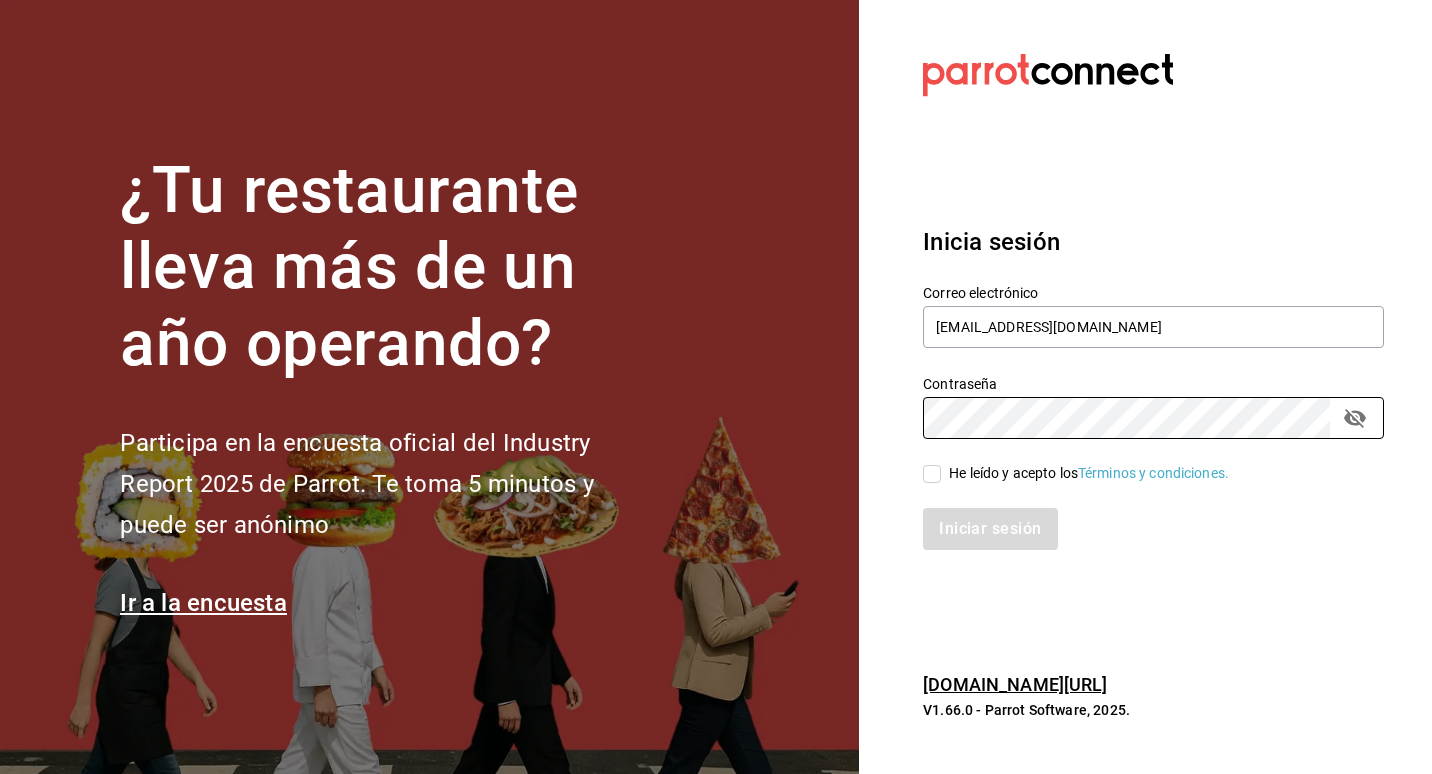 click on "He leído y acepto los  Términos y condiciones." at bounding box center (1089, 473) 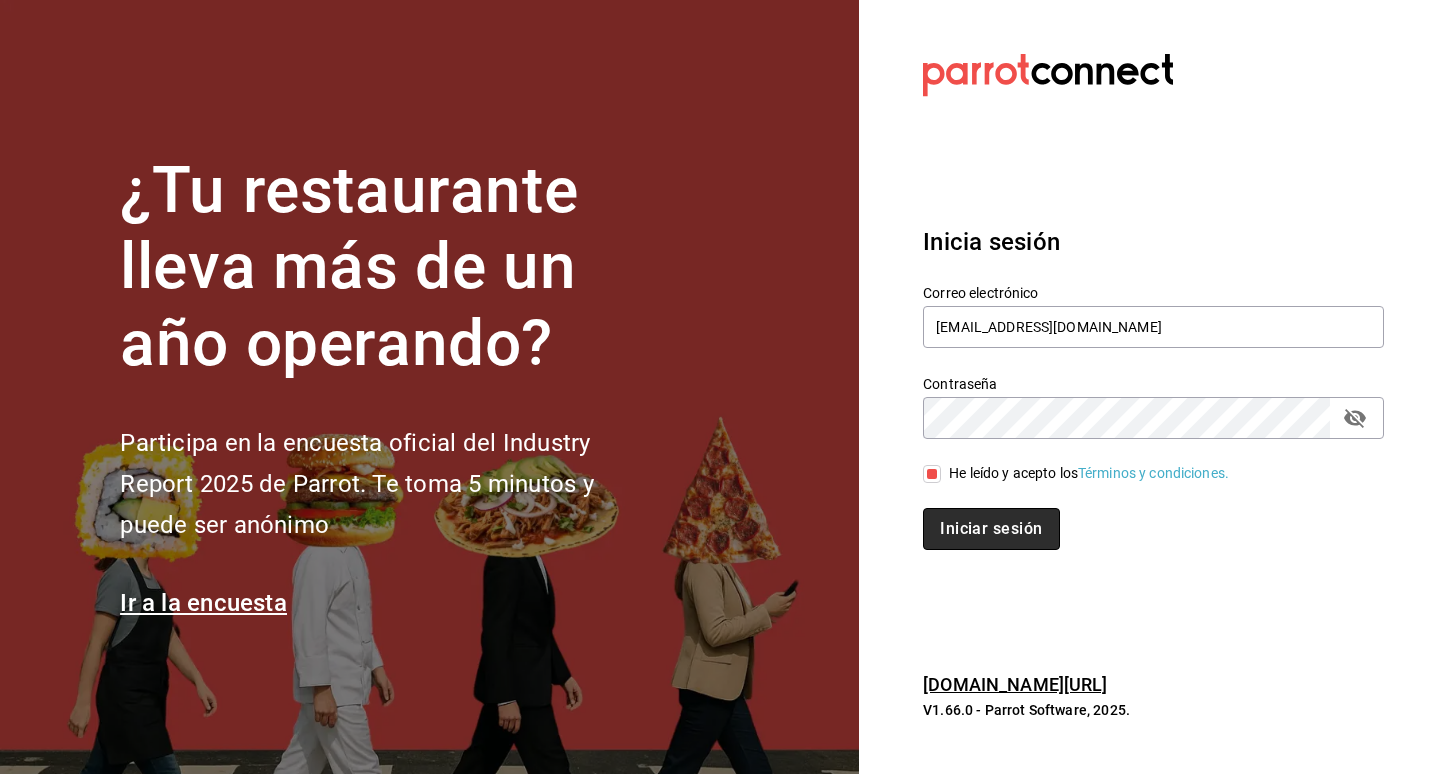 click on "Iniciar sesión" at bounding box center (991, 529) 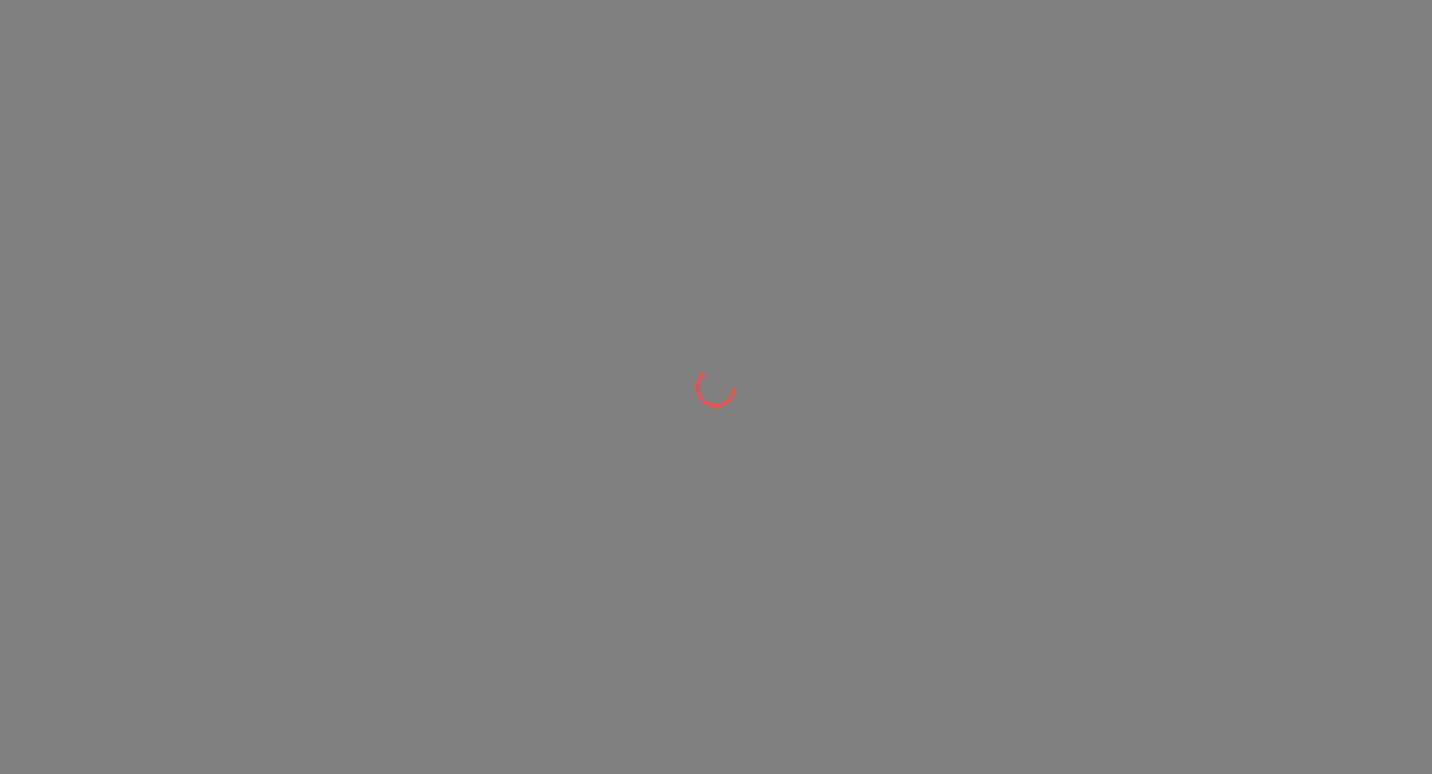 scroll, scrollTop: 0, scrollLeft: 0, axis: both 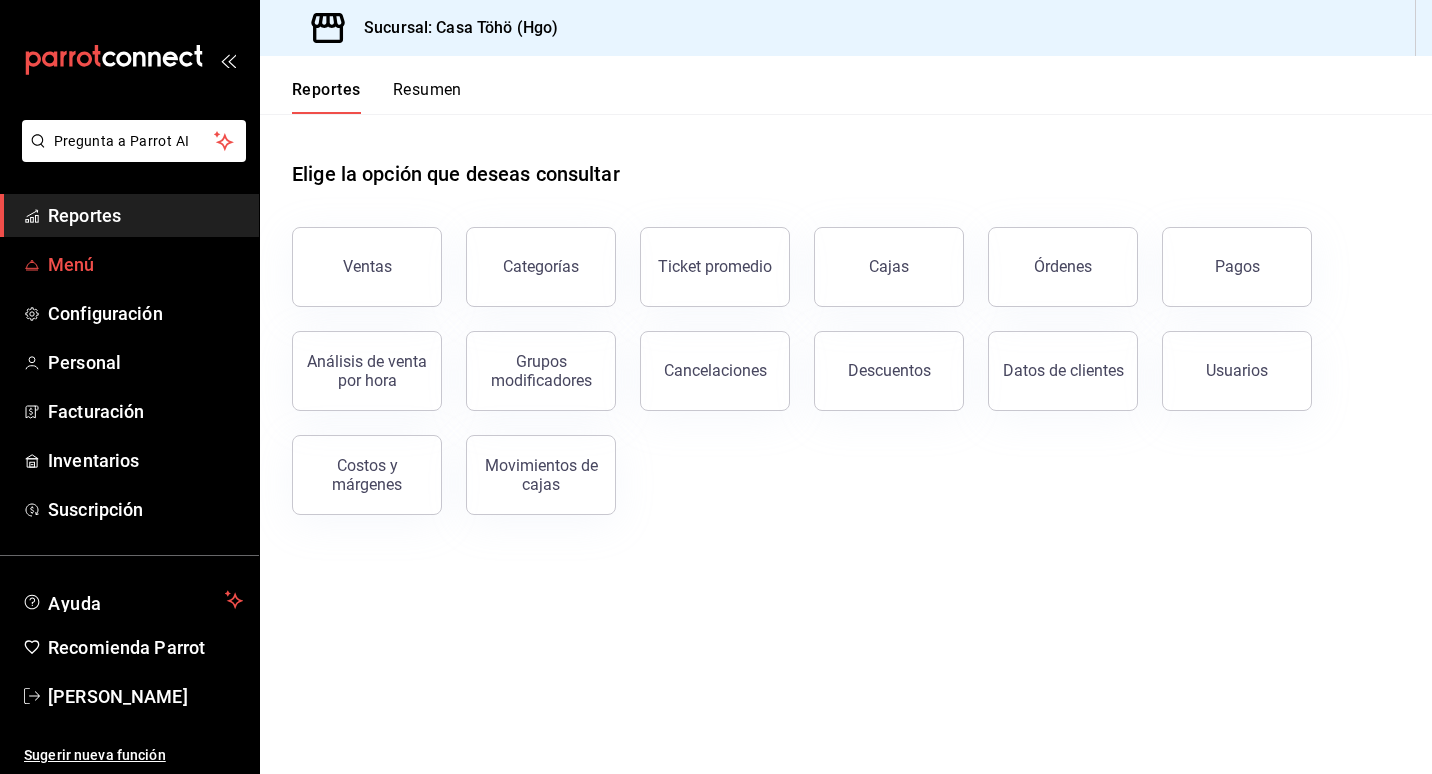 click on "Menú" at bounding box center (145, 264) 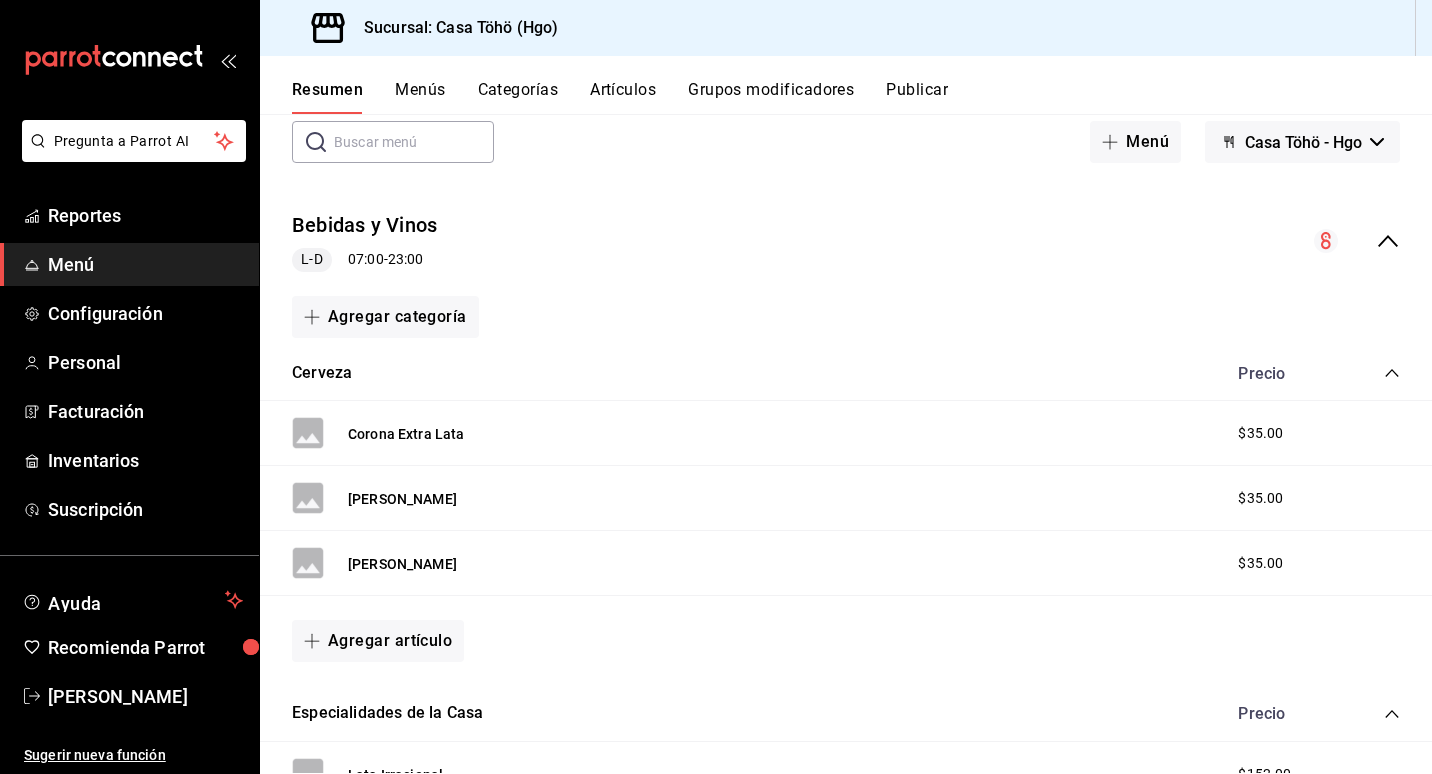 scroll, scrollTop: 0, scrollLeft: 0, axis: both 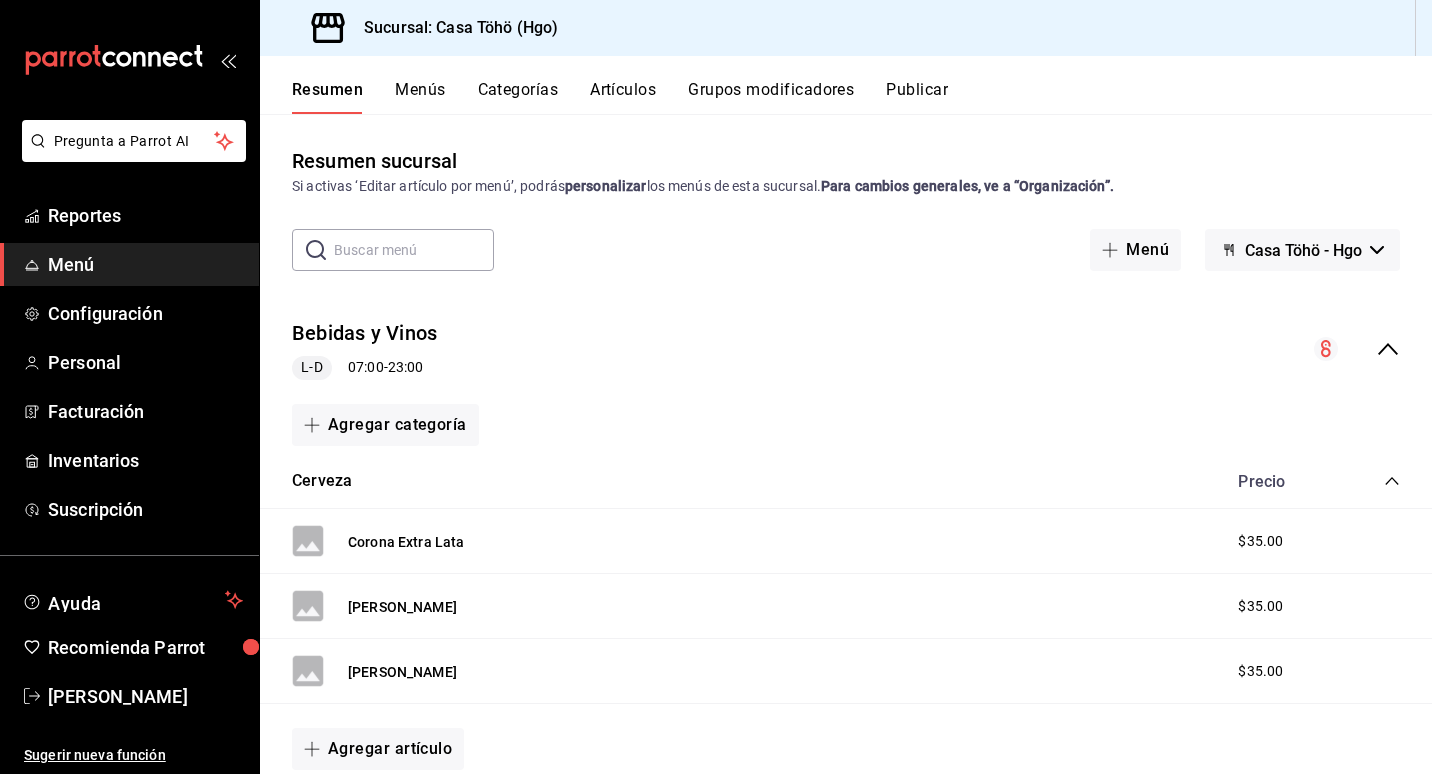 click on "Menús" at bounding box center (420, 97) 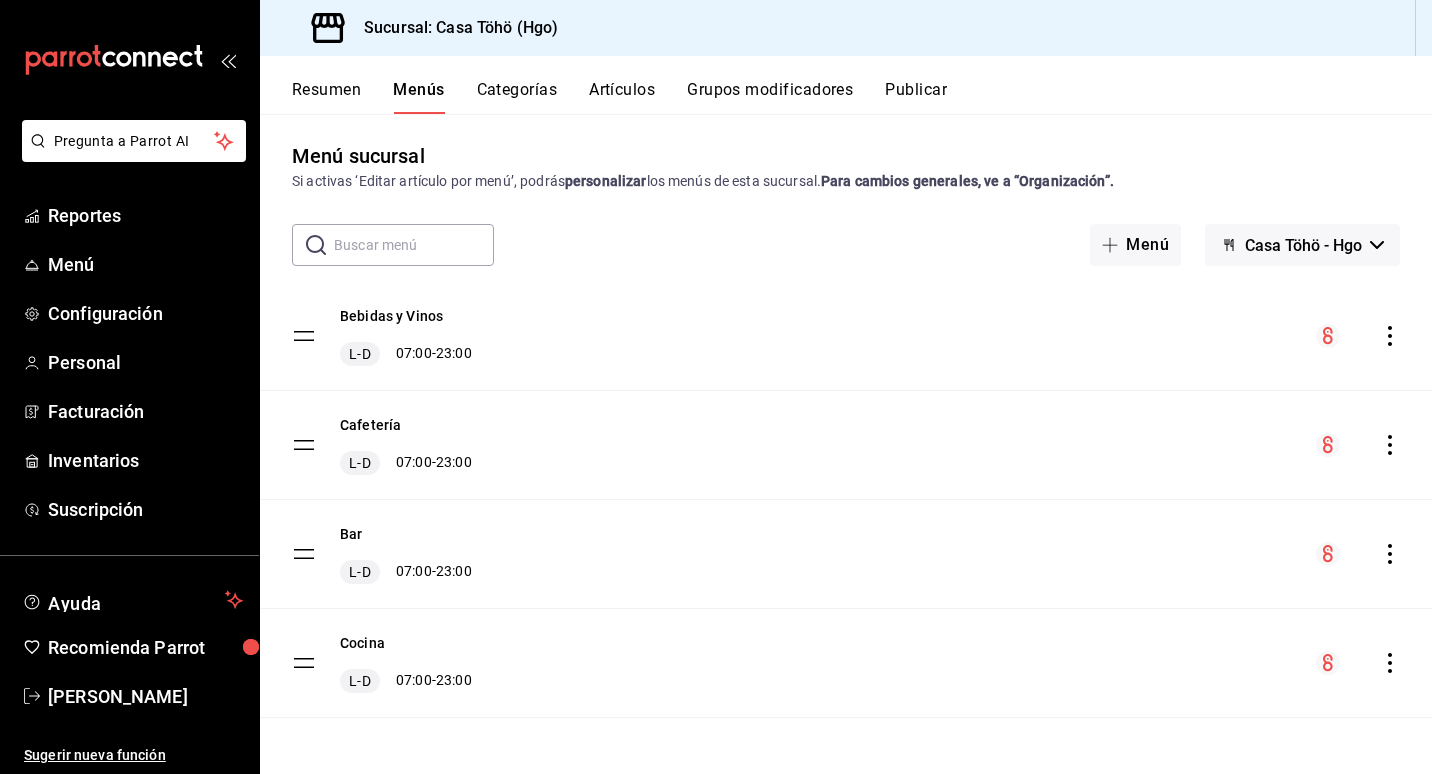 scroll, scrollTop: 6, scrollLeft: 0, axis: vertical 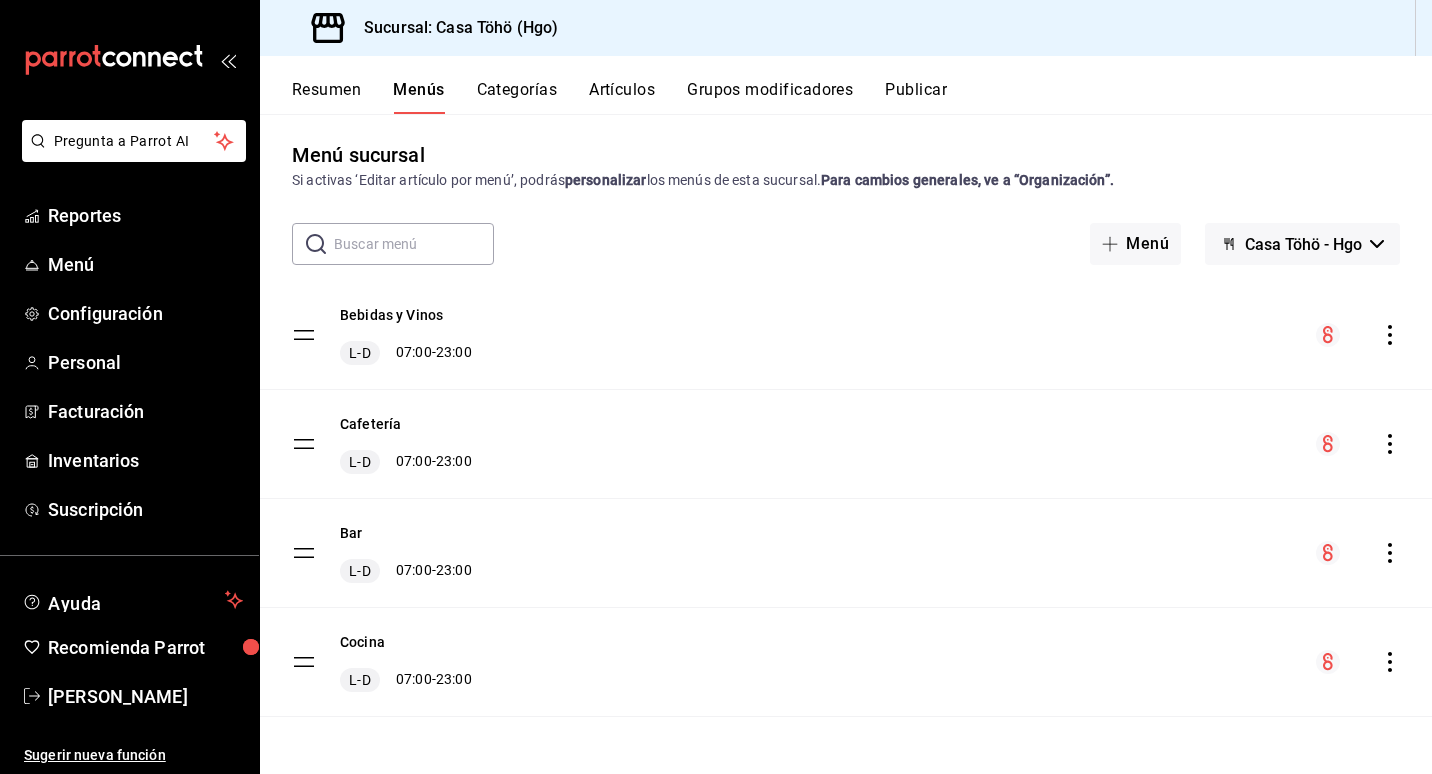 click on "Bebidas y Vinos L-D 07:00  -  23:00 Cafetería L-D 07:00  -  23:00 Bar L-D 07:00  -  23:00 Cocina L-D 07:00  -  23:00" at bounding box center (846, 499) 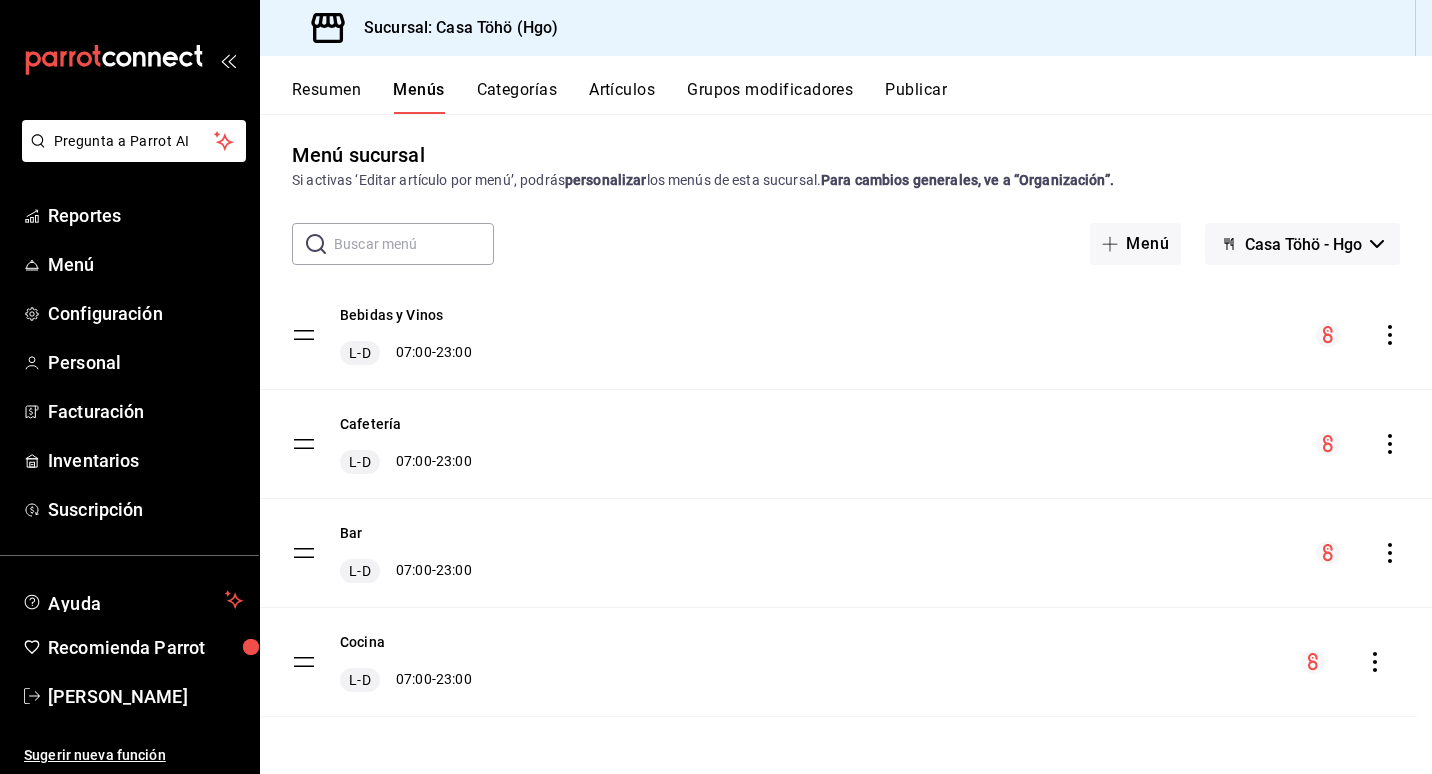 click on "Bebidas y Vinos L-D 07:00  -  23:00 Cafetería L-D 07:00  -  23:00 Bar L-D 07:00  -  23:00 Cocina L-D 07:00  -  23:00" at bounding box center [846, 499] 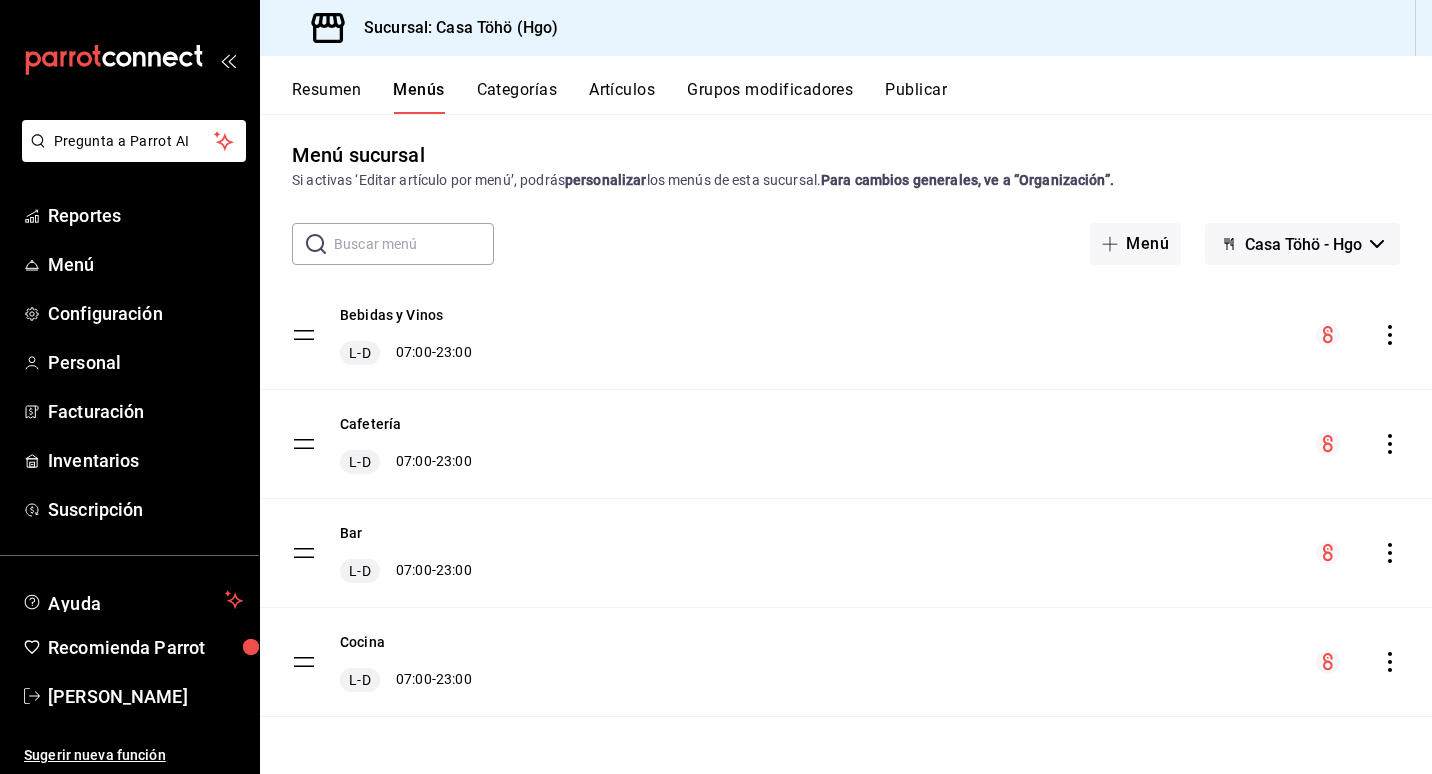 click on "Bebidas y Vinos L-D 07:00  -  23:00 Cafetería L-D 07:00  -  23:00 Bar L-D 07:00  -  23:00 Cocina L-D 07:00  -  23:00" at bounding box center [846, 499] 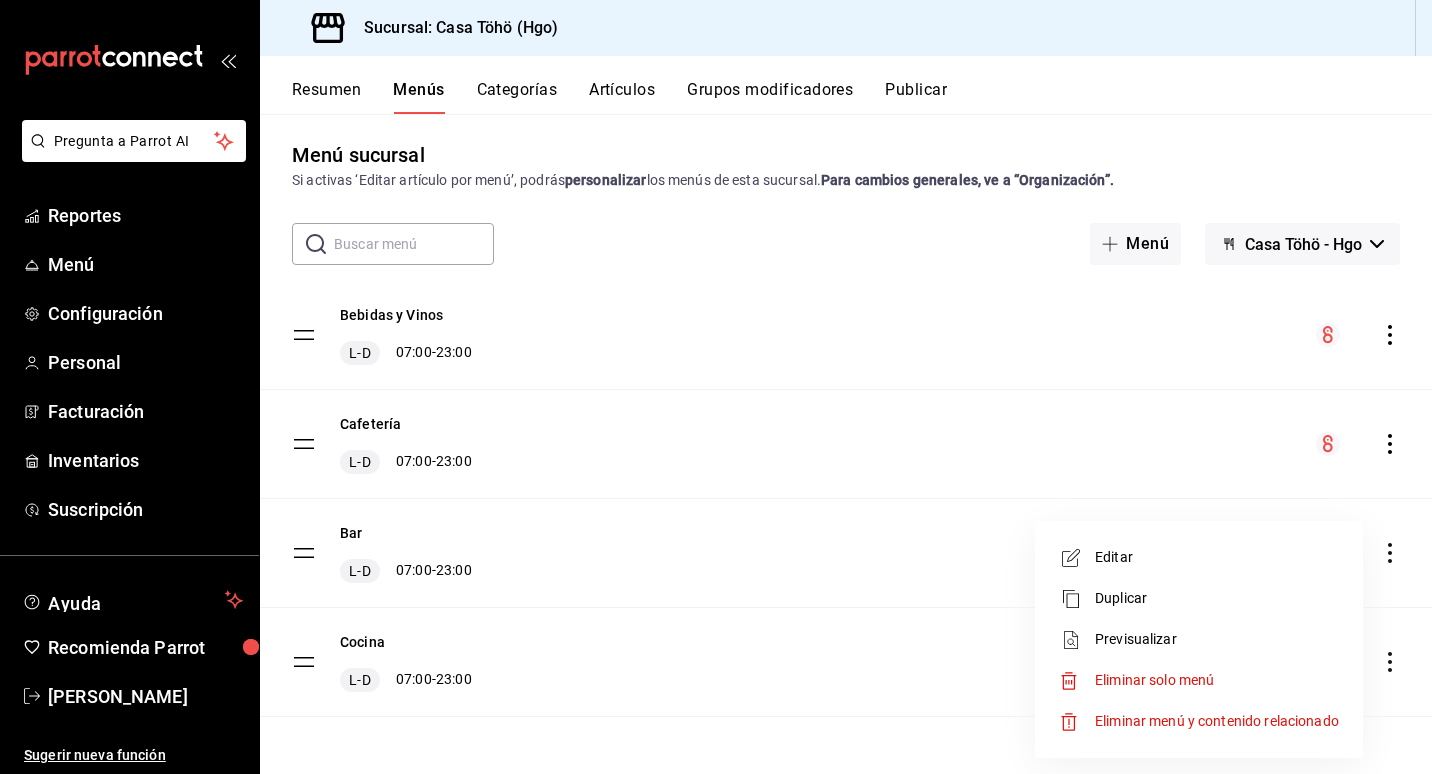 click on "Editar" at bounding box center (1217, 557) 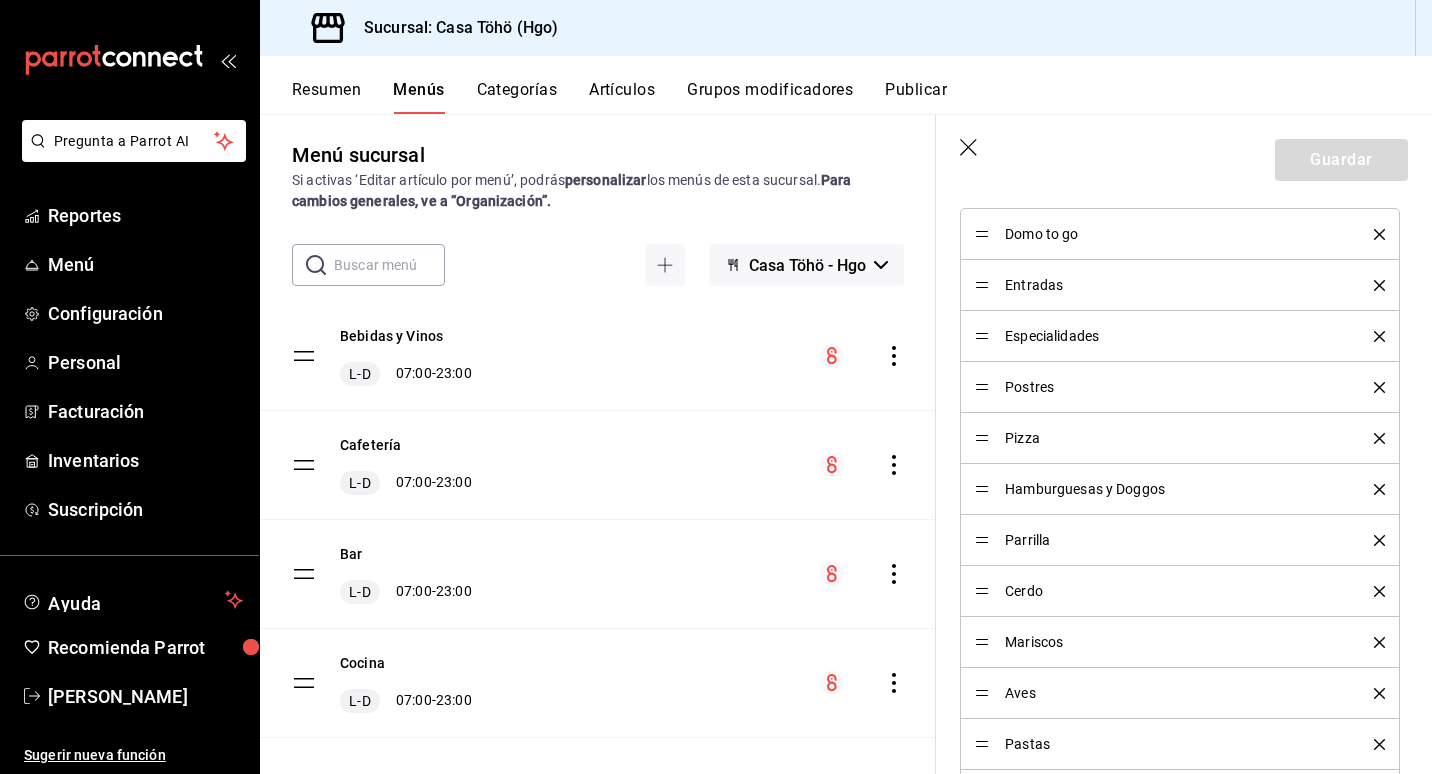 scroll, scrollTop: 700, scrollLeft: 0, axis: vertical 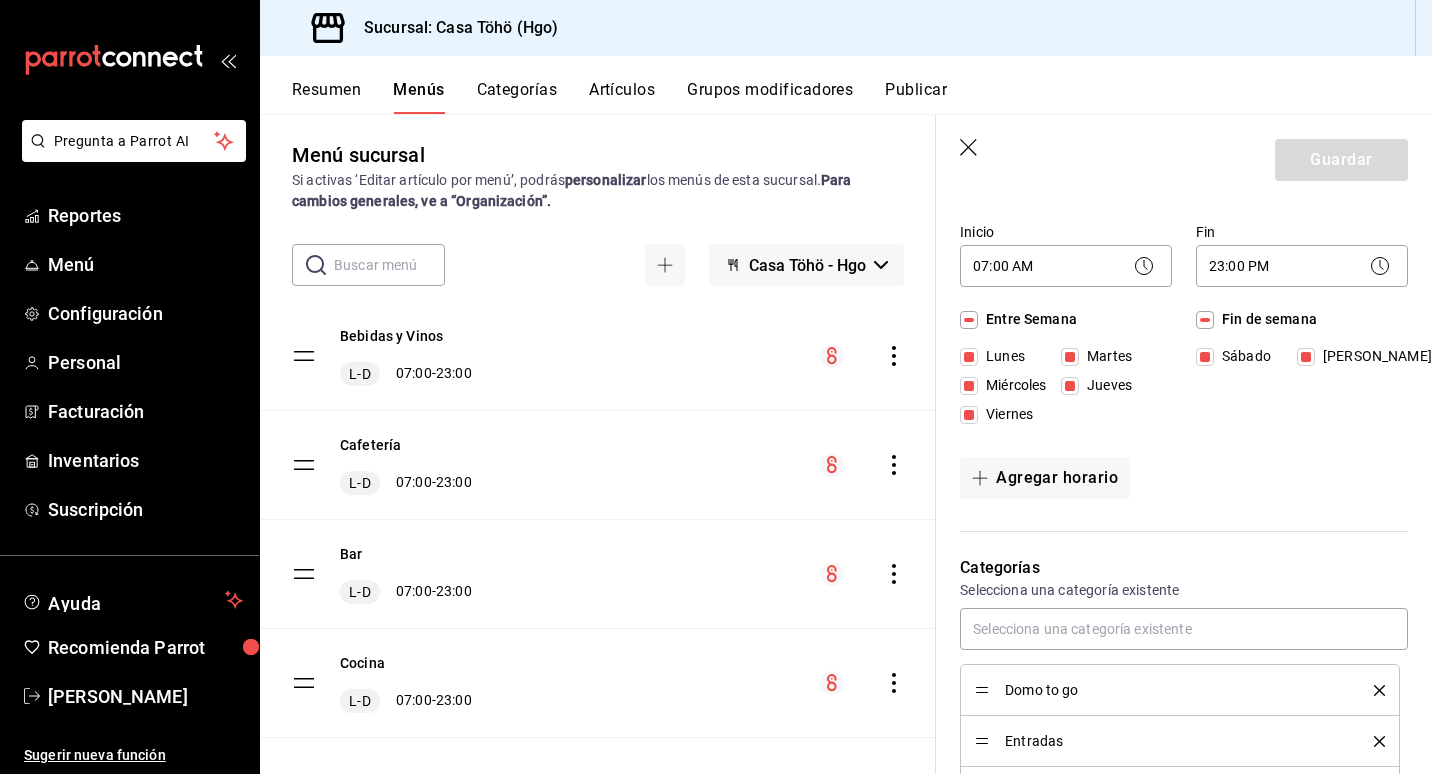 click on "Artículos" at bounding box center [622, 97] 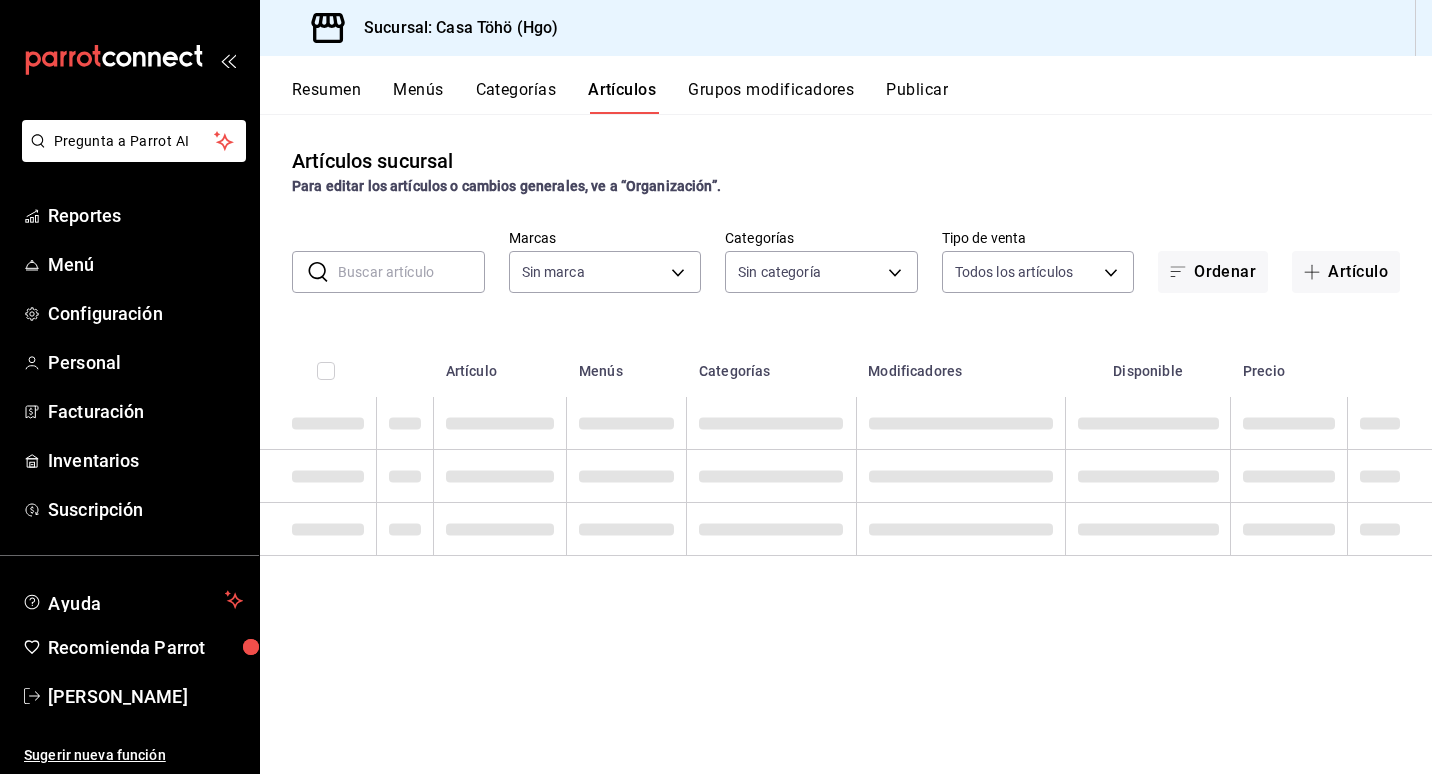 click at bounding box center (411, 272) 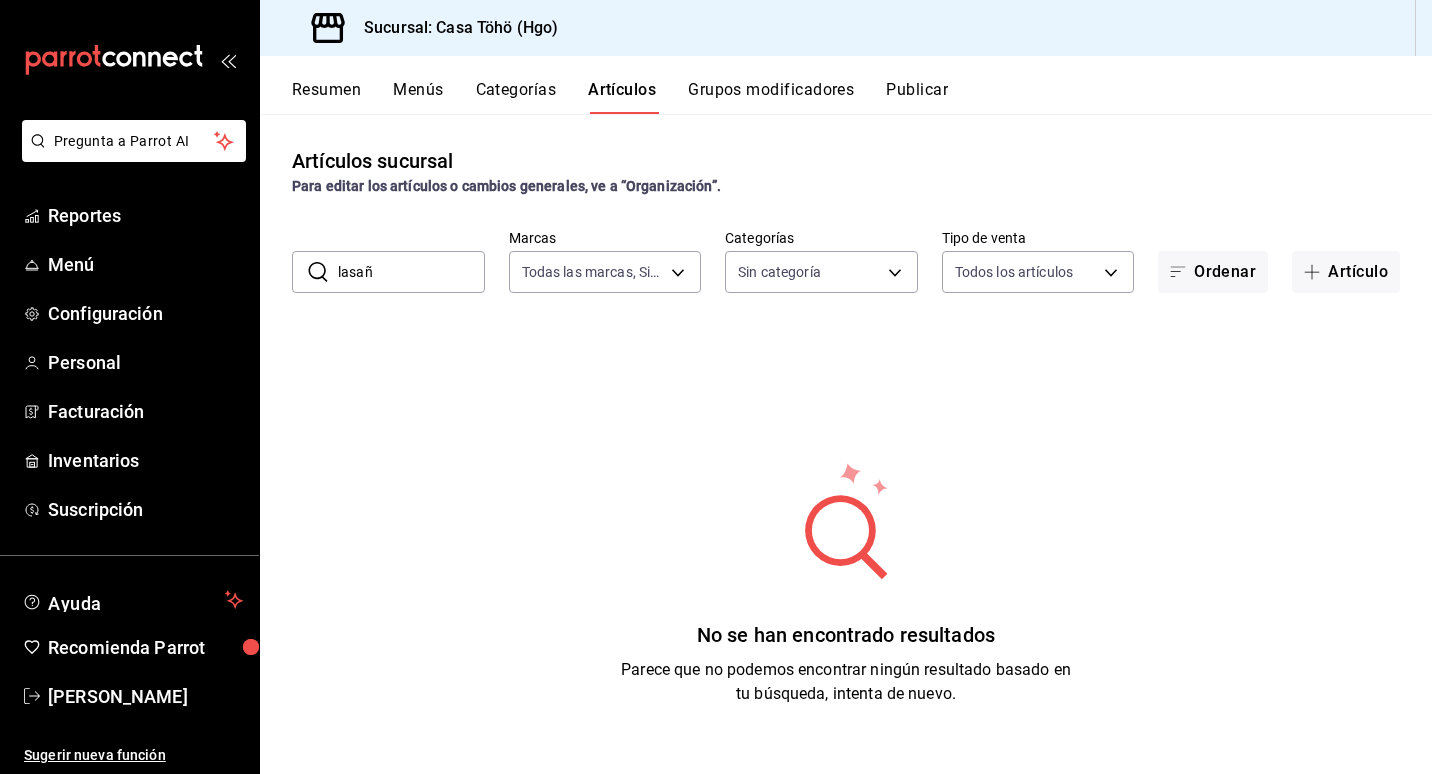 type on "lasa" 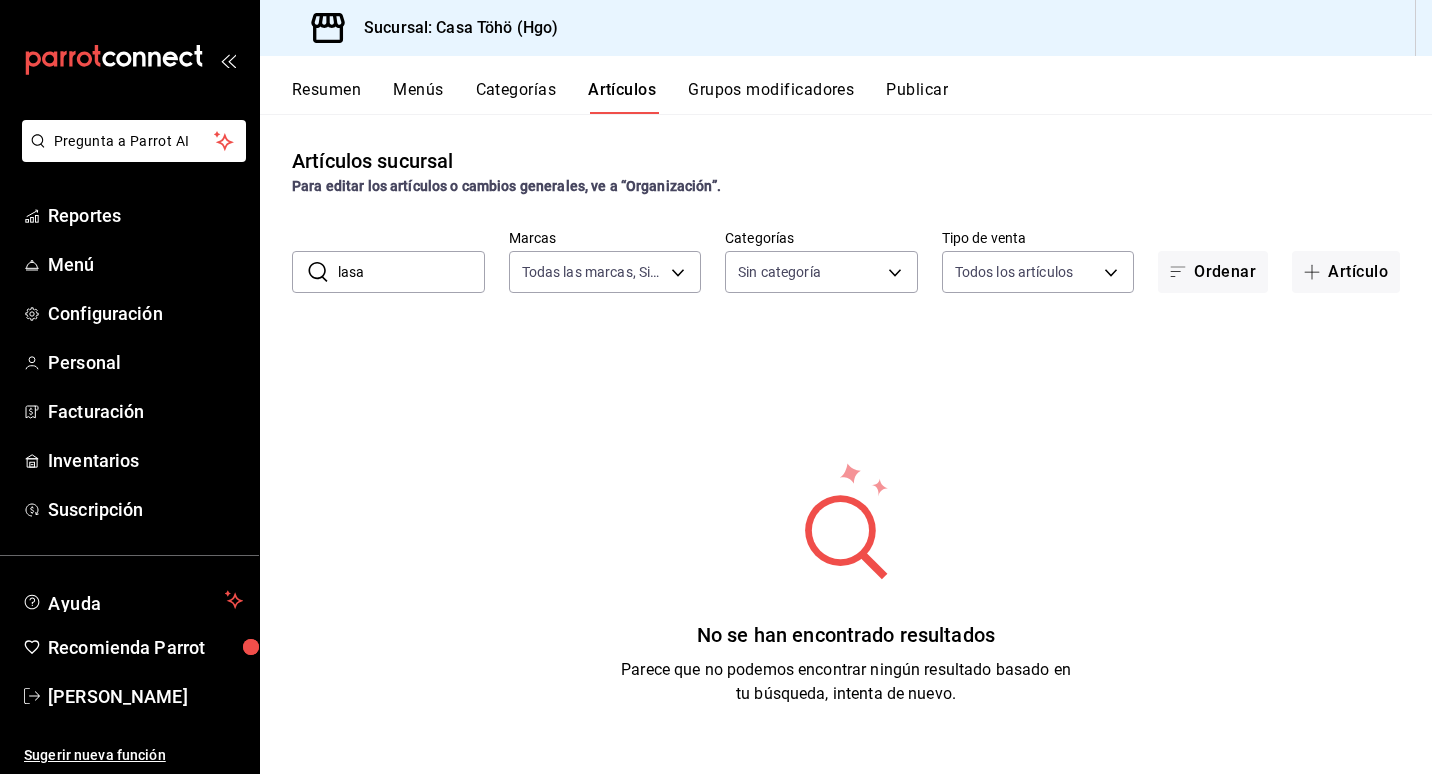 type on "3863094e-80de-4485-9a79-27000a153f73" 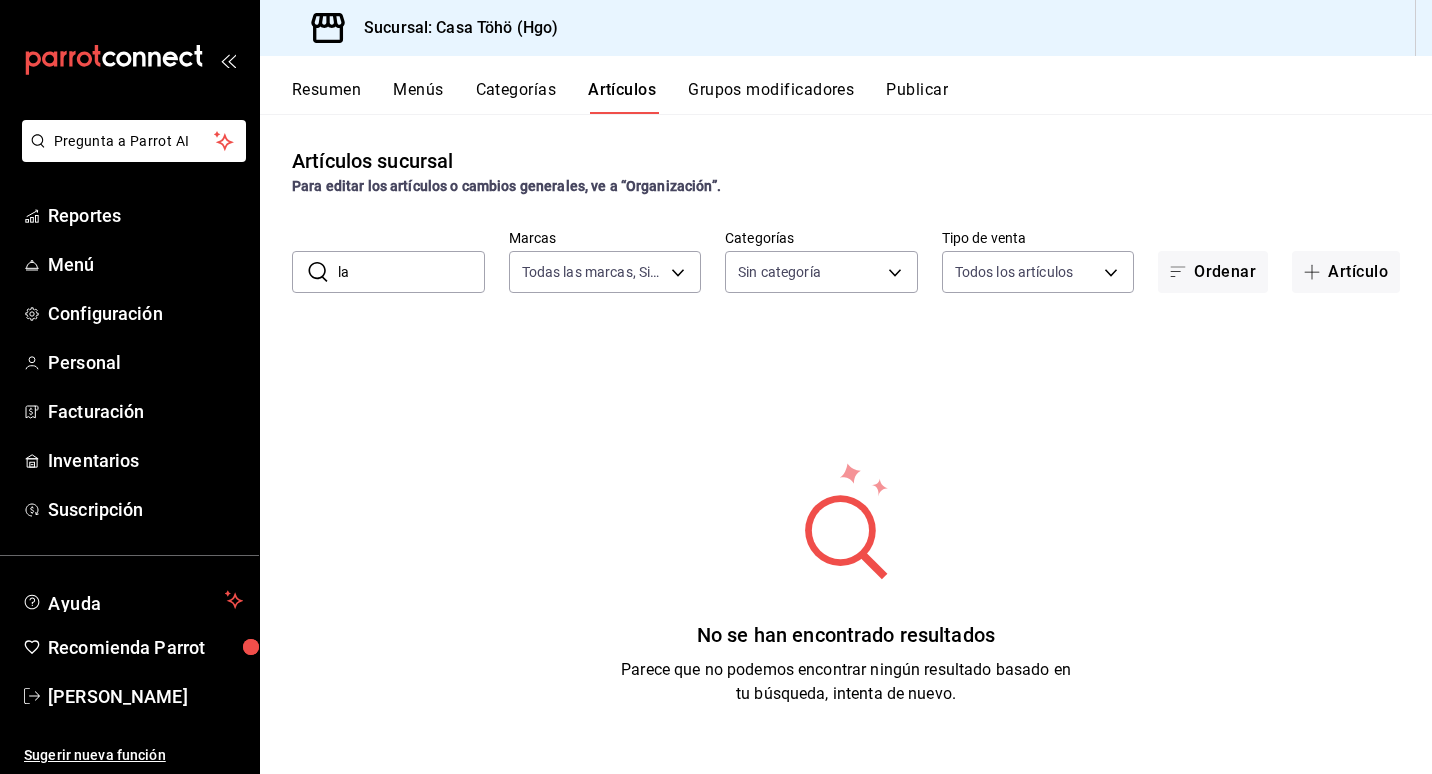 type on "l" 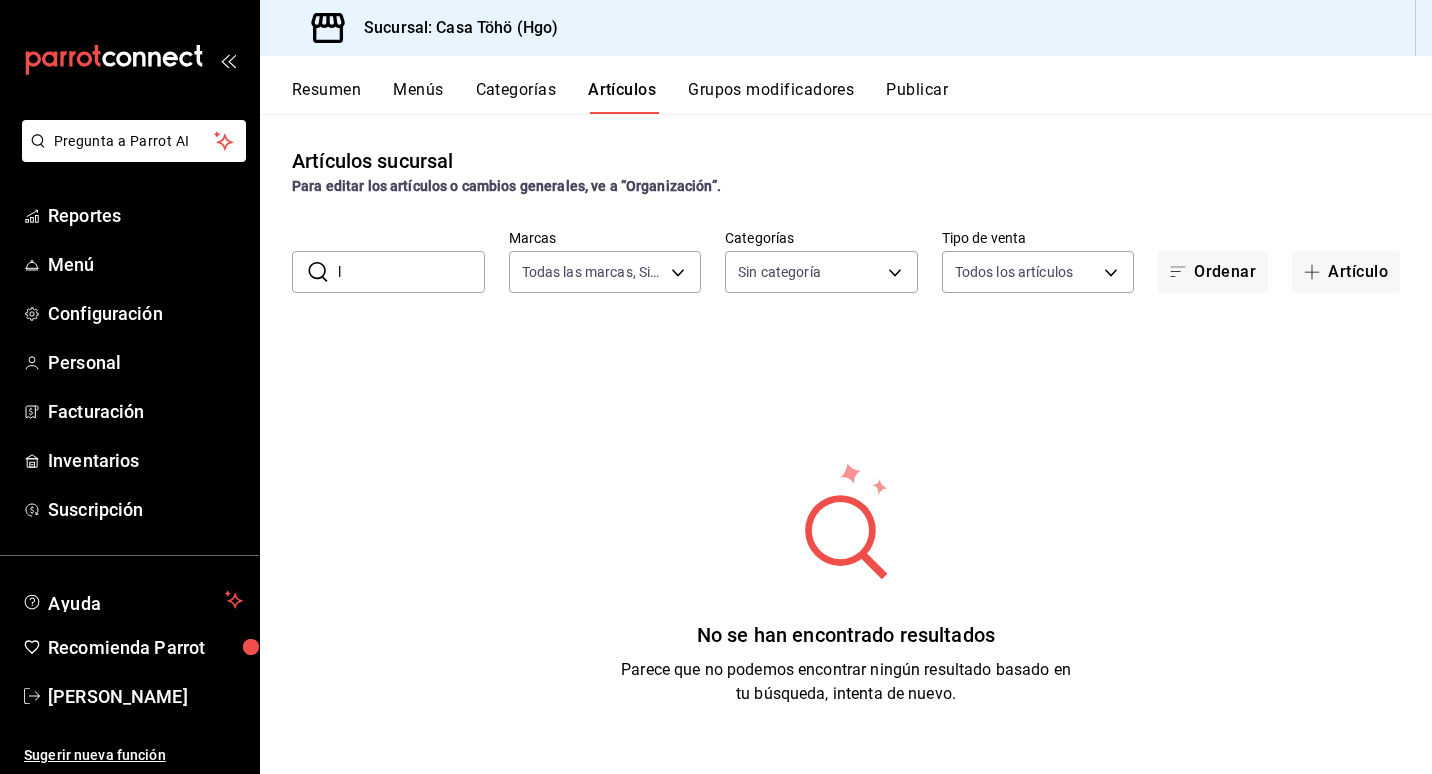 type 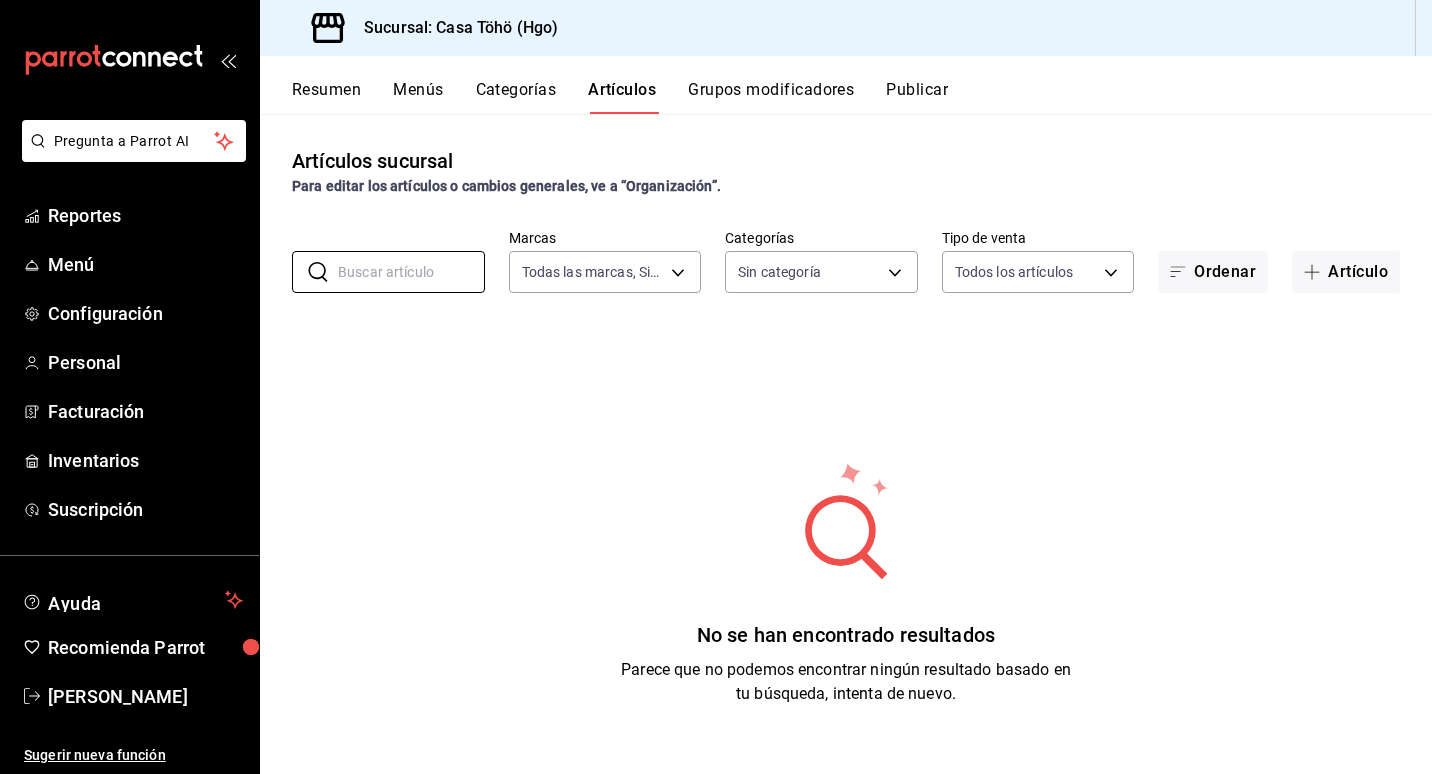 click on "Categorías" at bounding box center (516, 97) 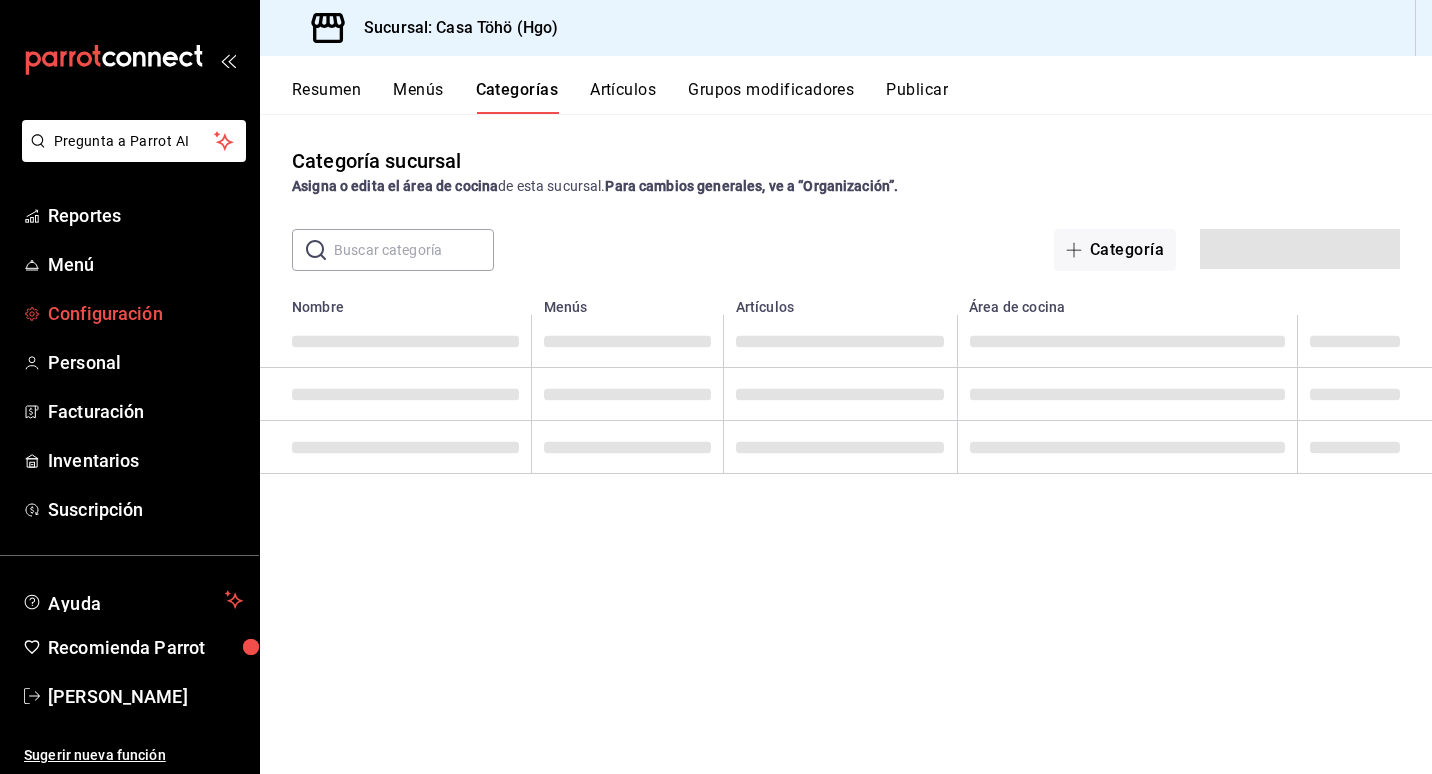 click on "Configuración" at bounding box center [145, 313] 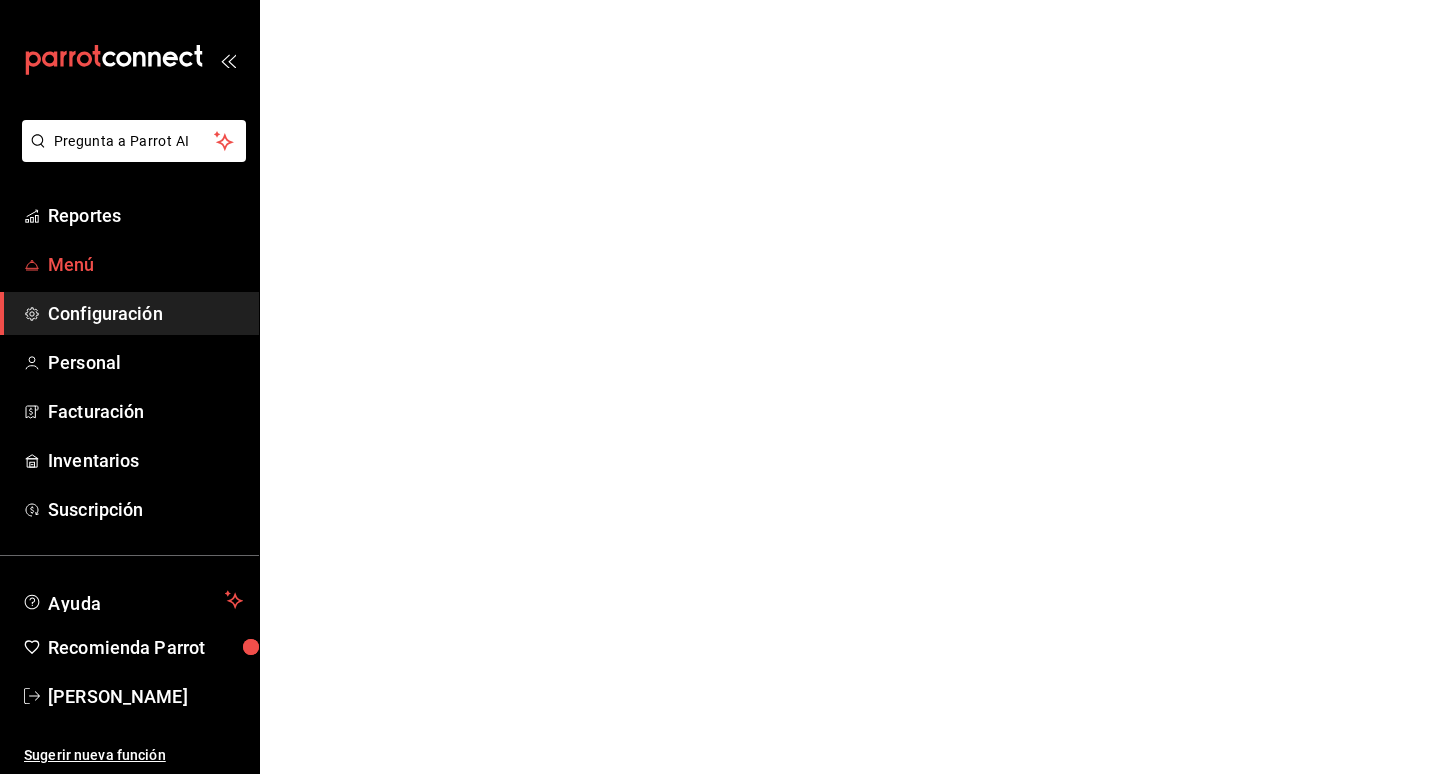 click on "Menú" at bounding box center [129, 264] 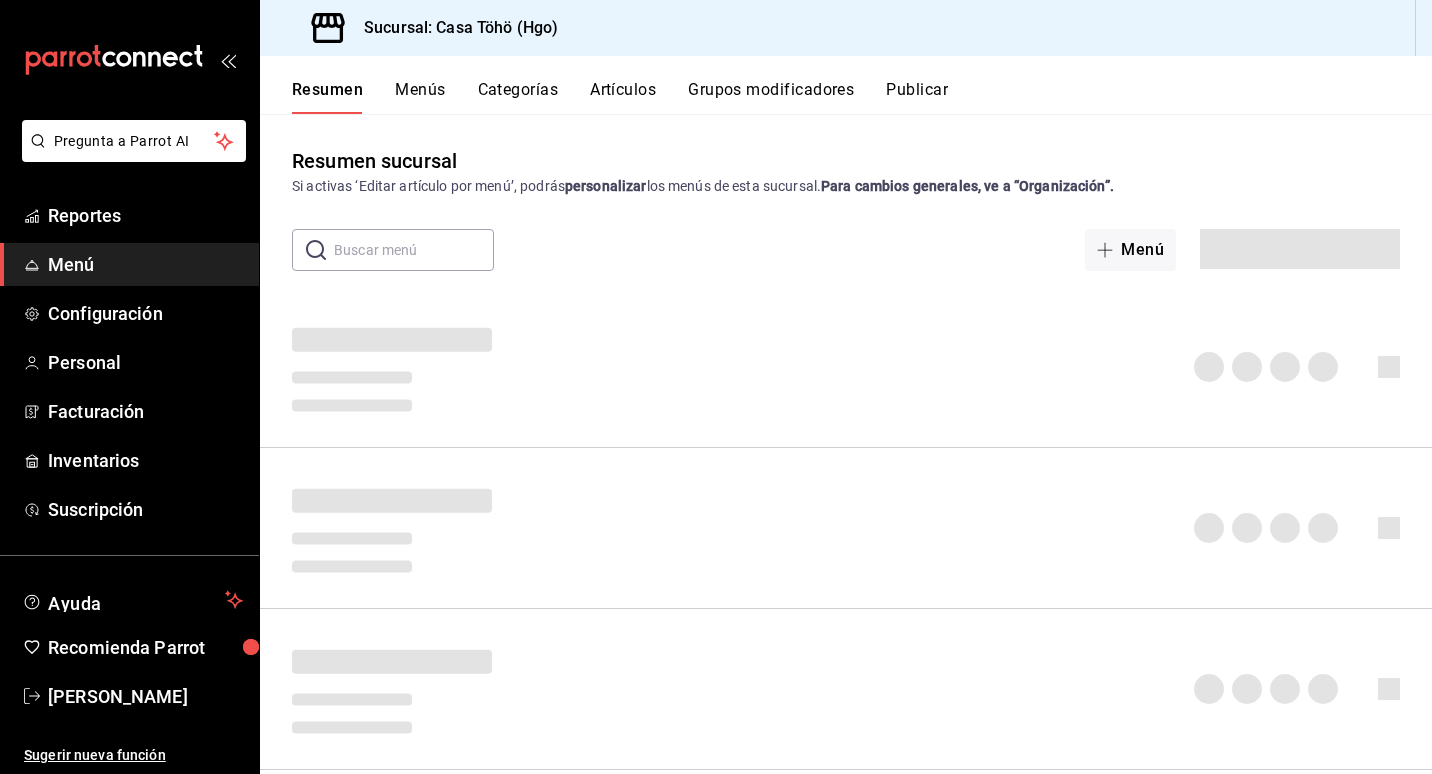 click on "Artículos" at bounding box center [623, 97] 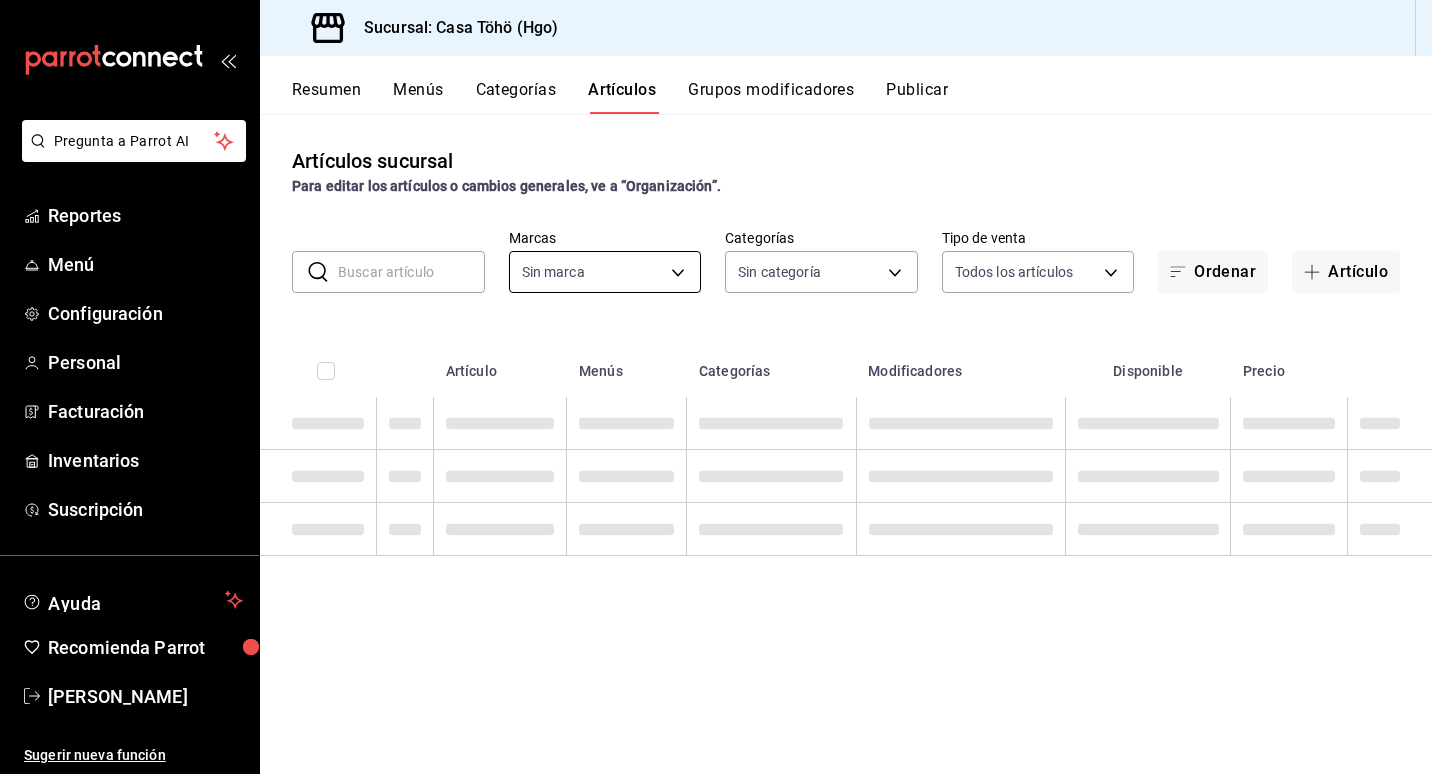 click on "Pregunta a Parrot AI Reportes   Menú   Configuración   Personal   Facturación   Inventarios   Suscripción   Ayuda Recomienda Parrot   Andrés Am   Sugerir nueva función   Sucursal: Casa Töhö (Hgo) Resumen Menús Categorías Artículos Grupos modificadores Publicar Artículos sucursal Para editar los artículos o cambios generales, ve a “Organización”. ​ ​ Marcas Sin marca Categorías Sin categoría Tipo de venta Todos los artículos ALL Ordenar Artículo Artículo Menús Categorías Modificadores Disponible Precio Guardar GANA 1 MES GRATIS EN TU SUSCRIPCIÓN AQUÍ ¿Recuerdas cómo empezó tu restaurante?
Hoy puedes ayudar a un colega a tener el mismo cambio que tú viviste.
Recomienda Parrot directamente desde tu Portal Administrador.
Es fácil y rápido.
🎁 Por cada restaurante que se una, ganas 1 mes gratis. Ver video tutorial Ir a video Pregunta a Parrot AI Reportes   Menú   Configuración   Personal   Facturación   Inventarios   Suscripción   Ayuda Recomienda Parrot   Andrés Am" at bounding box center (716, 387) 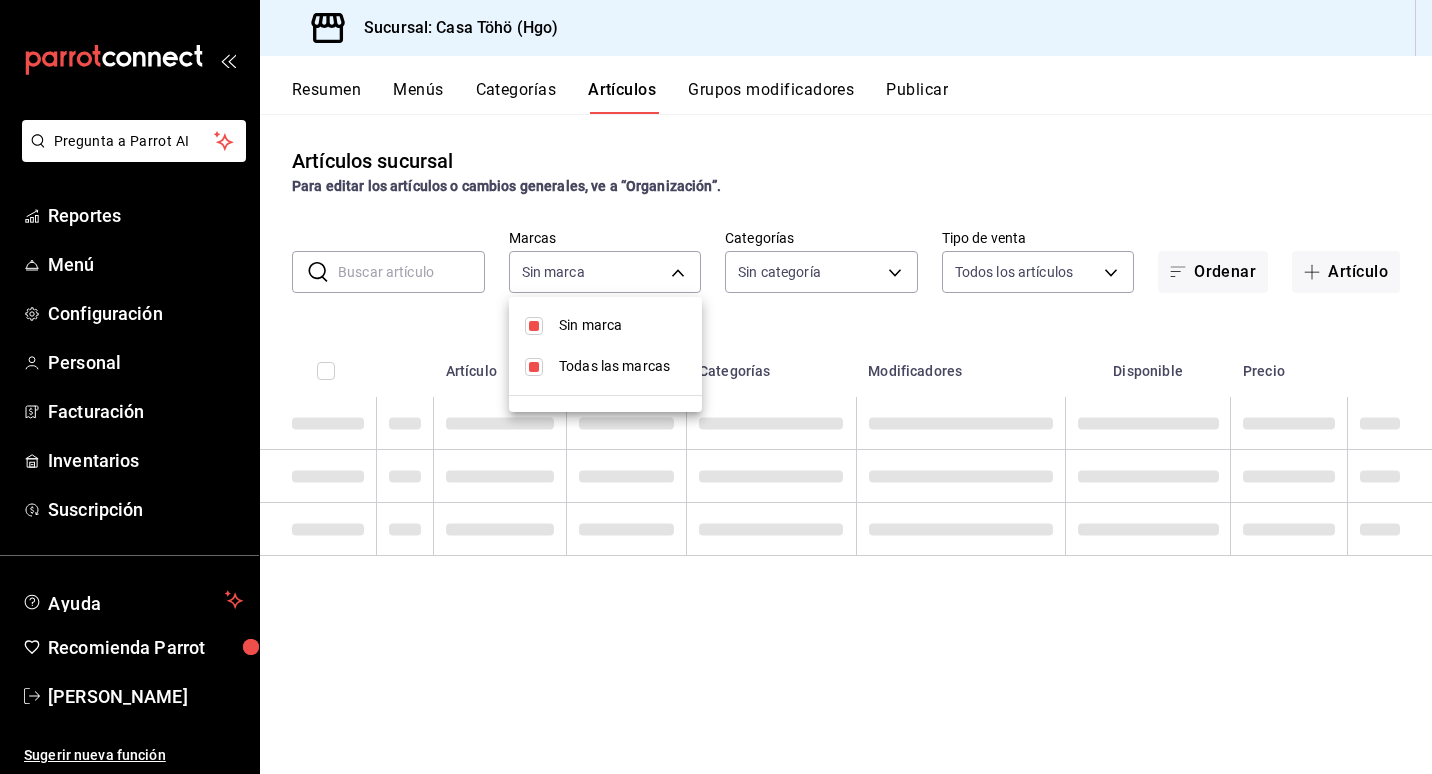 click on "Todas las marcas" at bounding box center [622, 366] 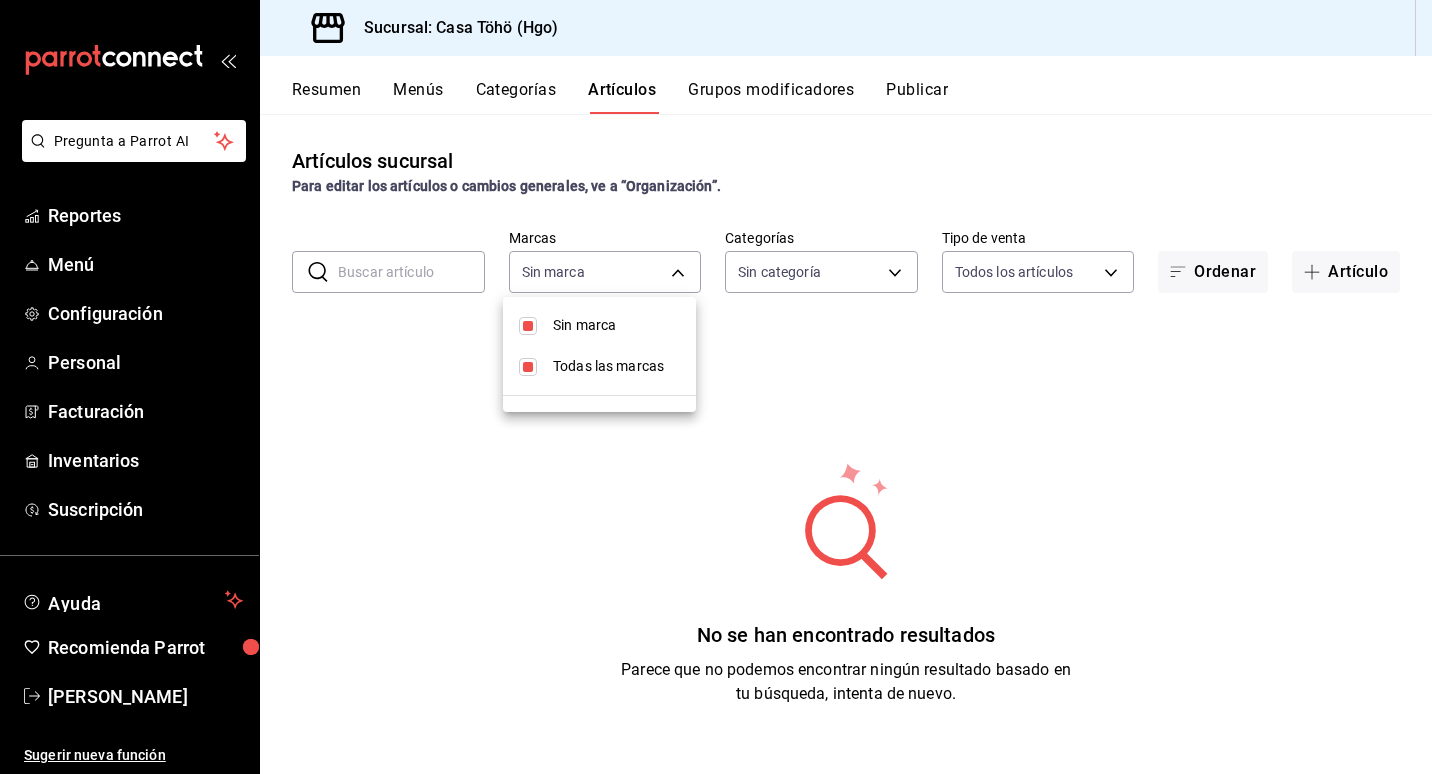 click on "Todas las marcas" at bounding box center [616, 366] 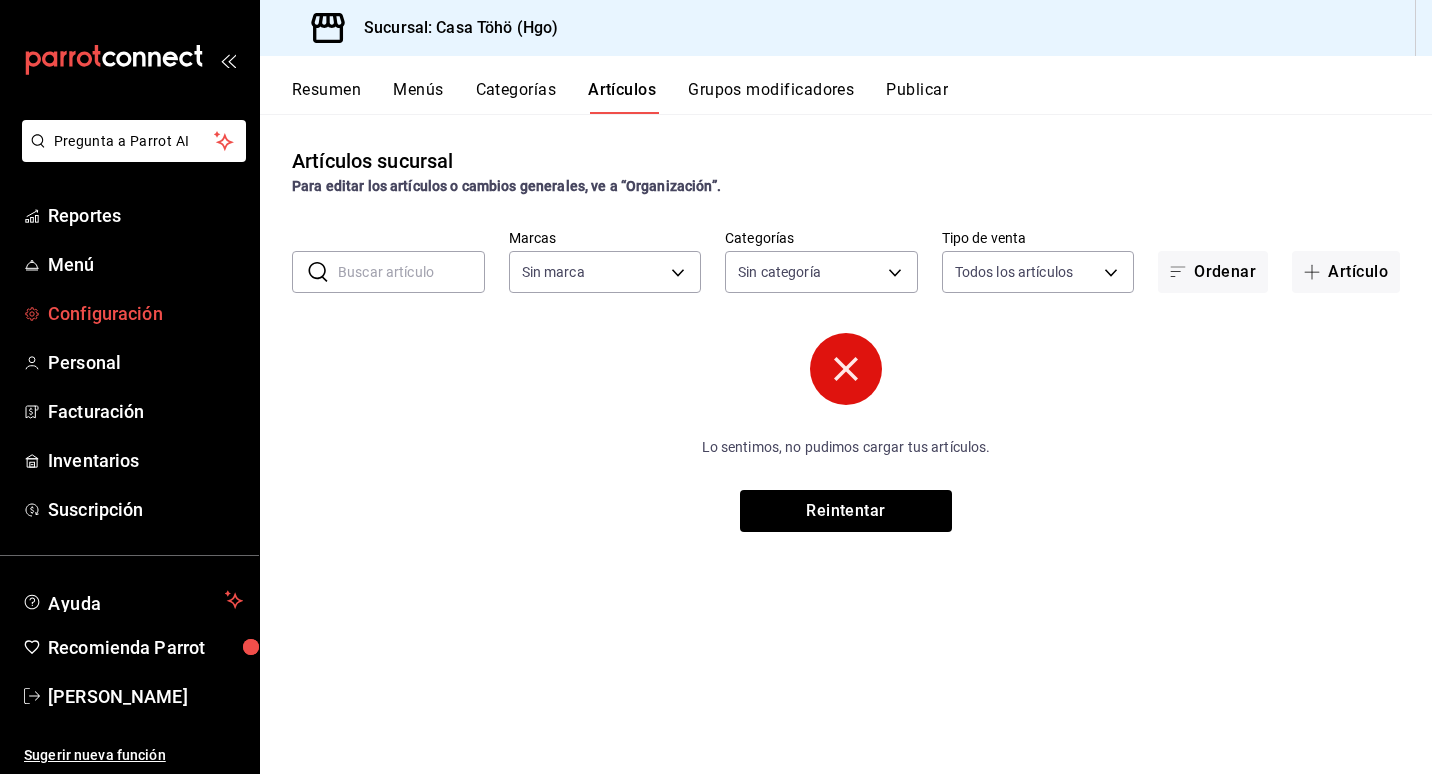 click on "Configuración" at bounding box center (145, 313) 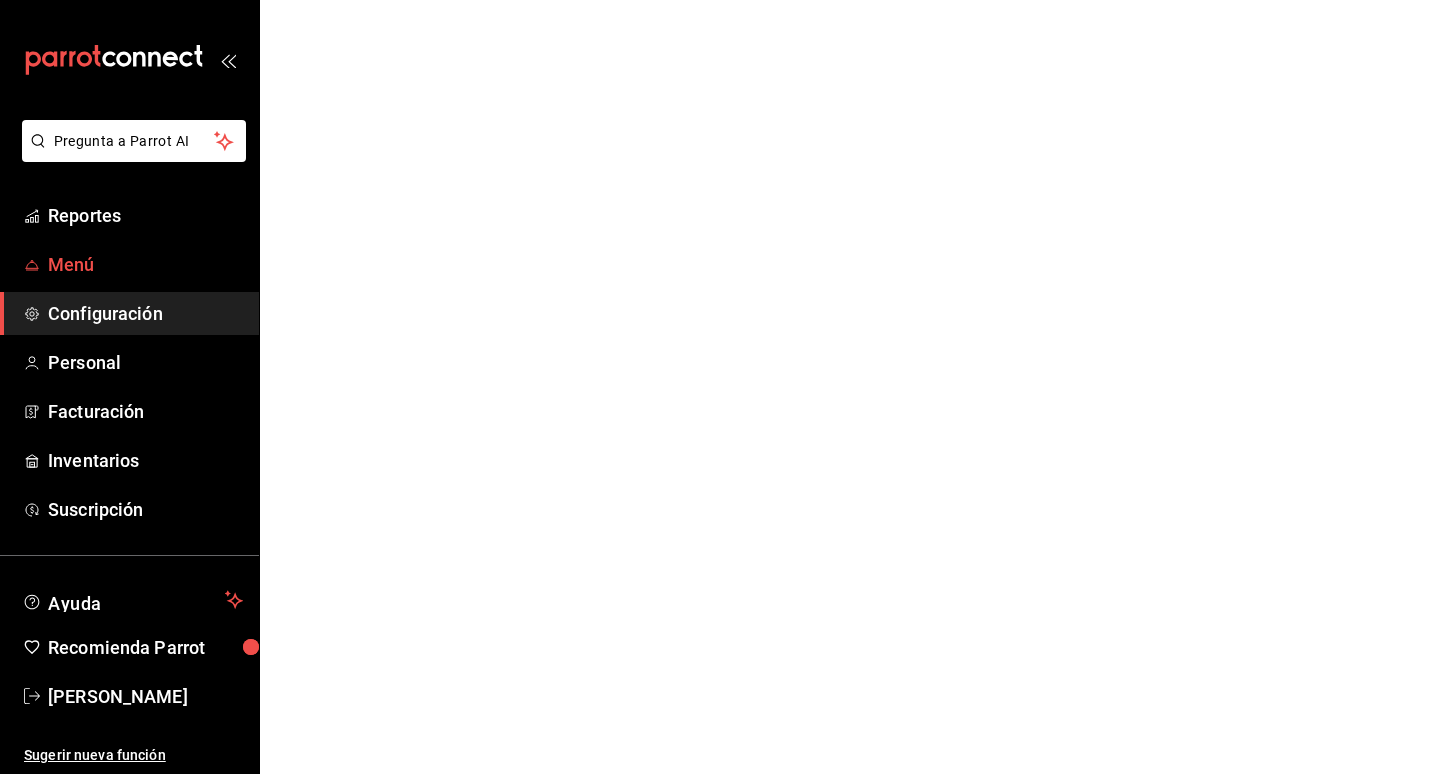 click on "Menú" at bounding box center (145, 264) 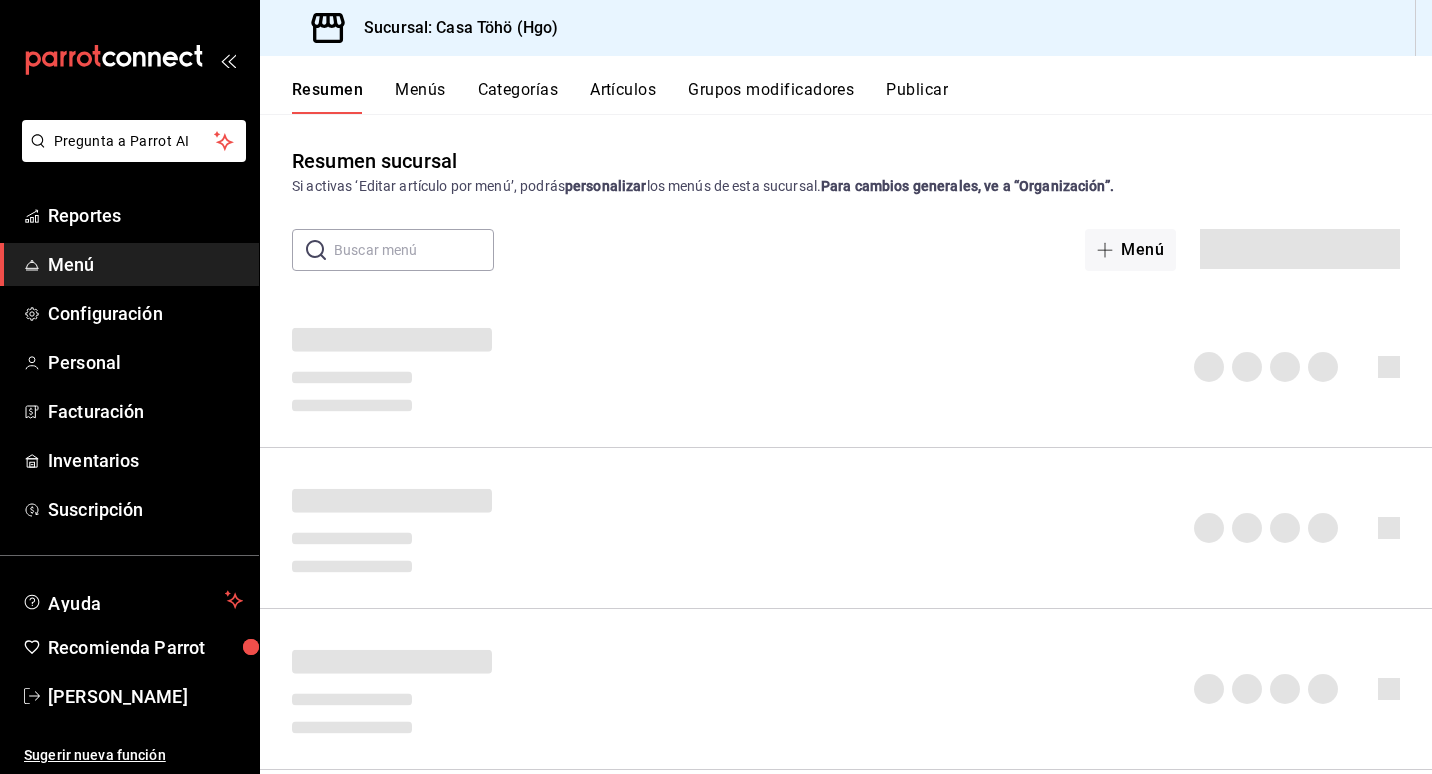 click on "Menús" at bounding box center (420, 97) 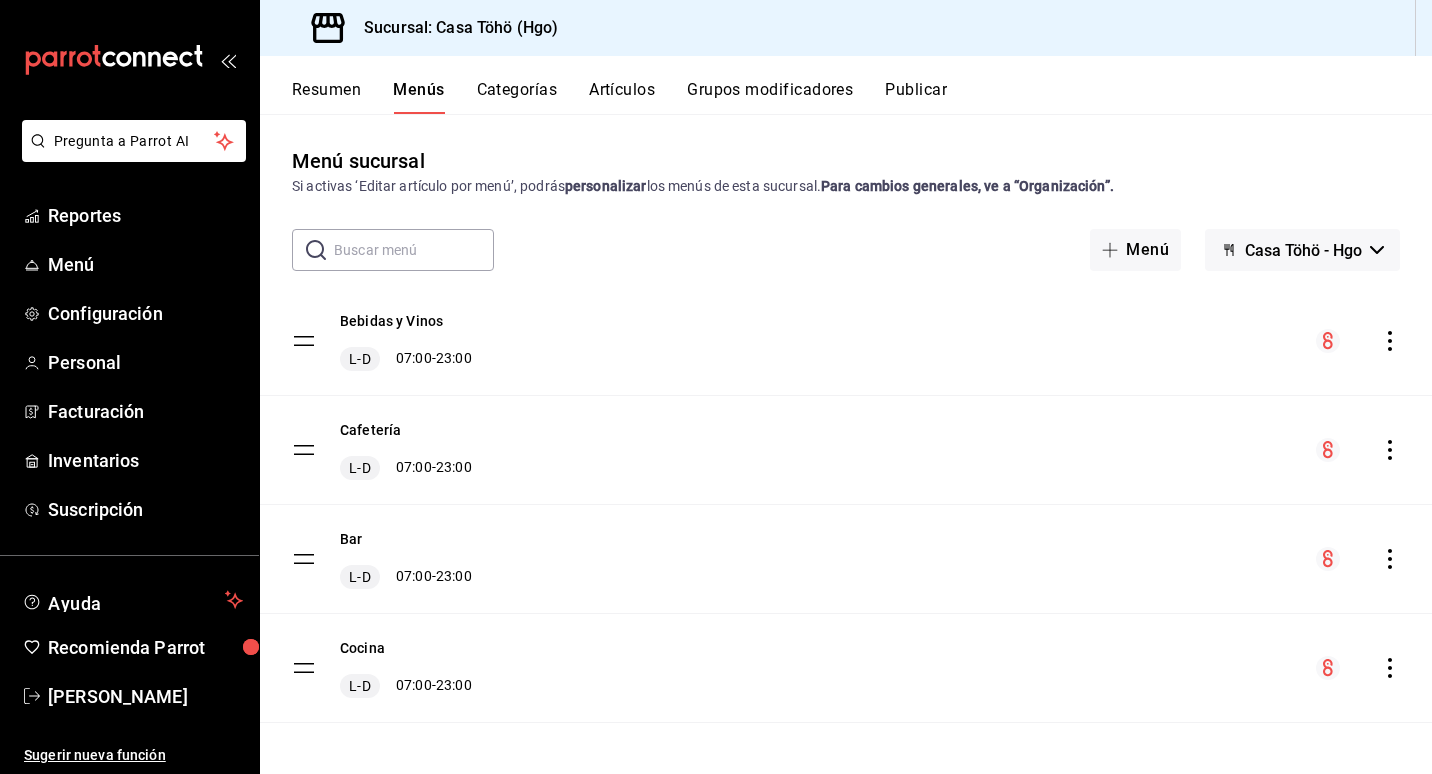 scroll, scrollTop: 6, scrollLeft: 0, axis: vertical 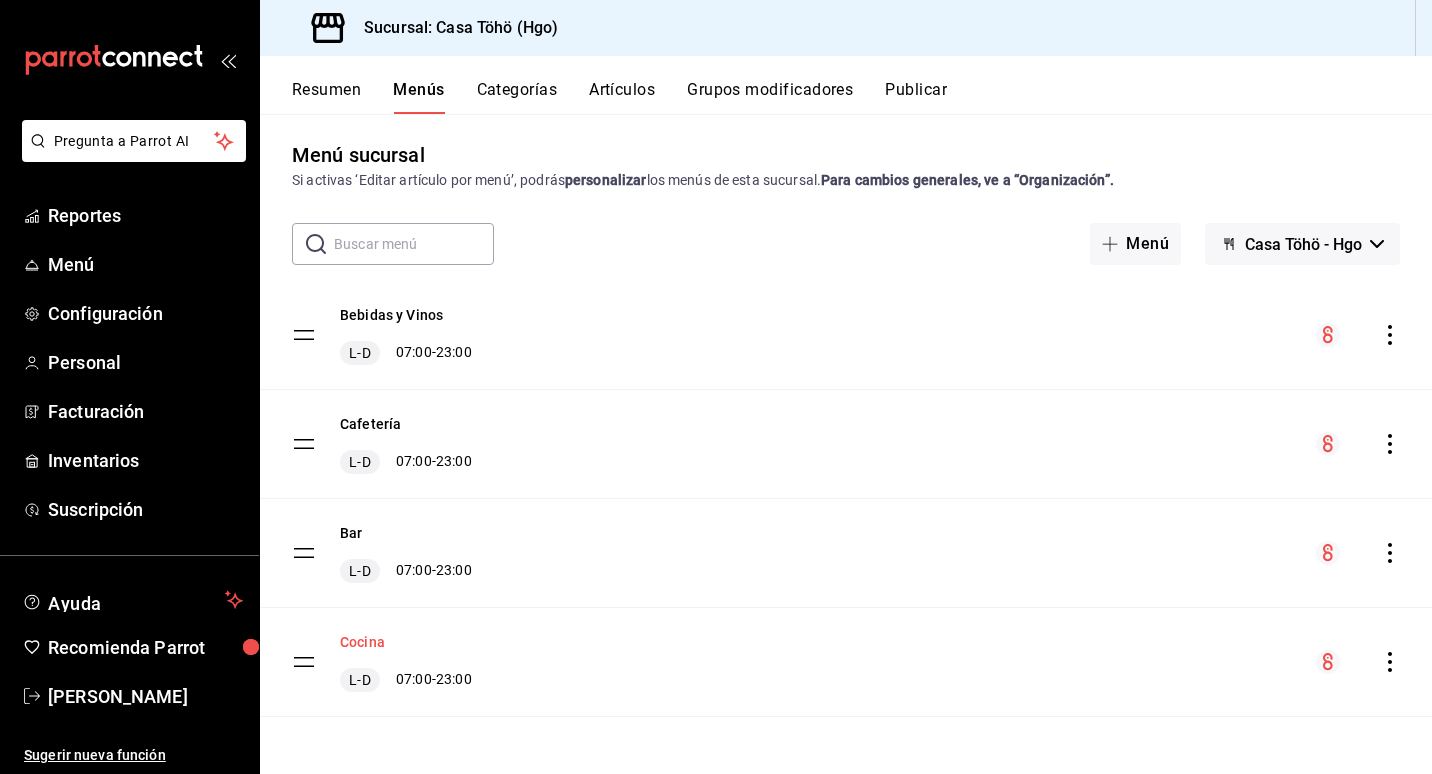 click on "Cocina" at bounding box center [362, 642] 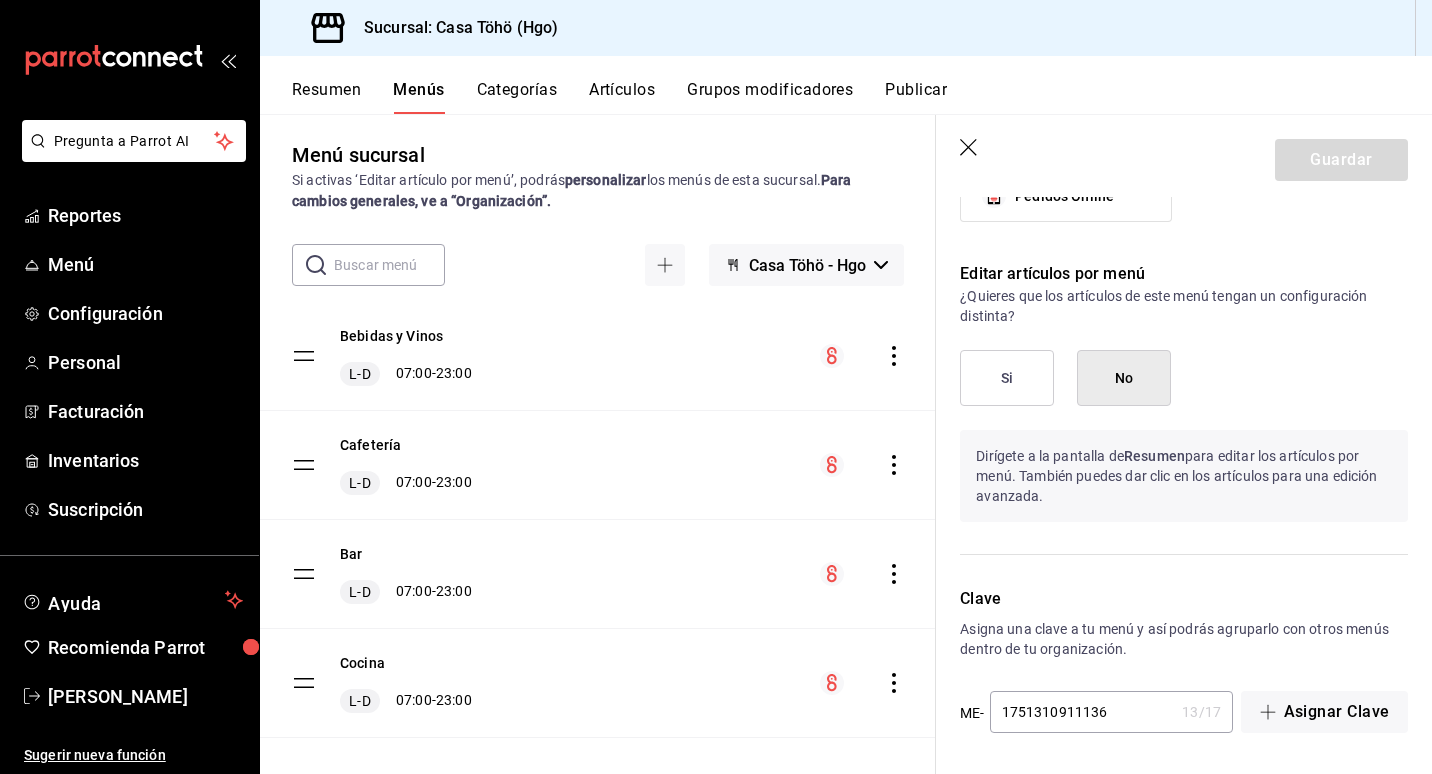 scroll, scrollTop: 1679, scrollLeft: 0, axis: vertical 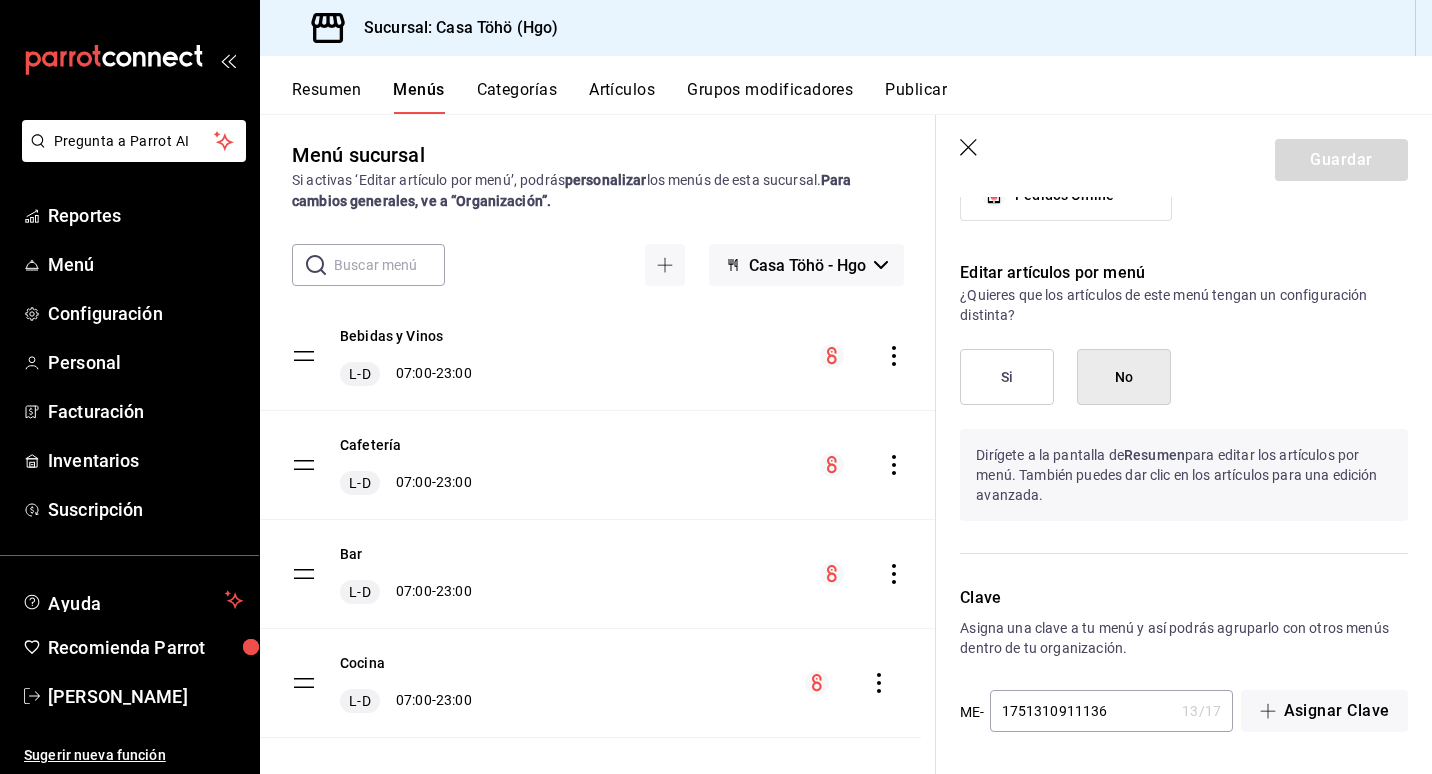 click on "Bebidas y Vinos L-D 07:00  -  23:00 Cafetería L-D 07:00  -  23:00 Bar L-D 07:00  -  23:00 Cocina L-D 07:00  -  23:00" at bounding box center (598, 520) 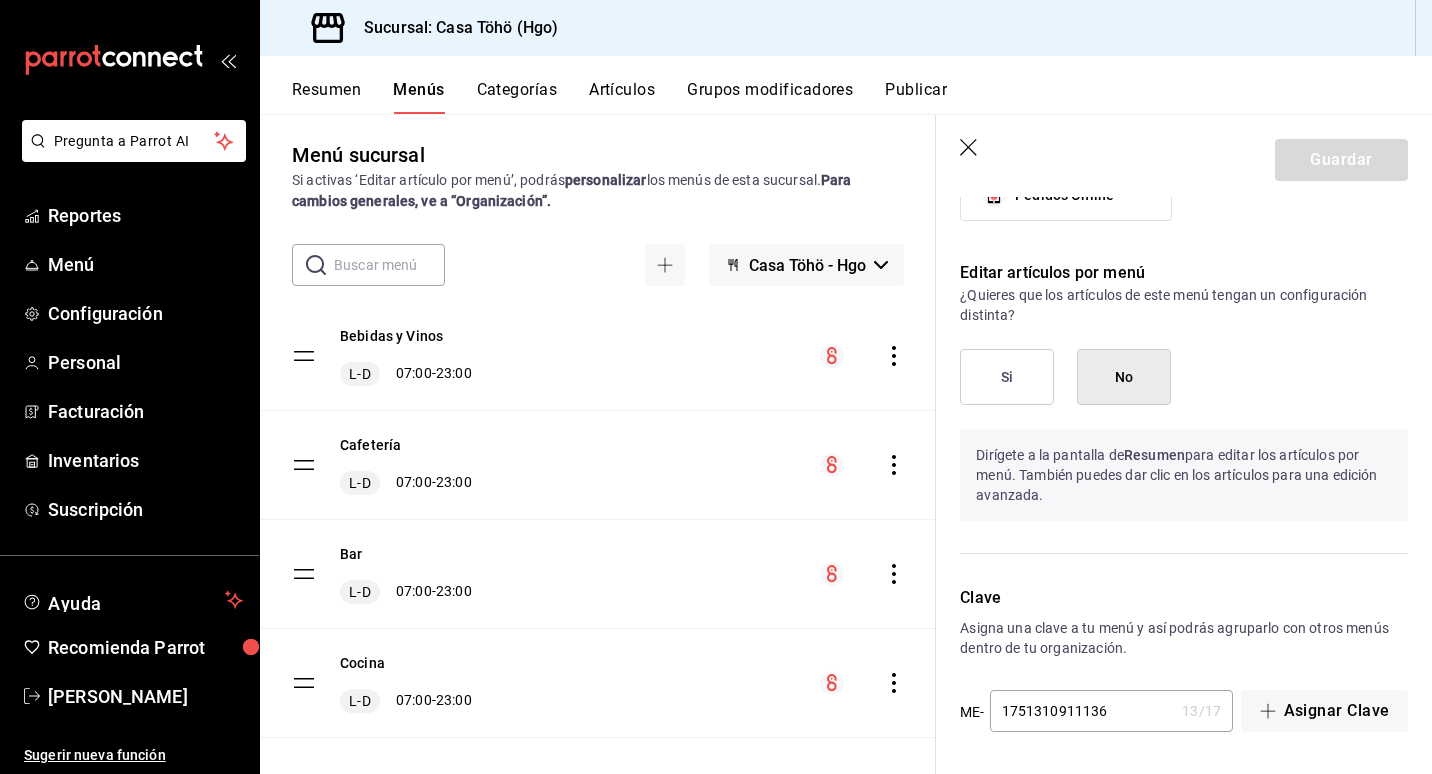 click on "Bebidas y Vinos L-D 07:00  -  23:00 Cafetería L-D 07:00  -  23:00 Bar L-D 07:00  -  23:00 Cocina L-D 07:00  -  23:00" at bounding box center (598, 520) 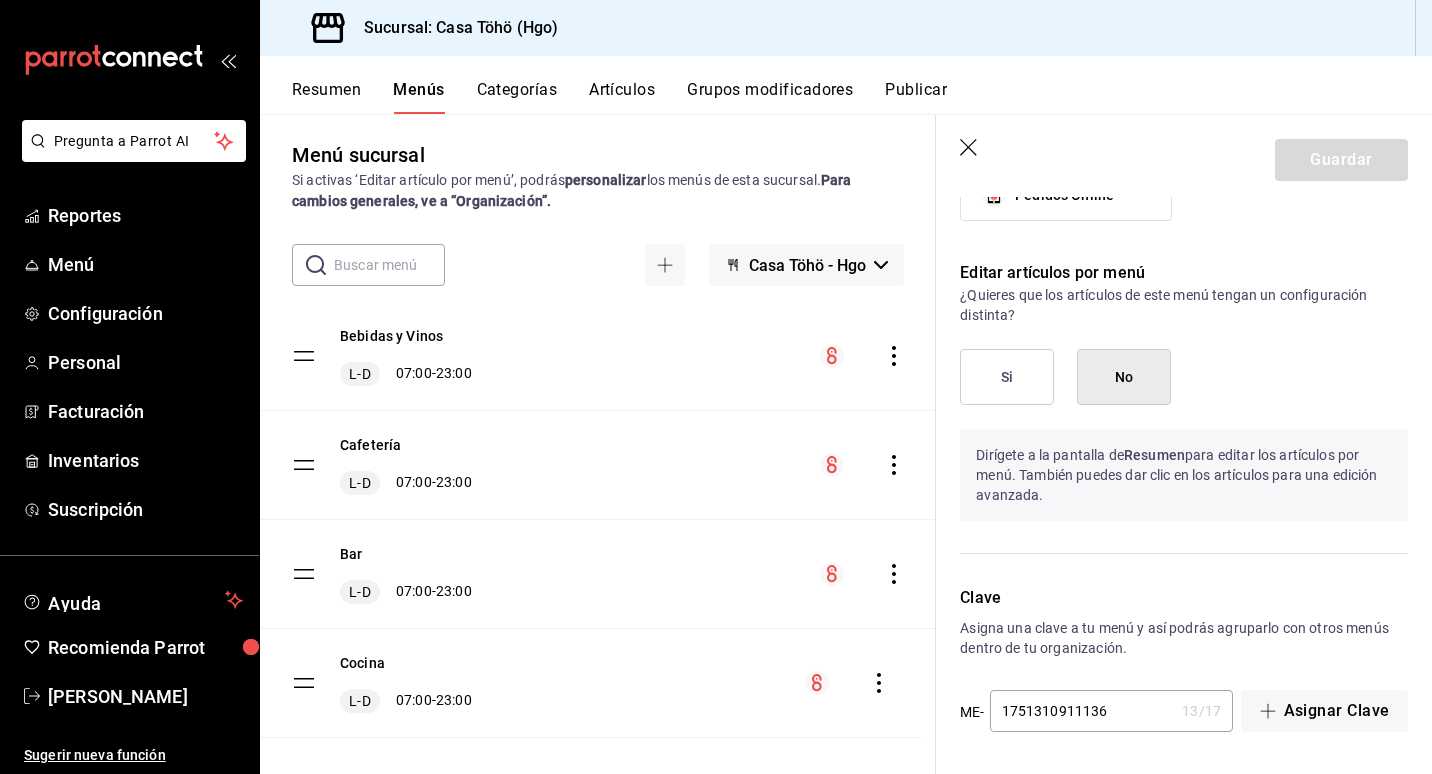 click on "Bebidas y Vinos L-D 07:00  -  23:00 Cafetería L-D 07:00  -  23:00 Bar L-D 07:00  -  23:00 Cocina L-D 07:00  -  23:00" at bounding box center [598, 520] 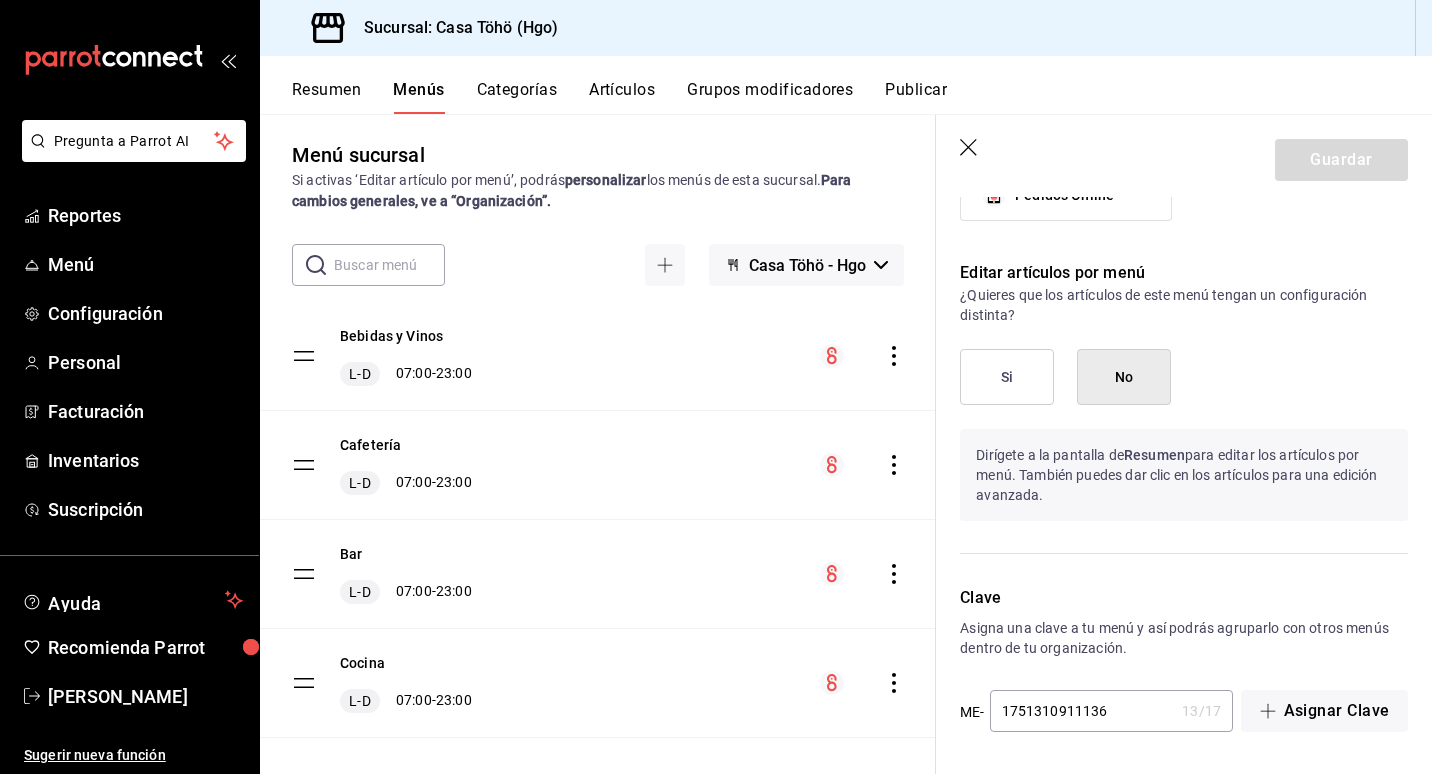 click on "Bebidas y Vinos L-D 07:00  -  23:00 Cafetería L-D 07:00  -  23:00 Bar L-D 07:00  -  23:00 Cocina L-D 07:00  -  23:00" at bounding box center (598, 520) 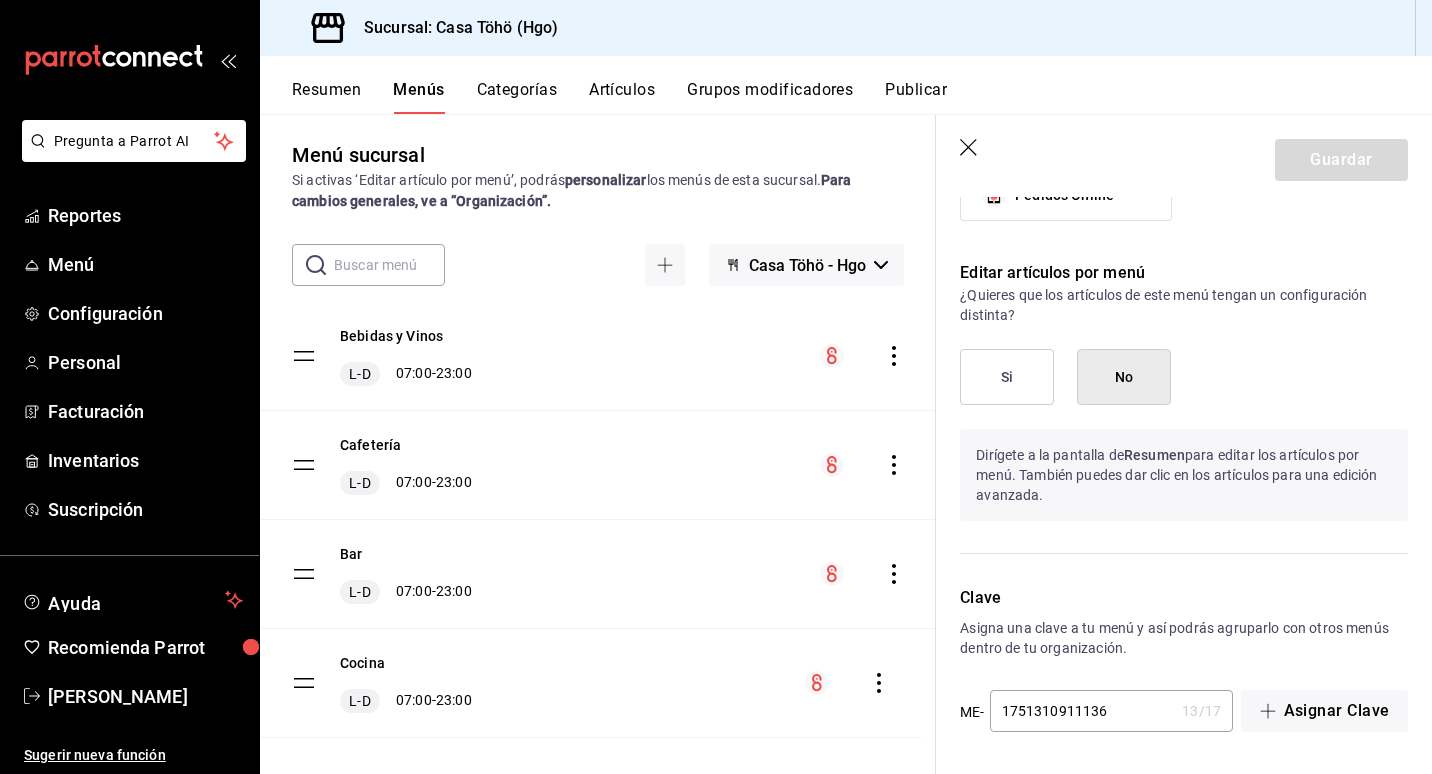 click on "Bebidas y Vinos L-D 07:00  -  23:00 Cafetería L-D 07:00  -  23:00 Bar L-D 07:00  -  23:00 Cocina L-D 07:00  -  23:00" at bounding box center (598, 520) 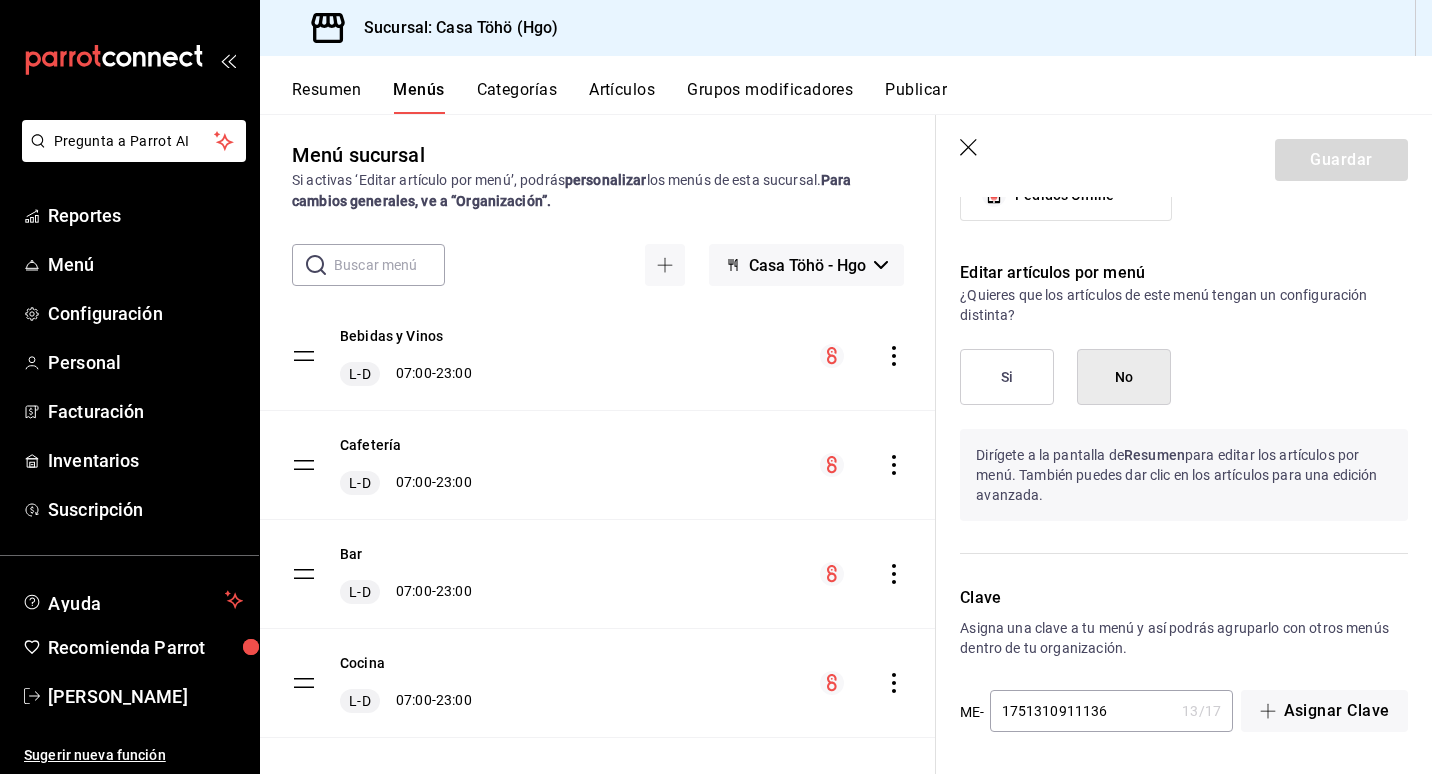 click 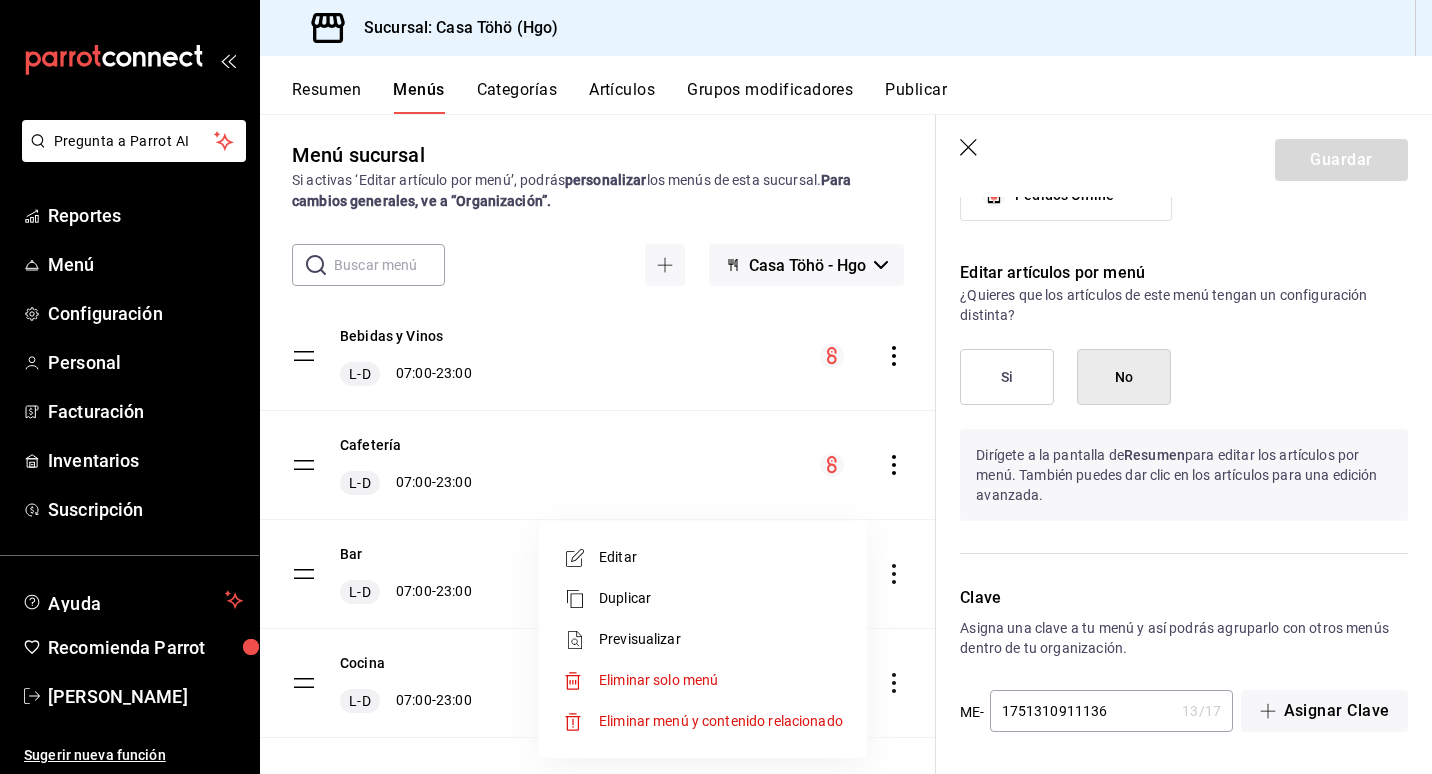 click at bounding box center (716, 387) 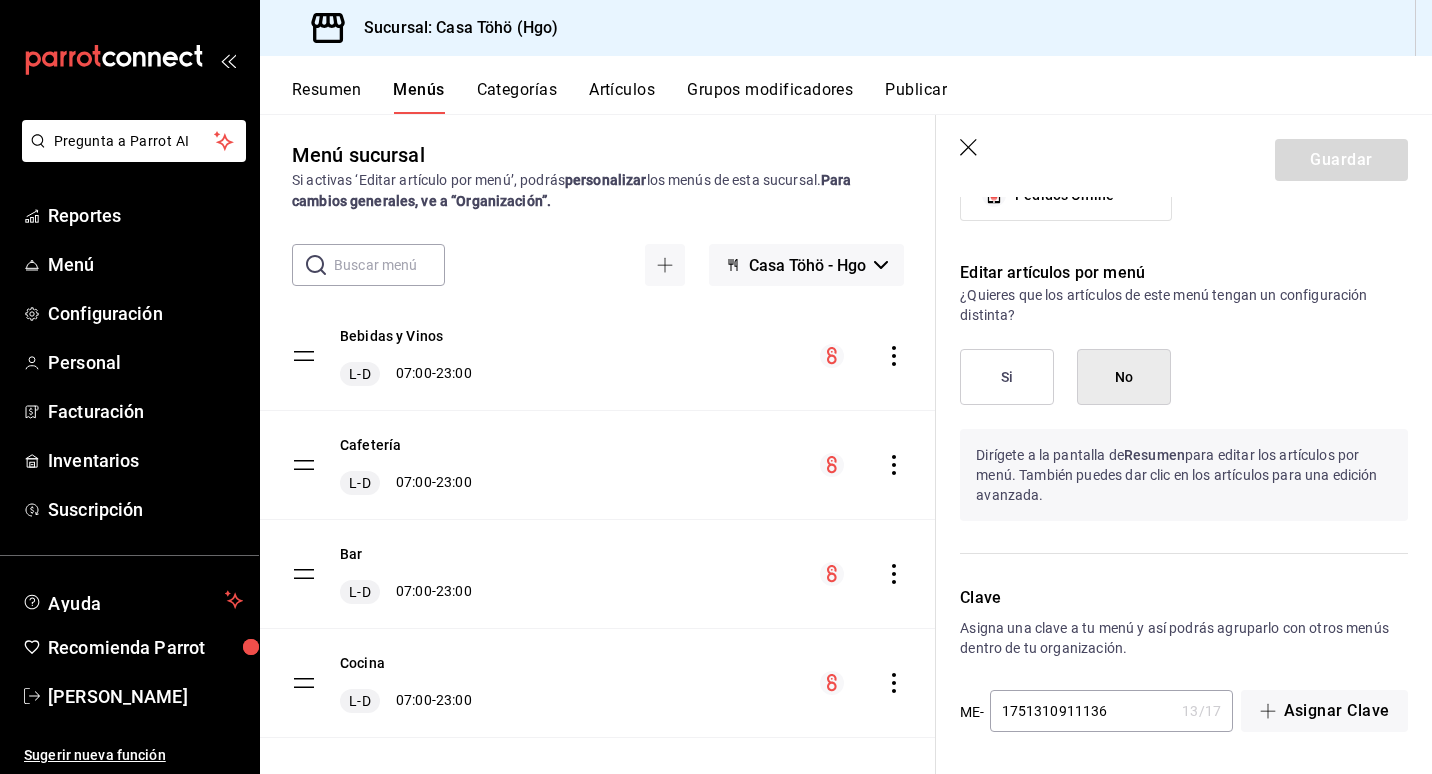 click on "Pregunta a Parrot AI Reportes   Menú   Configuración   Personal   Facturación   Inventarios   Suscripción   Ayuda Recomienda Parrot   Andrés Am   Sugerir nueva función   Sucursal: Casa Töhö (Hgo) Resumen Menús Categorías Artículos Grupos modificadores Publicar Menú sucursal Si activas ‘Editar artículo por menú’, podrás  personalizar  los menús de esta sucursal.  Para cambios generales, ve a “Organización”. ​ ​ Casa Töhö - Hgo Bebidas y Vinos L-D 07:00  -  23:00 Cafetería L-D 07:00  -  23:00 Bar L-D 07:00  -  23:00 Cocina L-D 07:00  -  23:00 Guardar Editar menú ¿Cómo se va a llamar? Cocina 6 /30 ¿Cómo se va a llamar? Horarios Elige el horario y disponibilidad de este menú Inicio 07:00 AM 07:00 Fin 23:00 PM 23:00 Entre Semana Lunes Martes Miércoles Jueves Viernes Fin de semana Sábado Domingo Agregar horario Categorías Selecciona una categoría existente Domo to go Entradas Especialidades Postres Pizza Hamburguesas y Doggos Parrilla Cerdo Mariscos Aves Pastas Ensaladas Si" at bounding box center [716, 387] 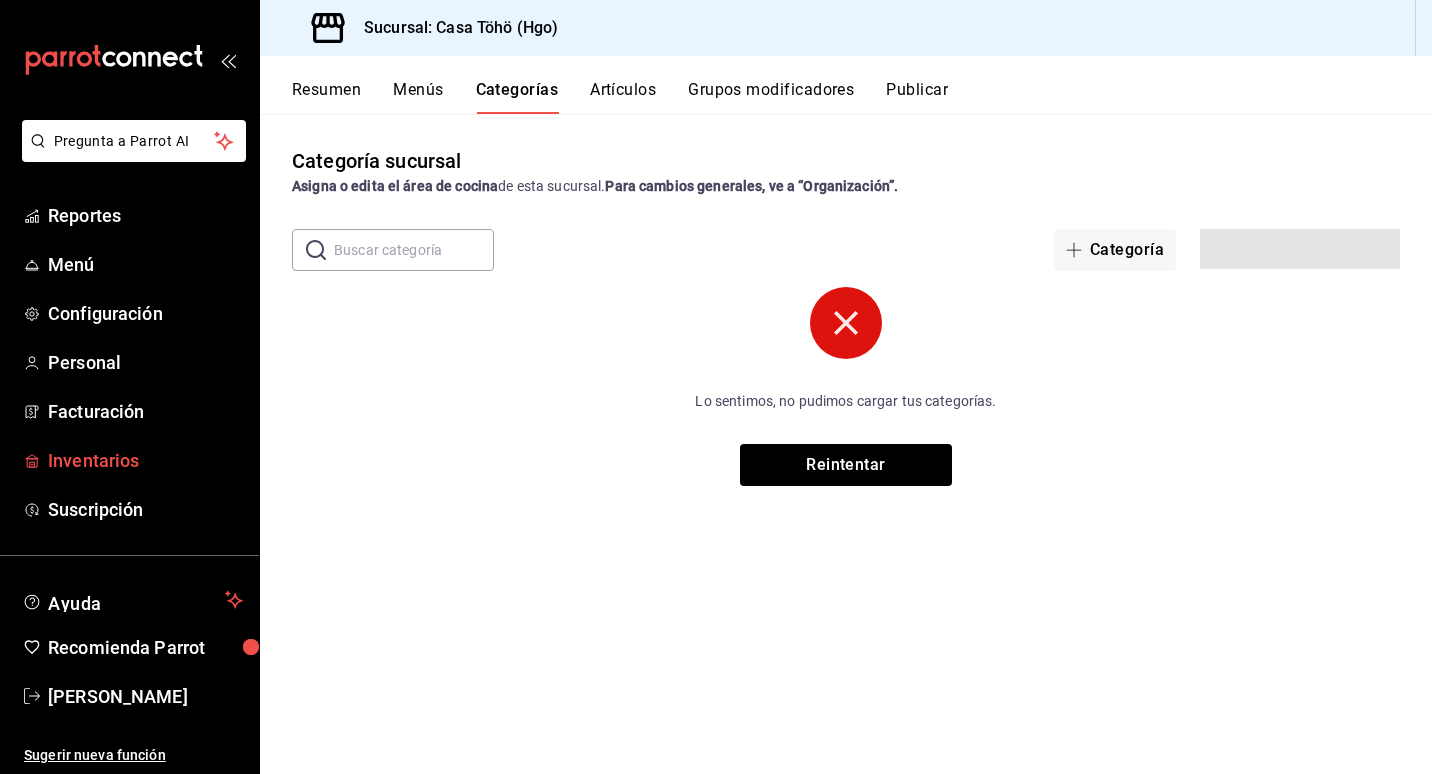 click on "Inventarios" at bounding box center [145, 460] 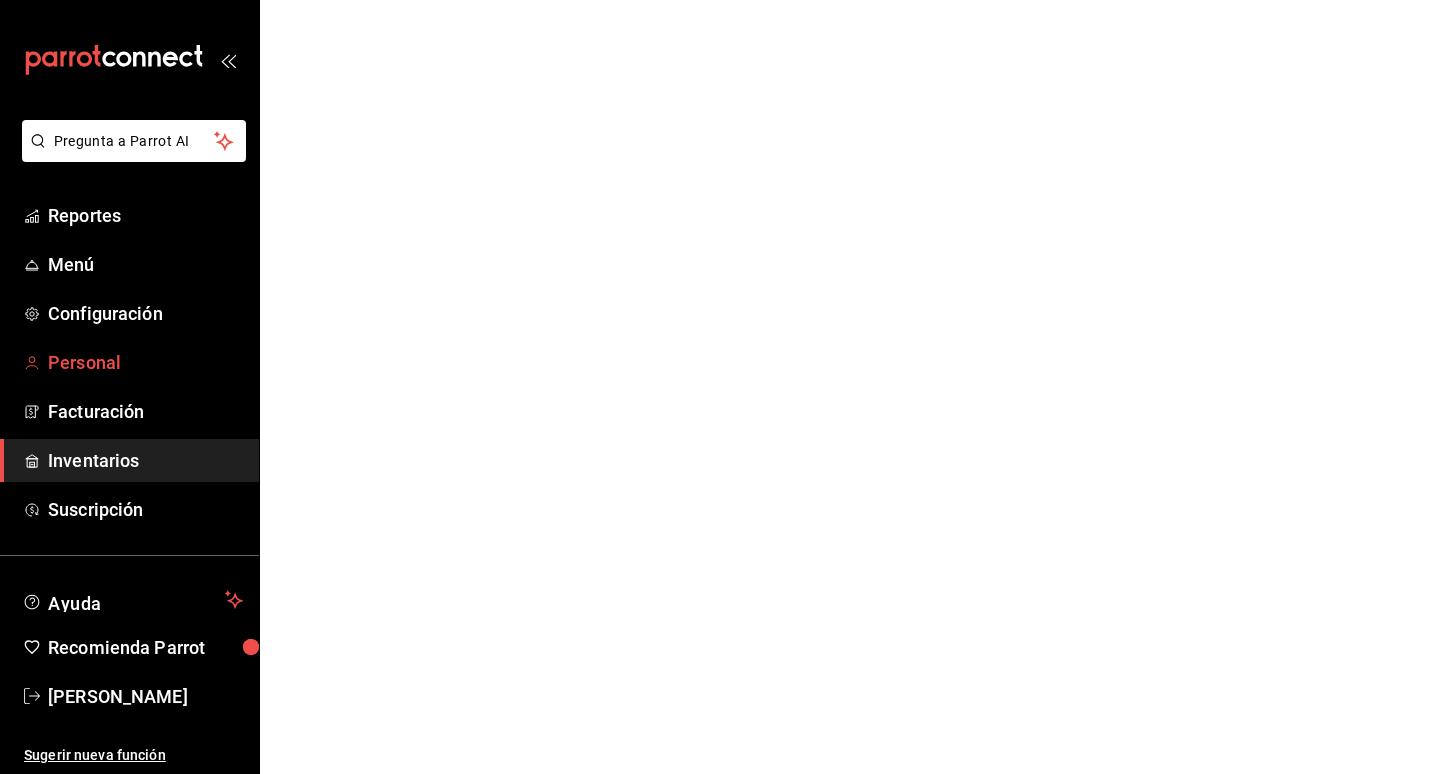 click on "Personal" at bounding box center (145, 362) 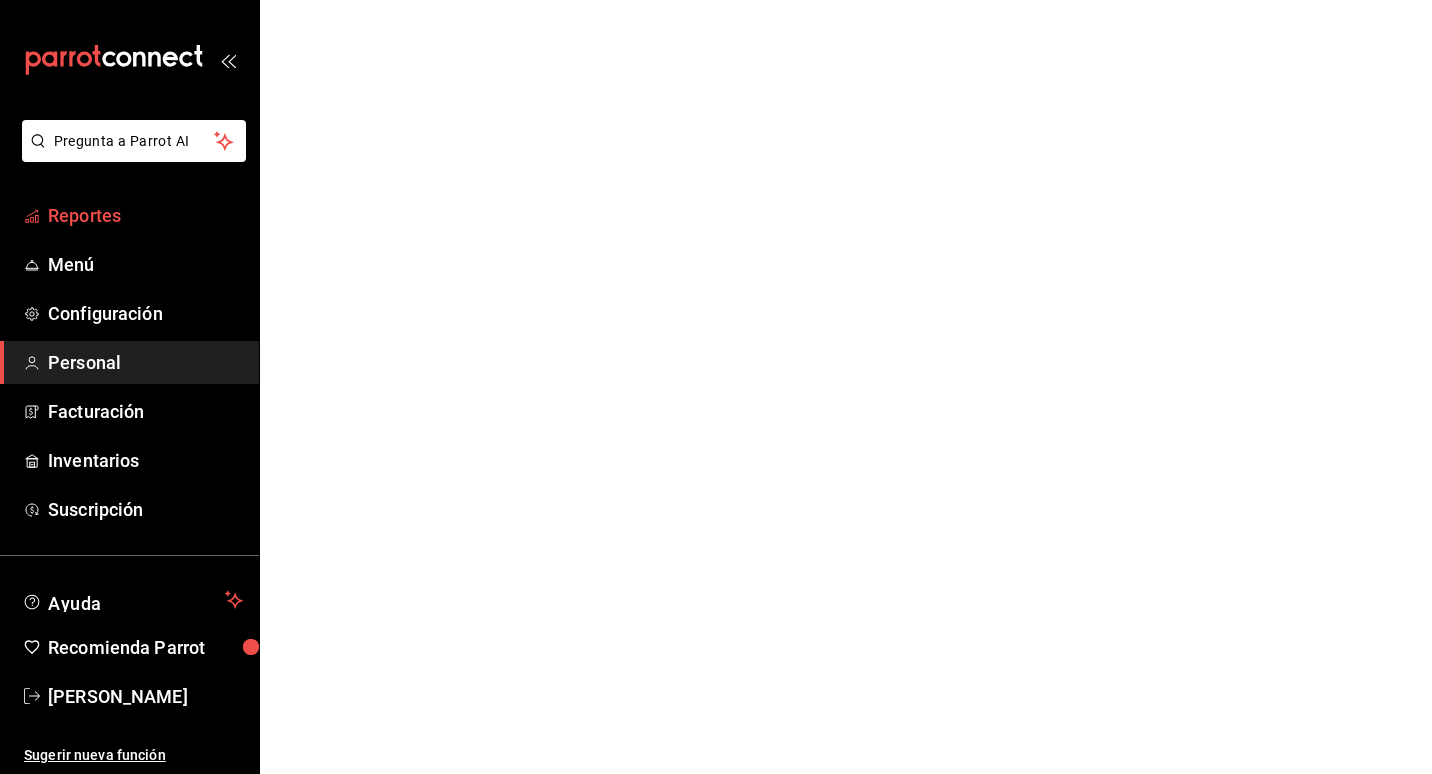 click on "Reportes" at bounding box center [145, 215] 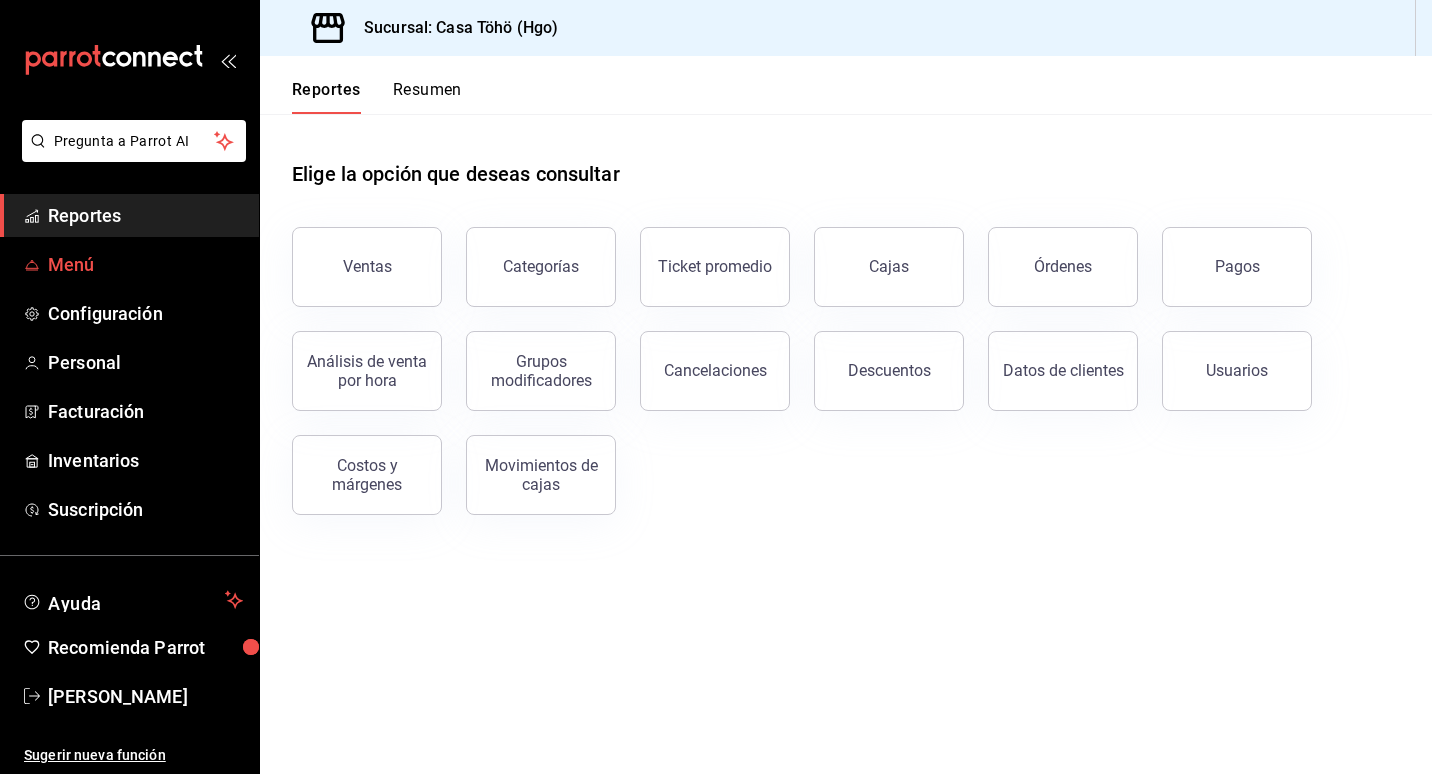 click on "Menú" at bounding box center (145, 264) 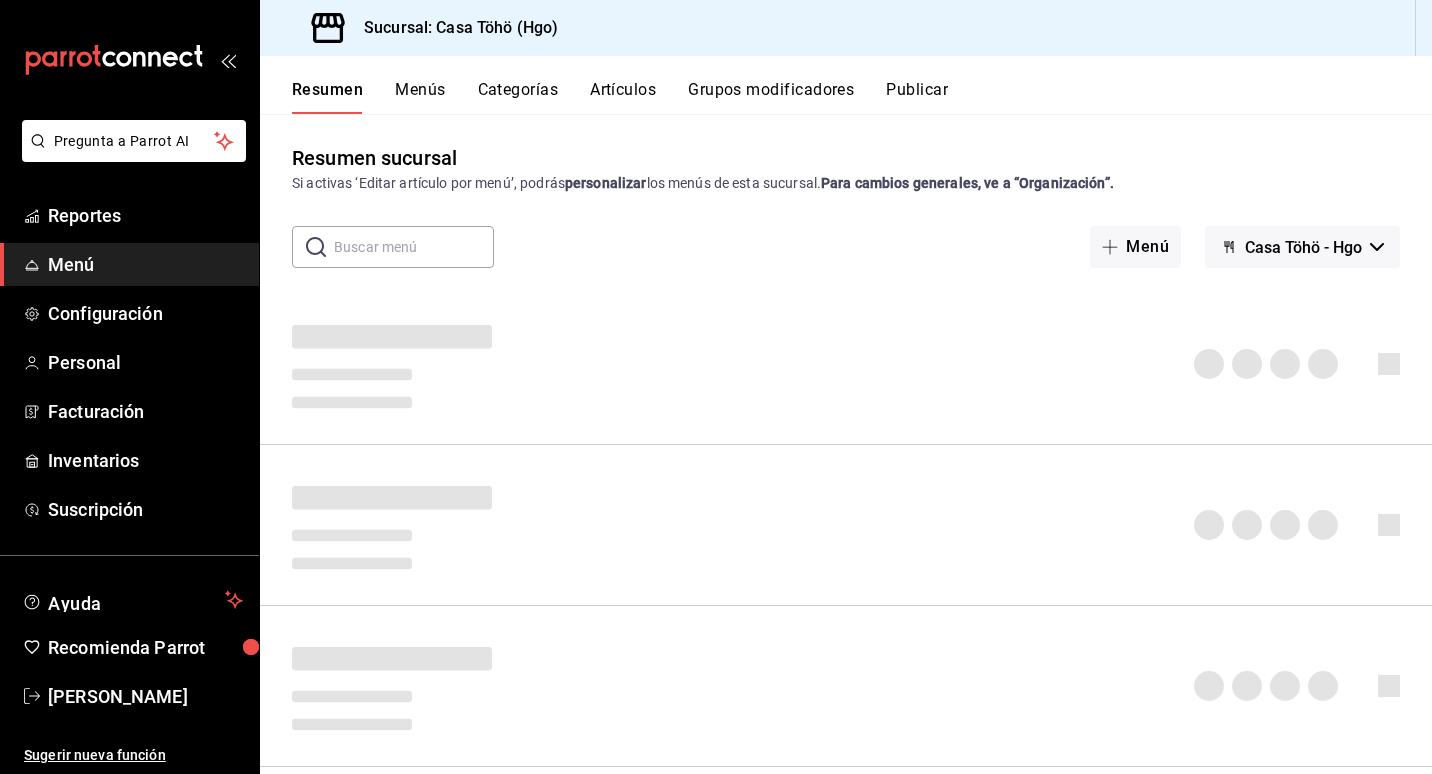 scroll, scrollTop: 0, scrollLeft: 0, axis: both 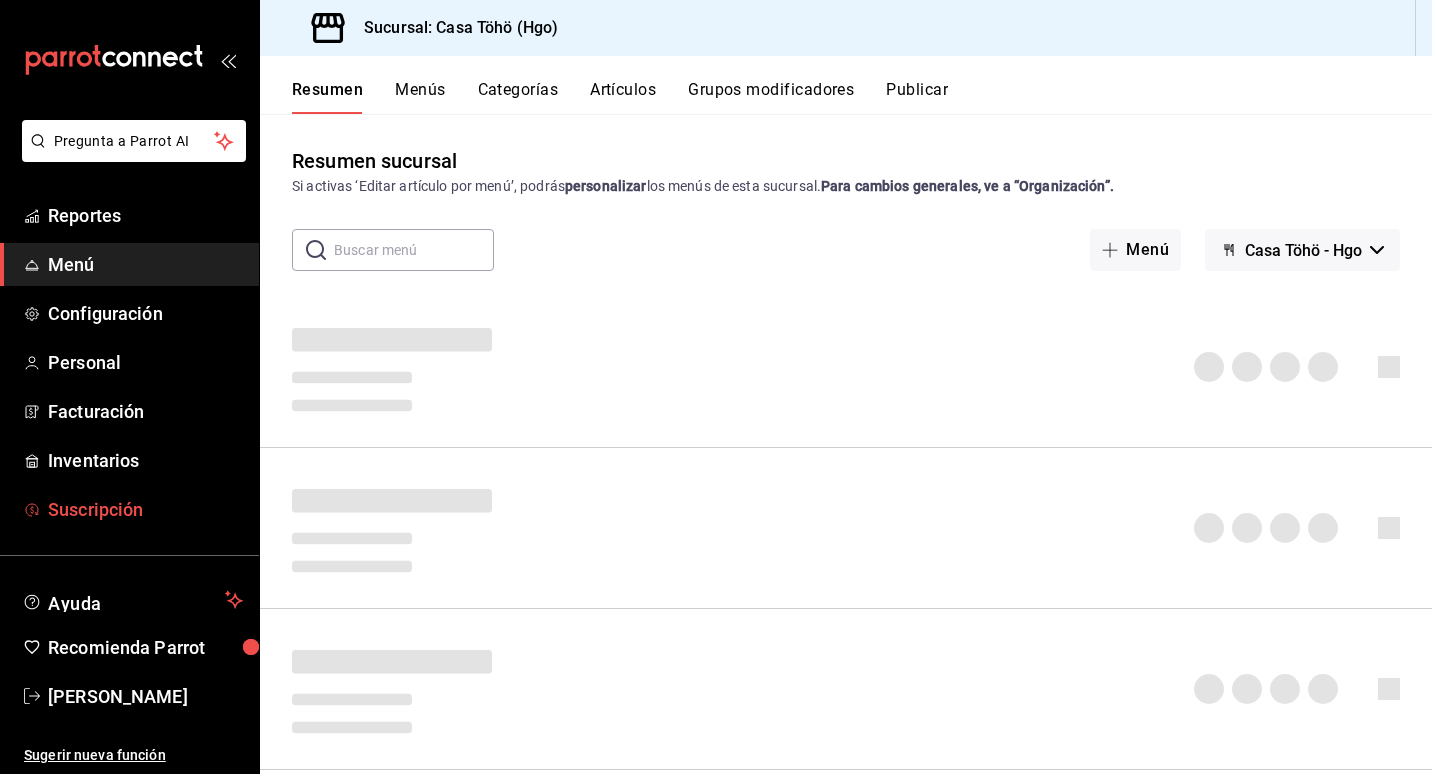 click on "Suscripción" at bounding box center [145, 509] 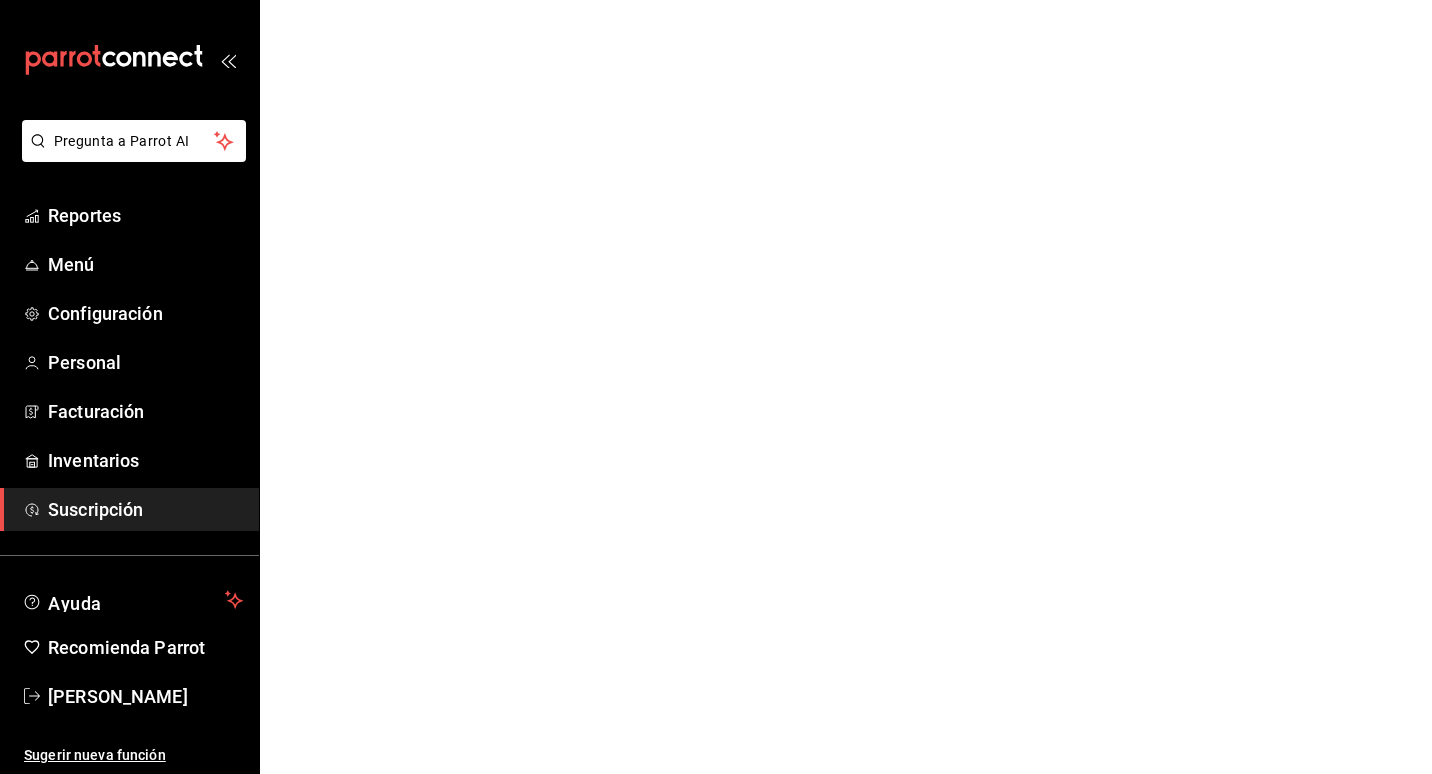 scroll, scrollTop: 0, scrollLeft: 0, axis: both 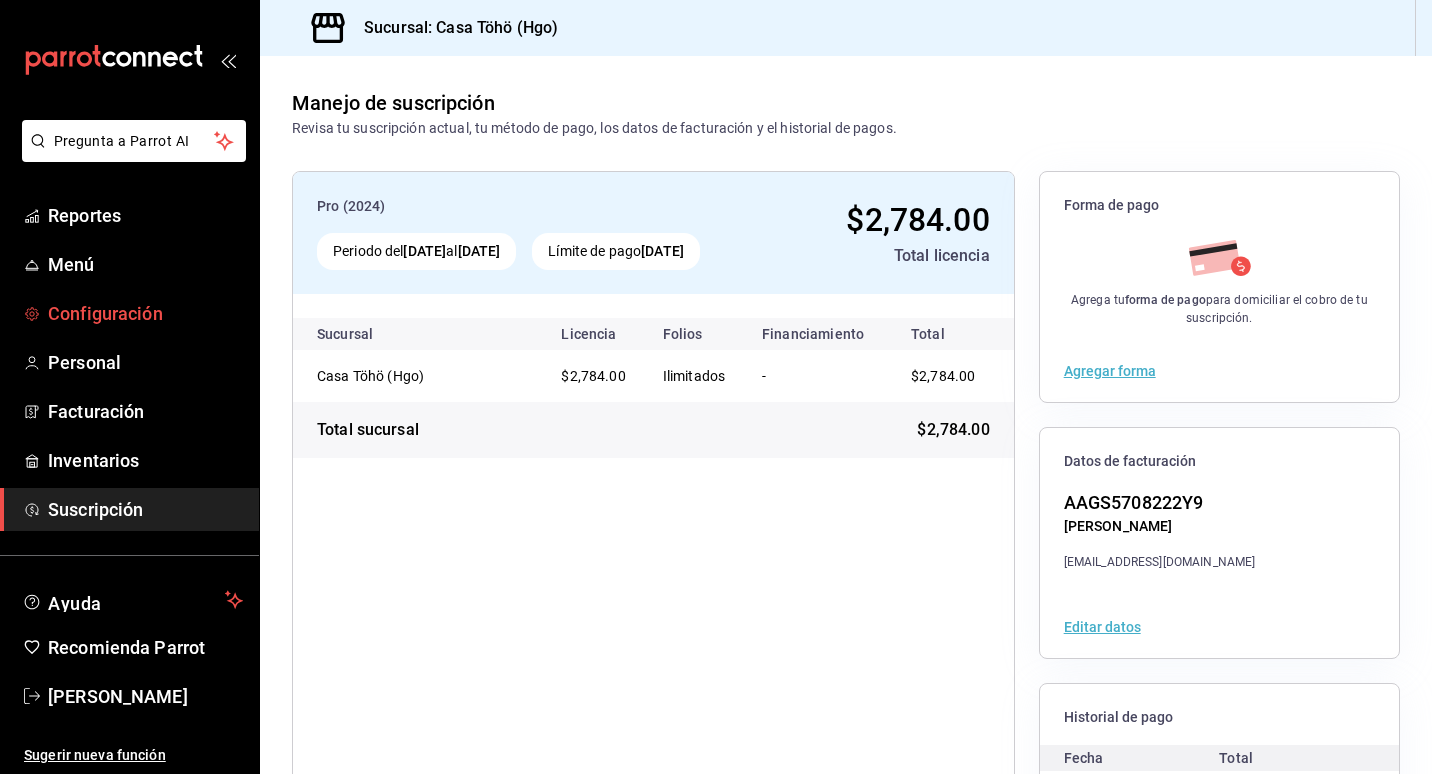 click on "Configuración" at bounding box center [145, 313] 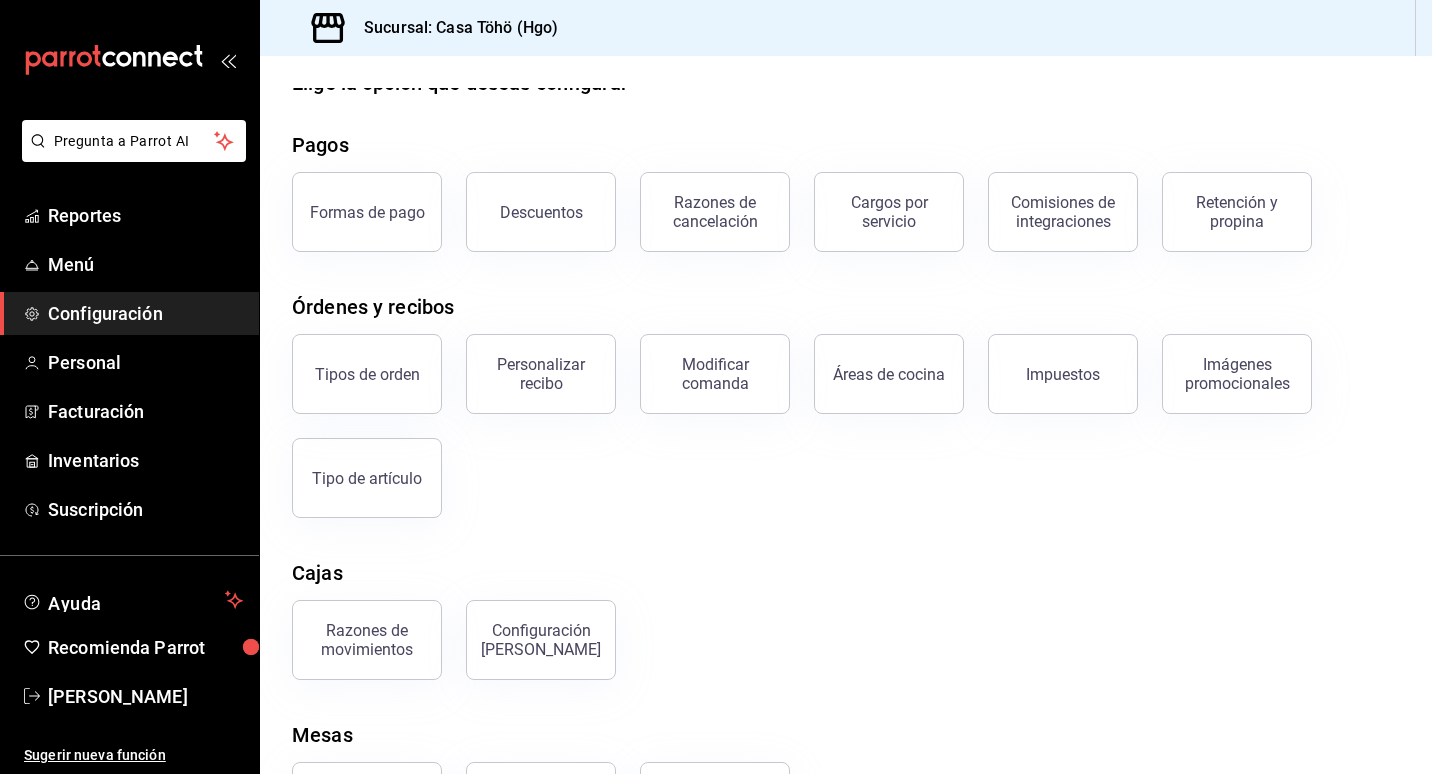 scroll, scrollTop: 0, scrollLeft: 0, axis: both 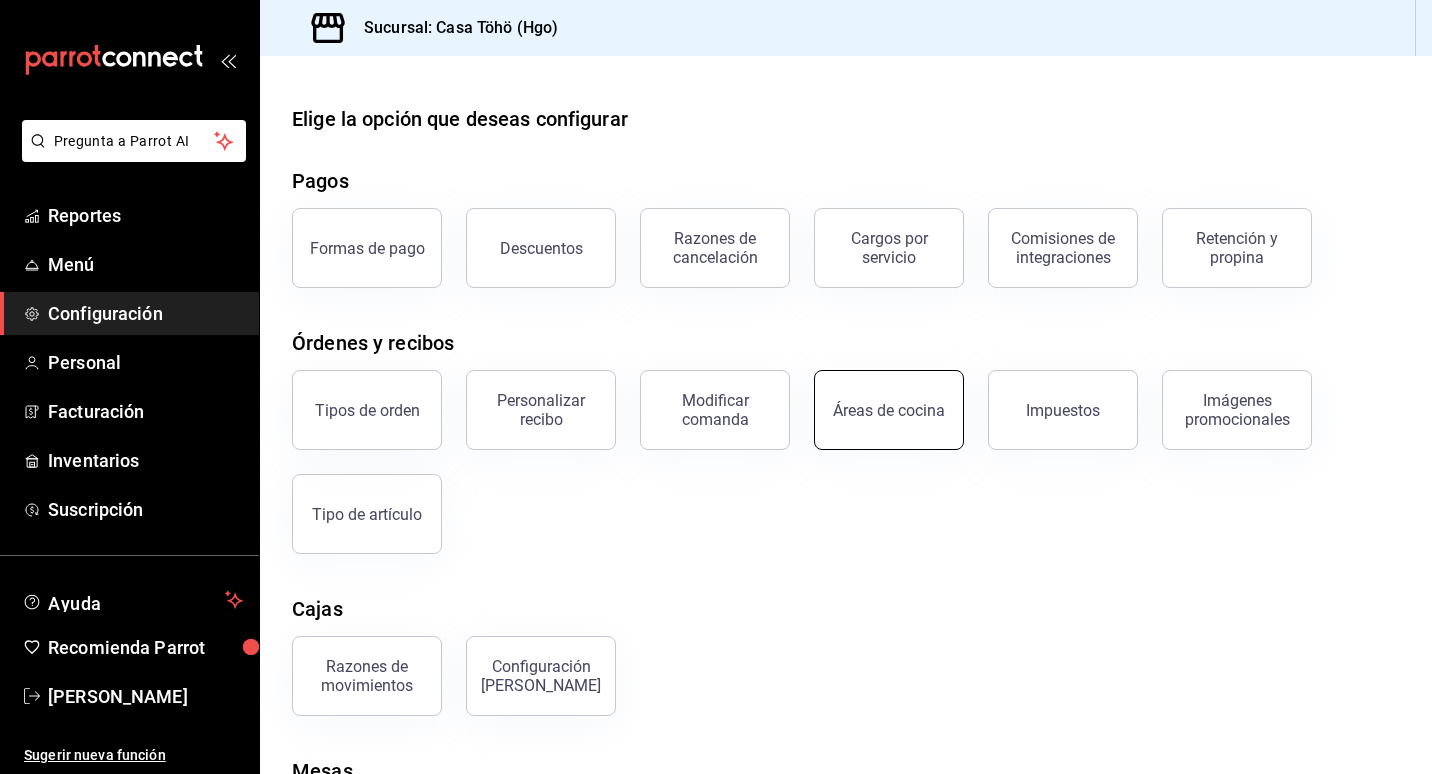 click on "Áreas de cocina" at bounding box center [889, 410] 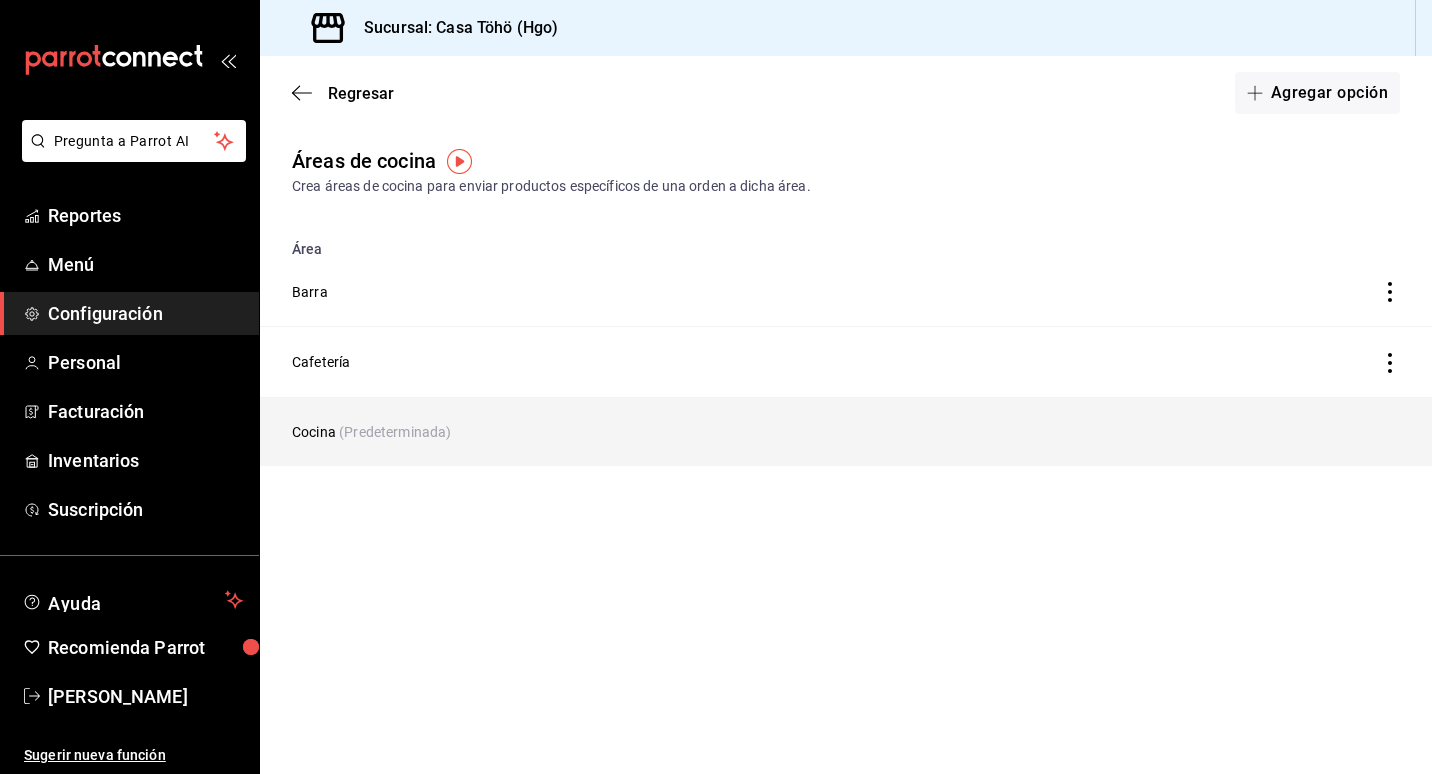 click on "(Predeterminada)" at bounding box center [395, 432] 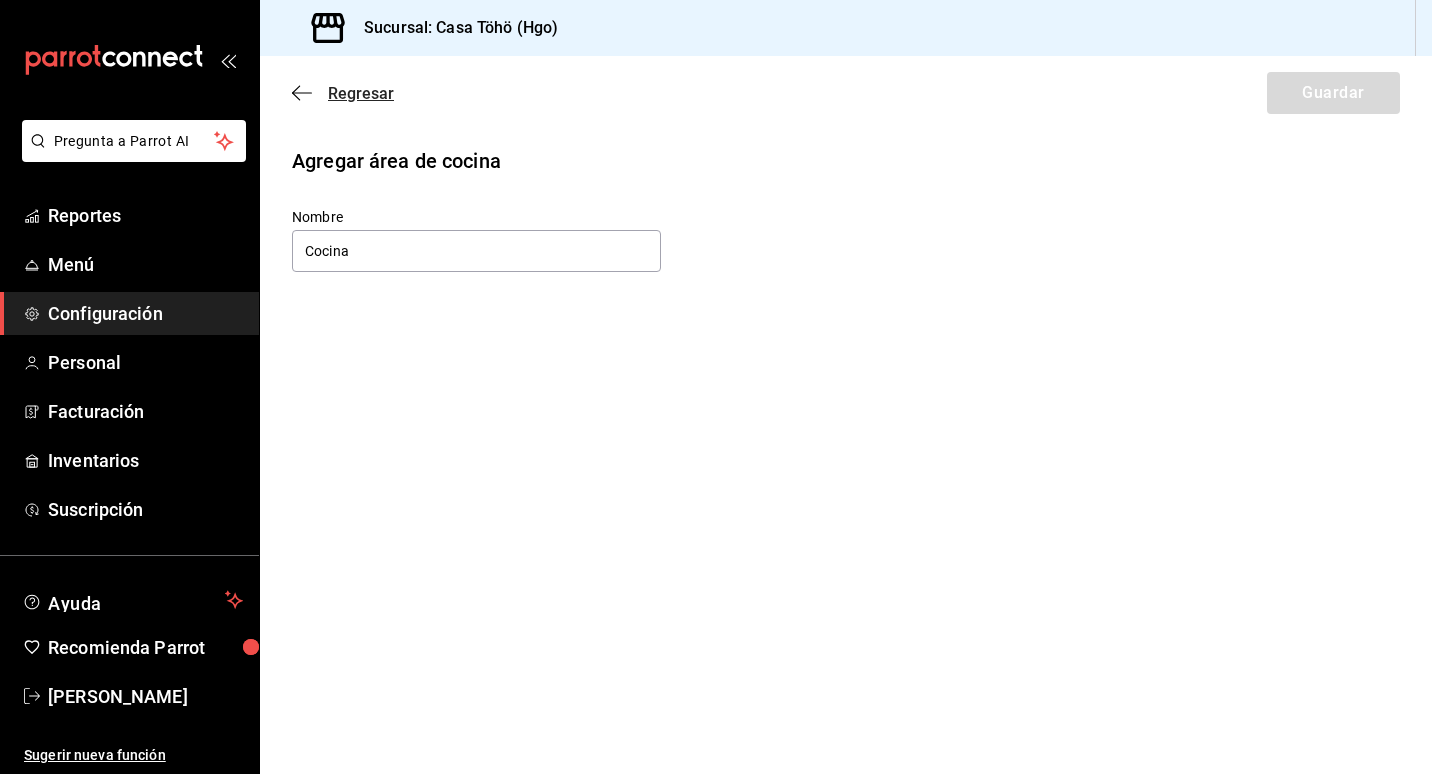 click 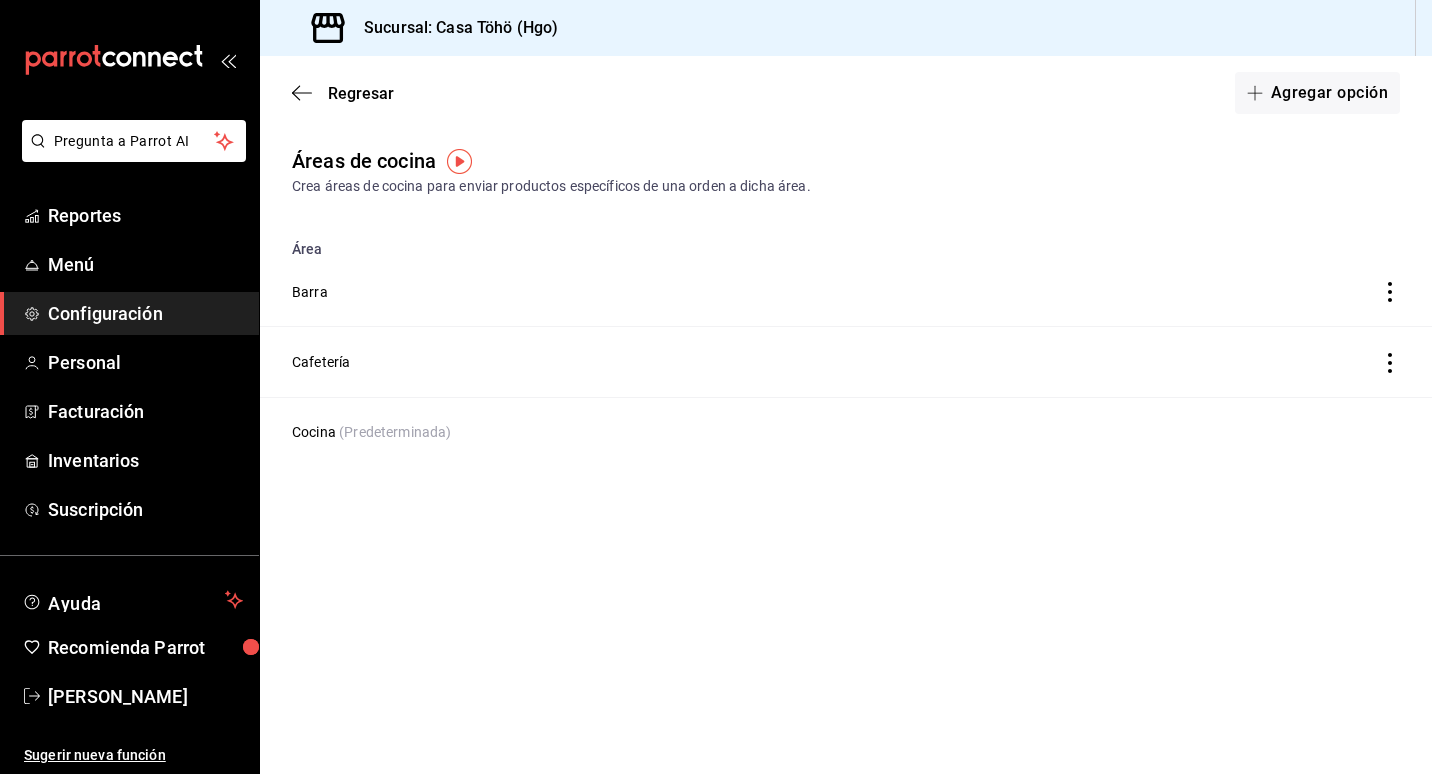 click 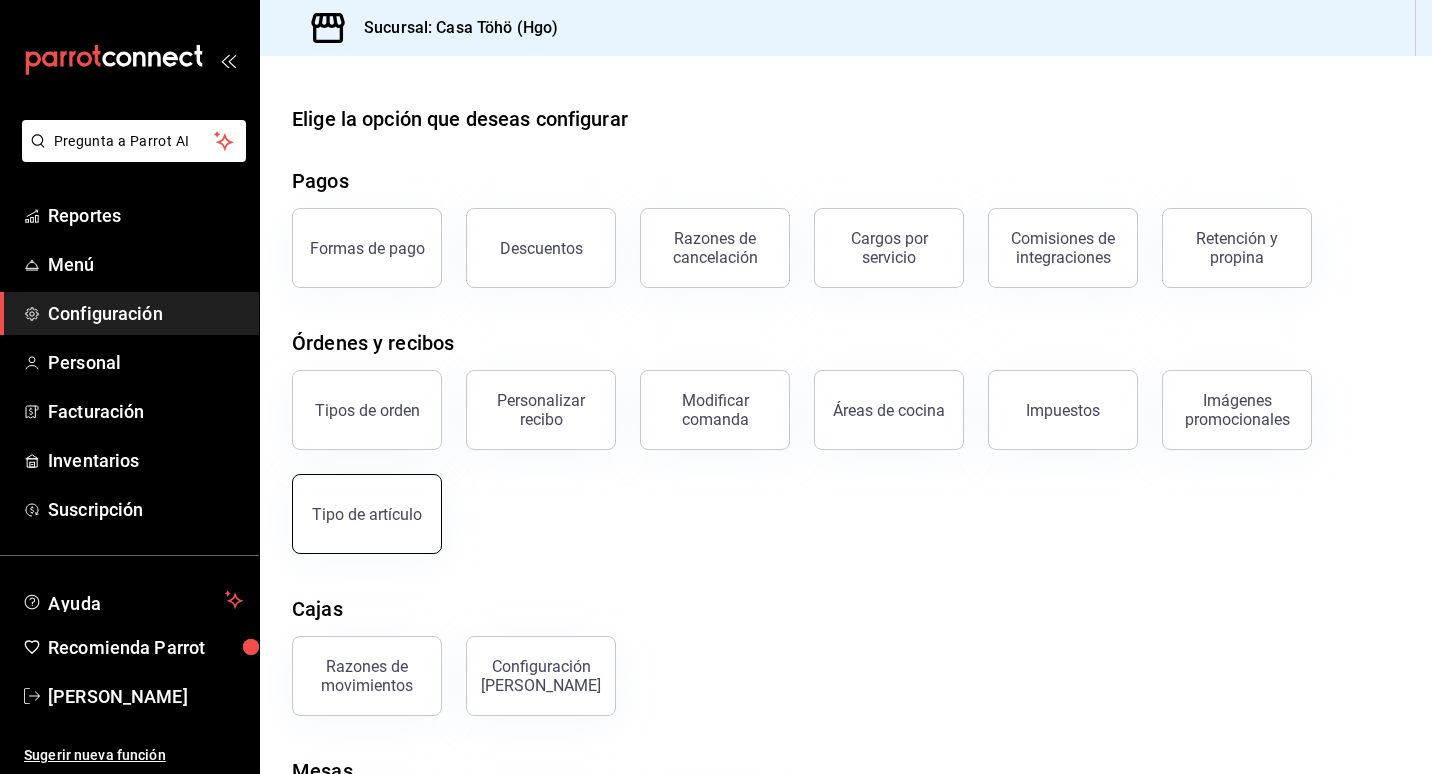 click on "Tipo de artículo" at bounding box center (367, 514) 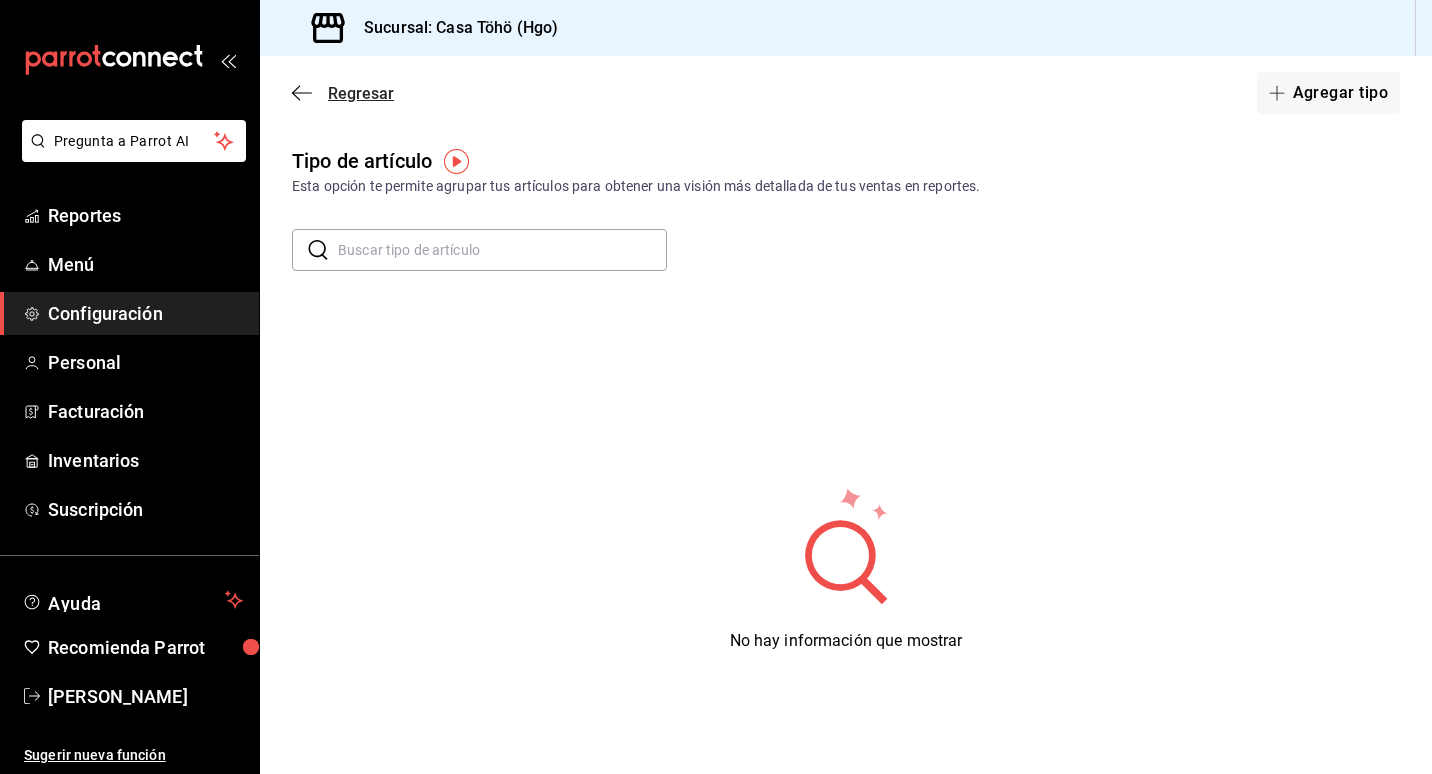 click 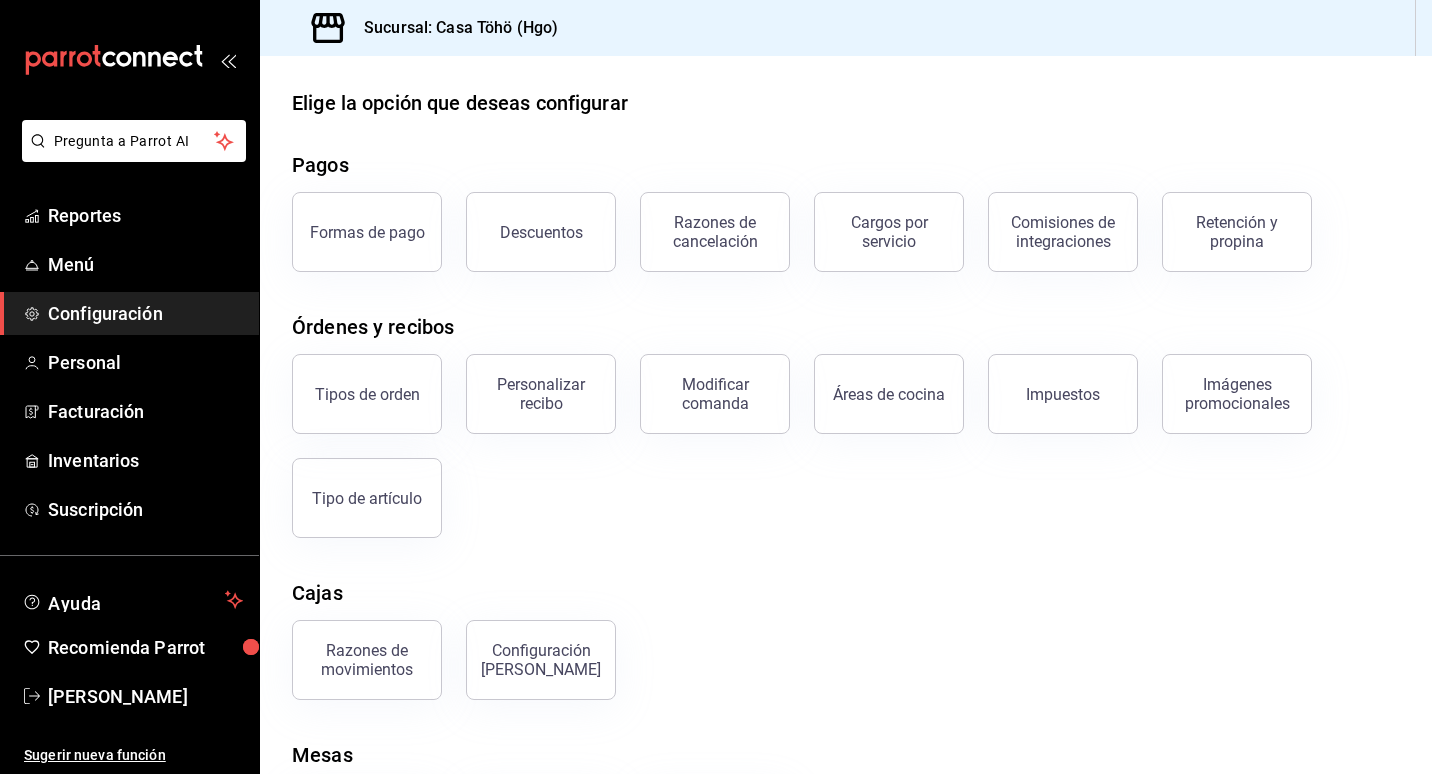 scroll, scrollTop: 0, scrollLeft: 0, axis: both 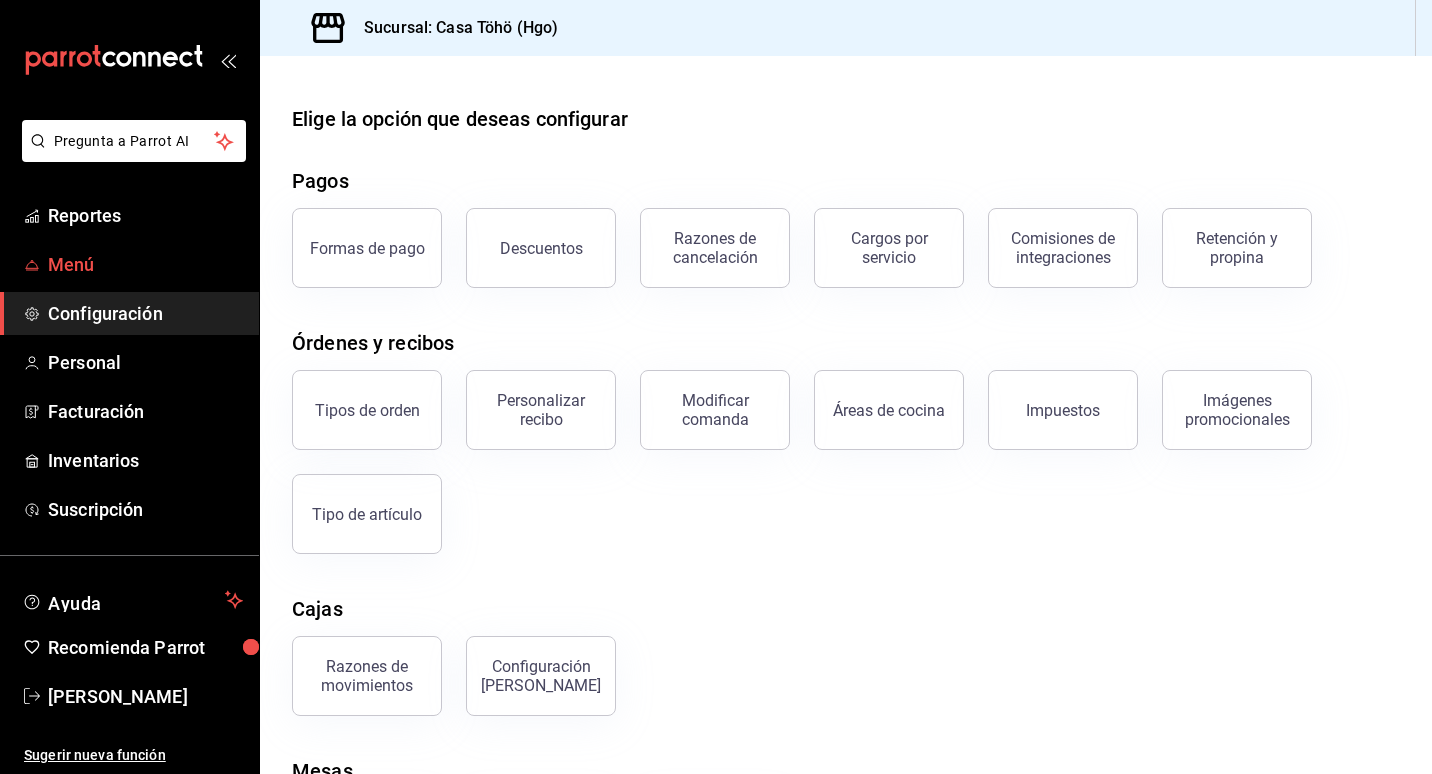 click on "Menú" at bounding box center (145, 264) 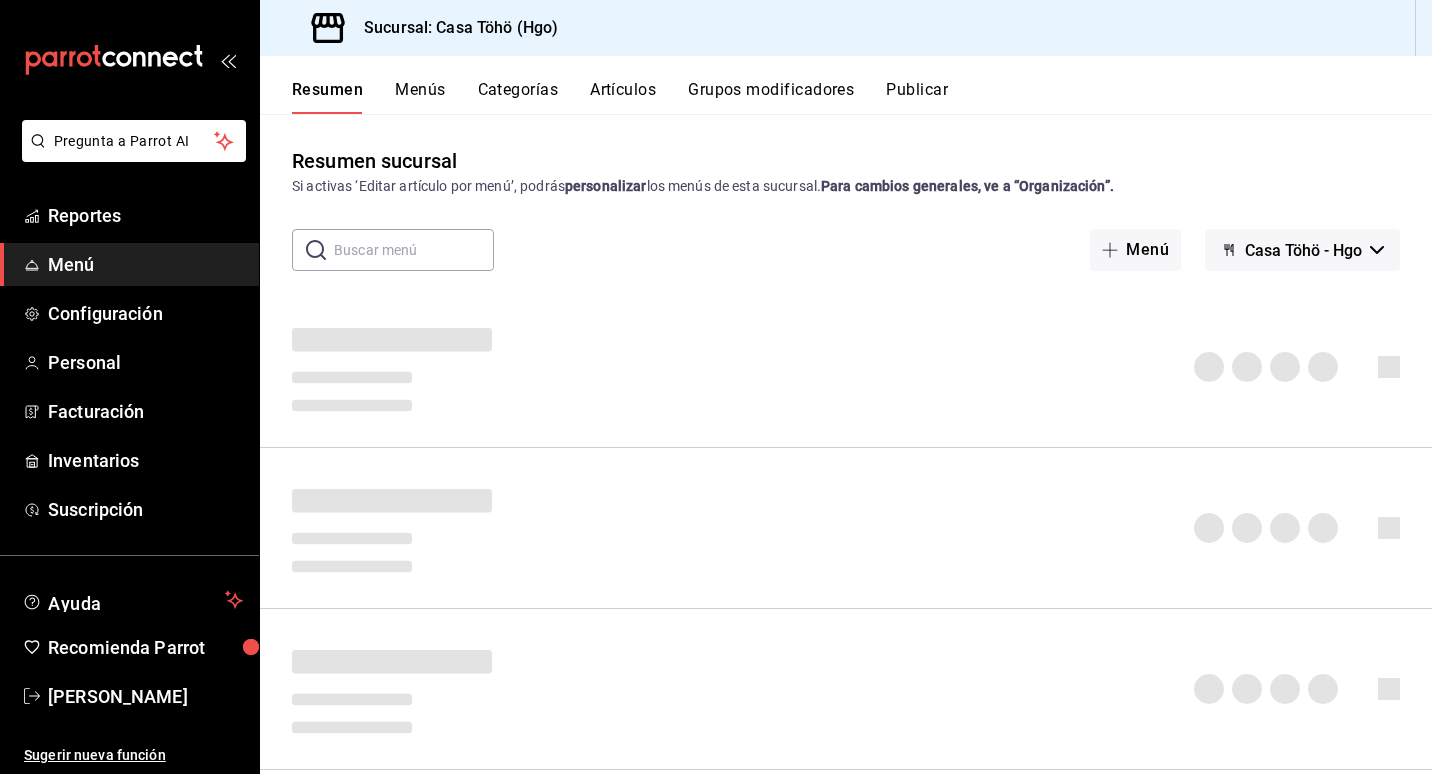 click on "Casa Töhö - Hgo" at bounding box center [1302, 250] 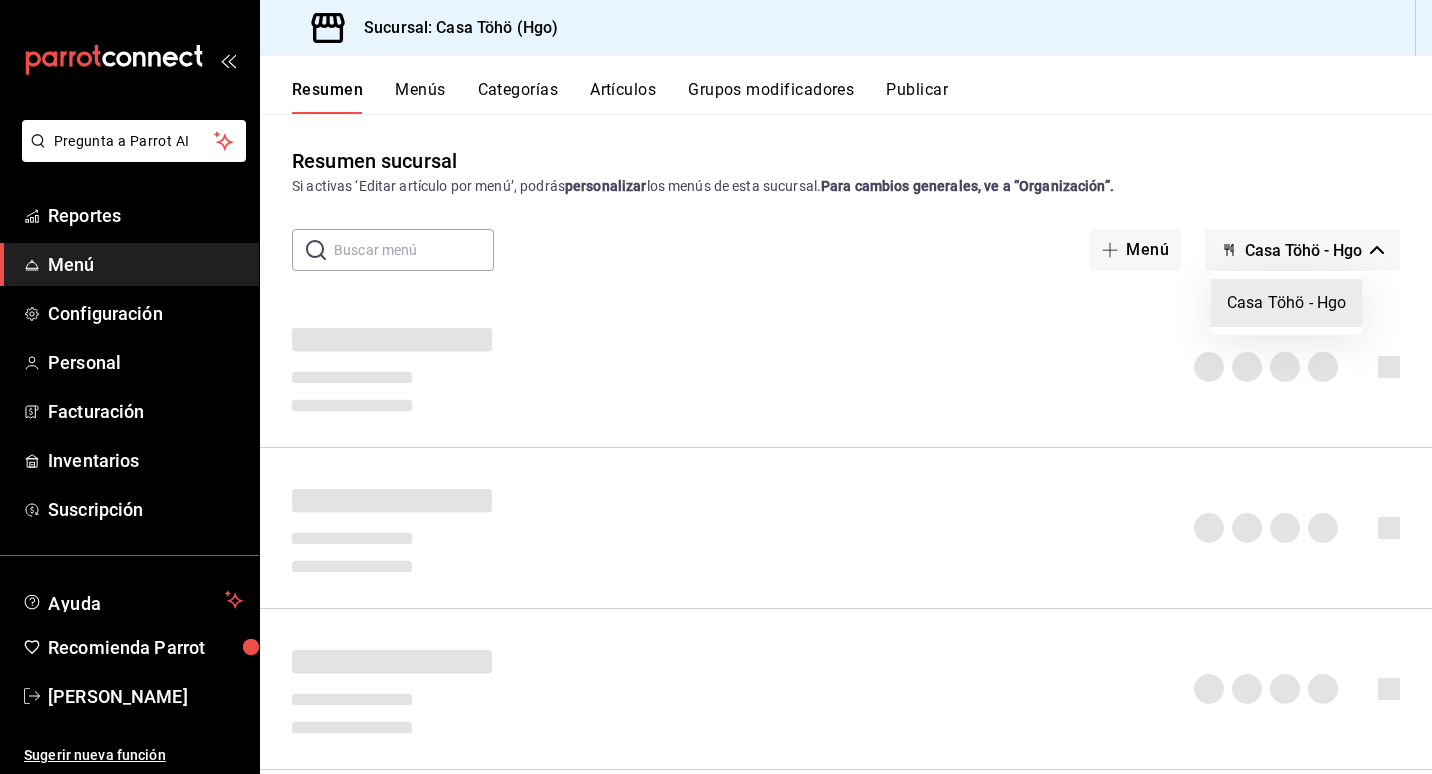 click at bounding box center (716, 387) 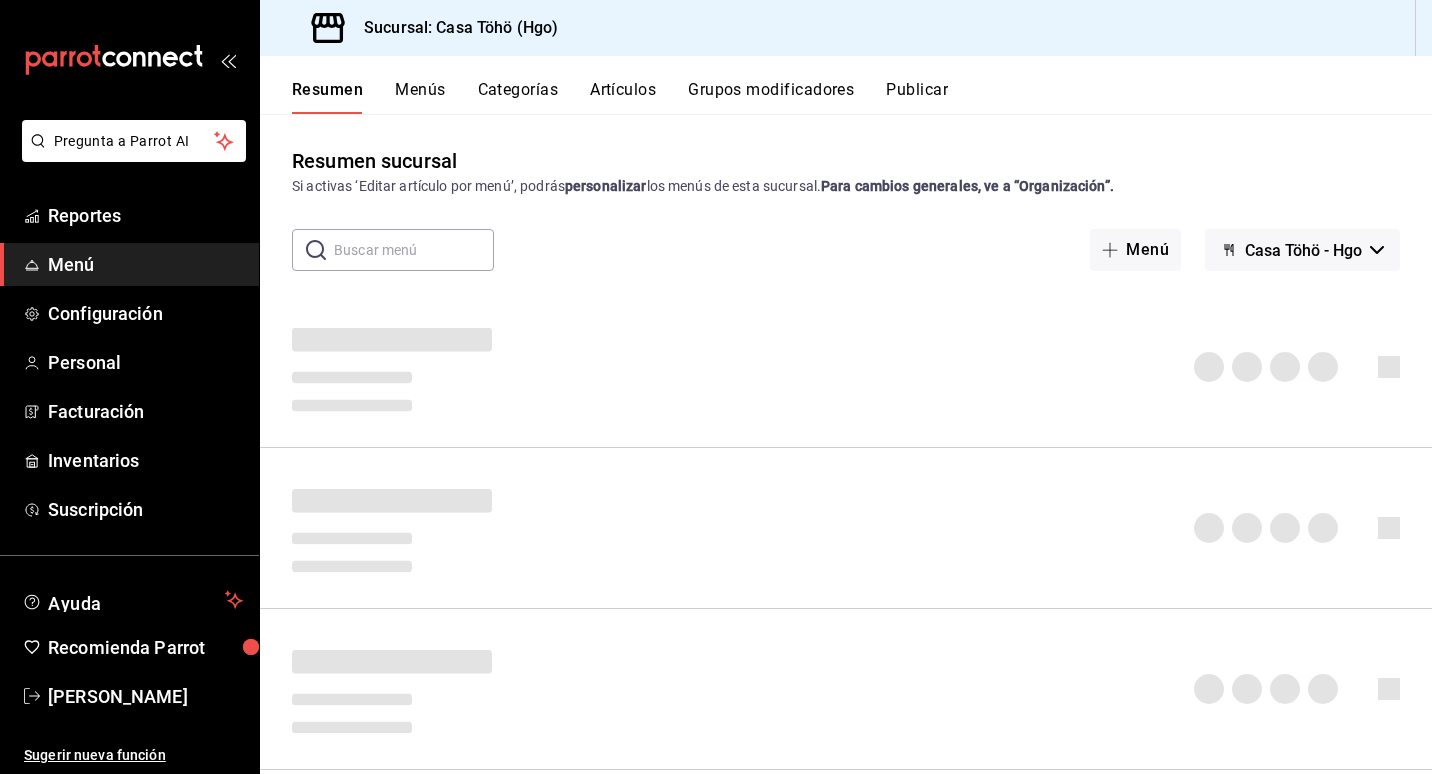 click 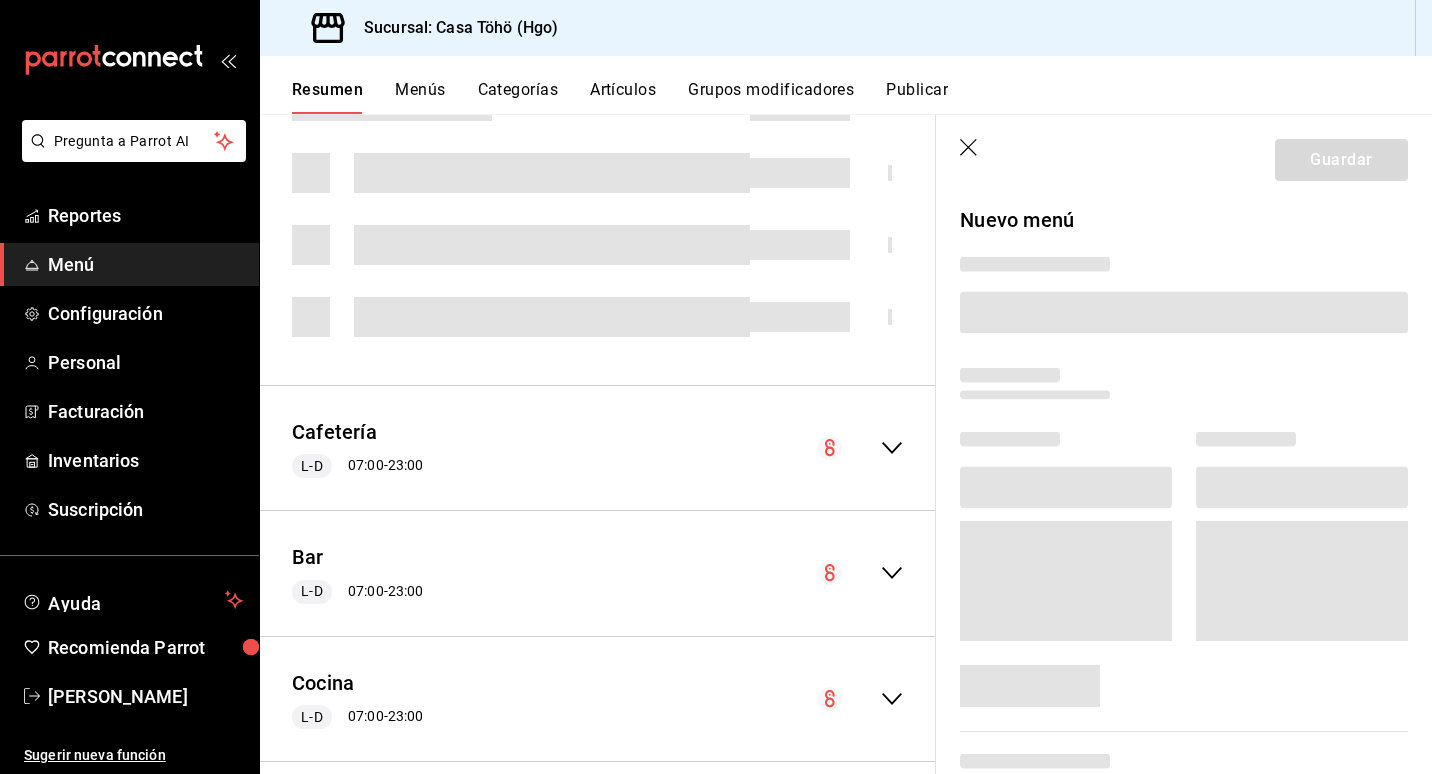 scroll, scrollTop: 665, scrollLeft: 0, axis: vertical 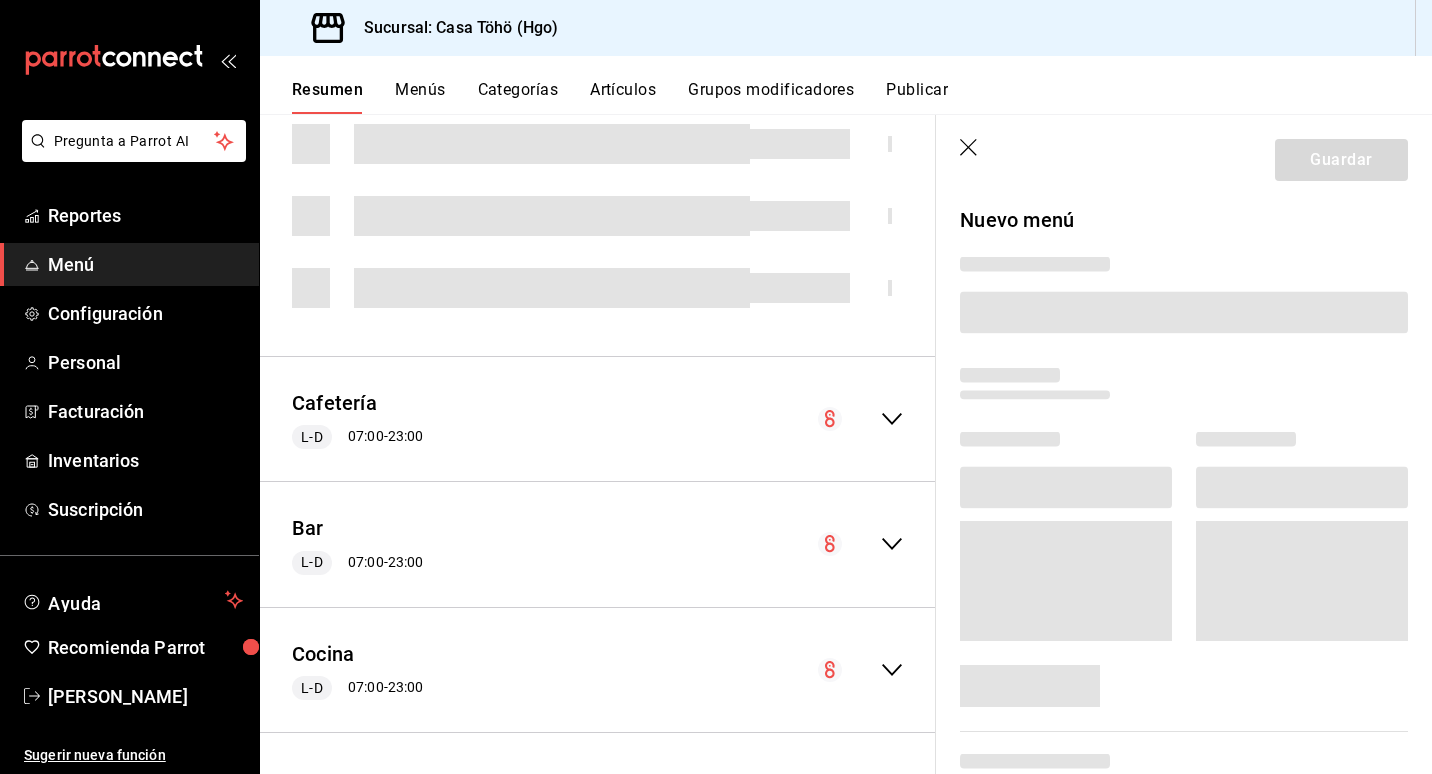 click 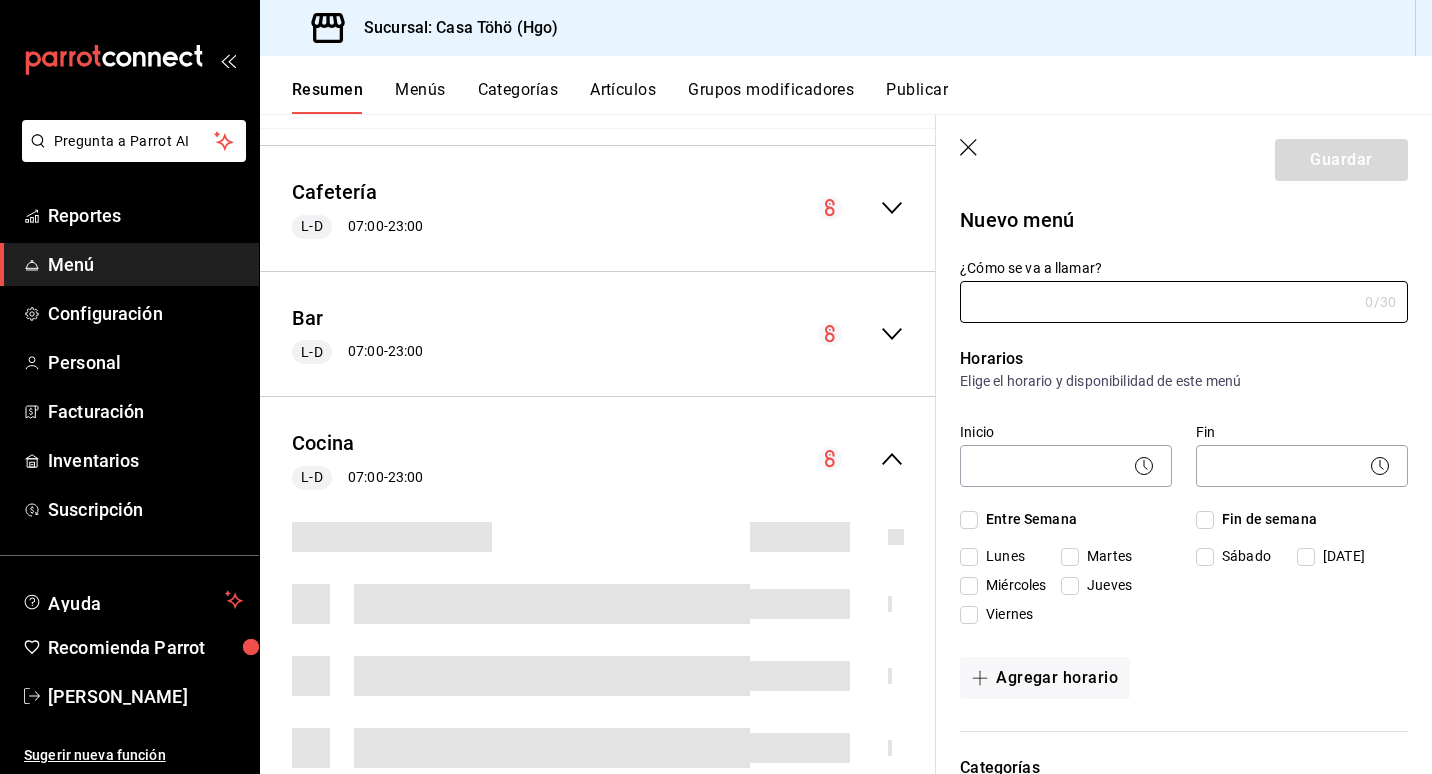 scroll, scrollTop: 1255, scrollLeft: 0, axis: vertical 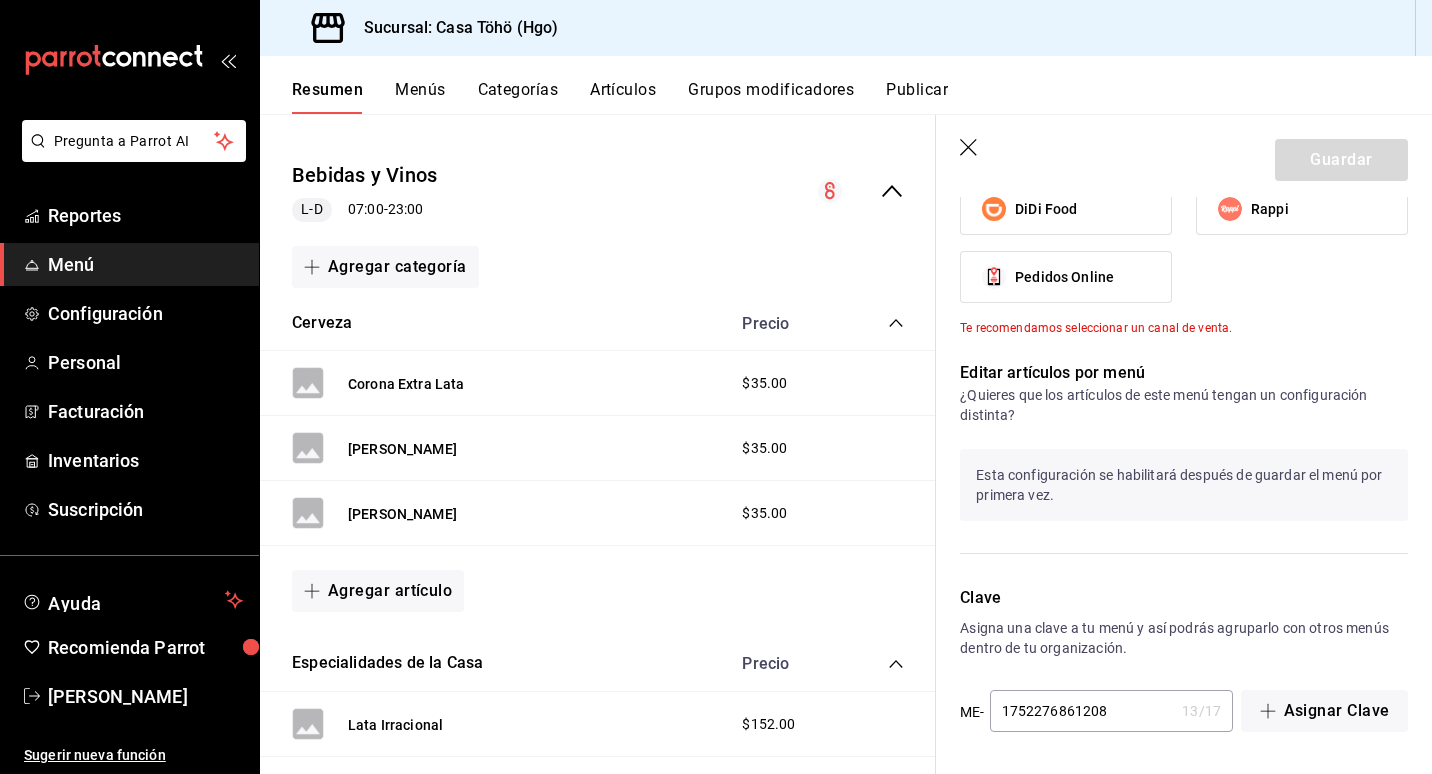 click 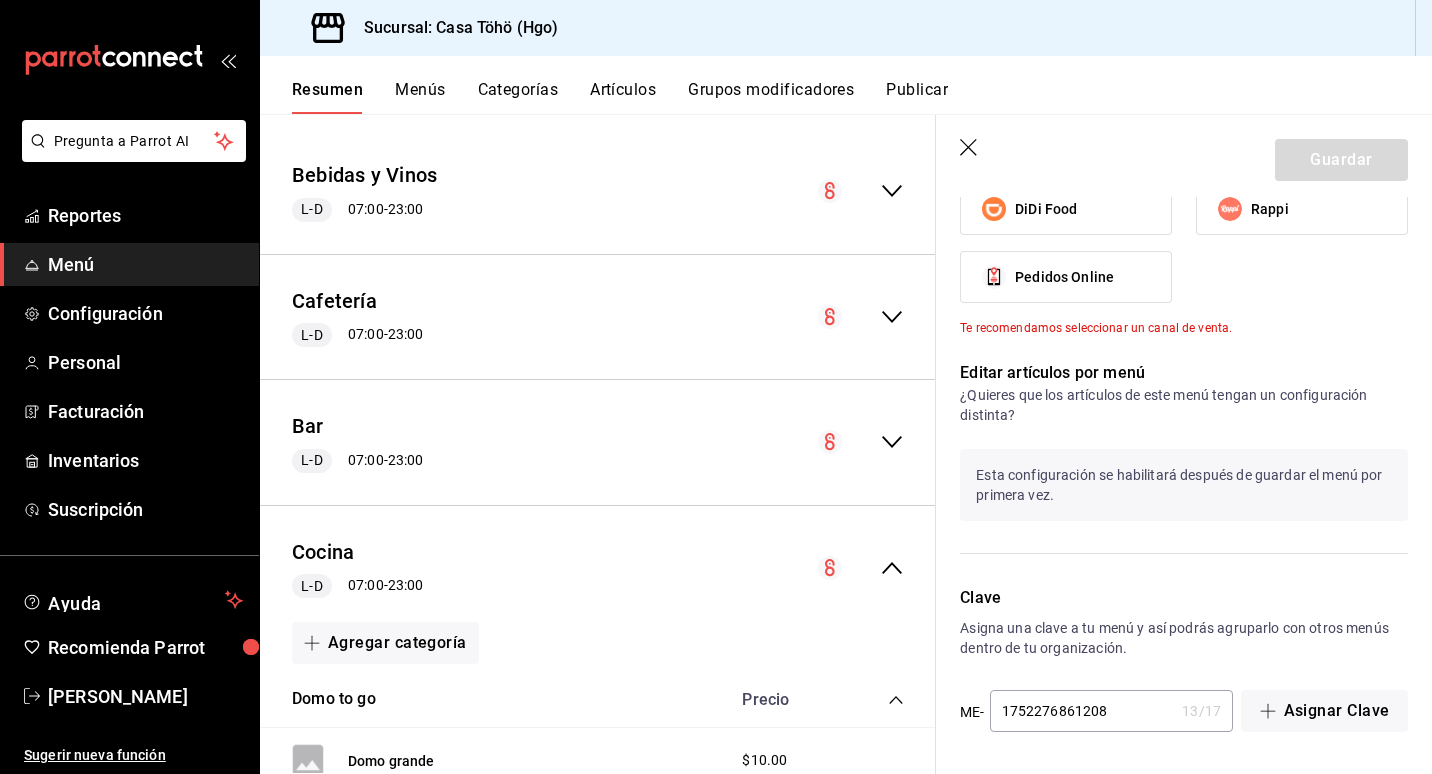 click 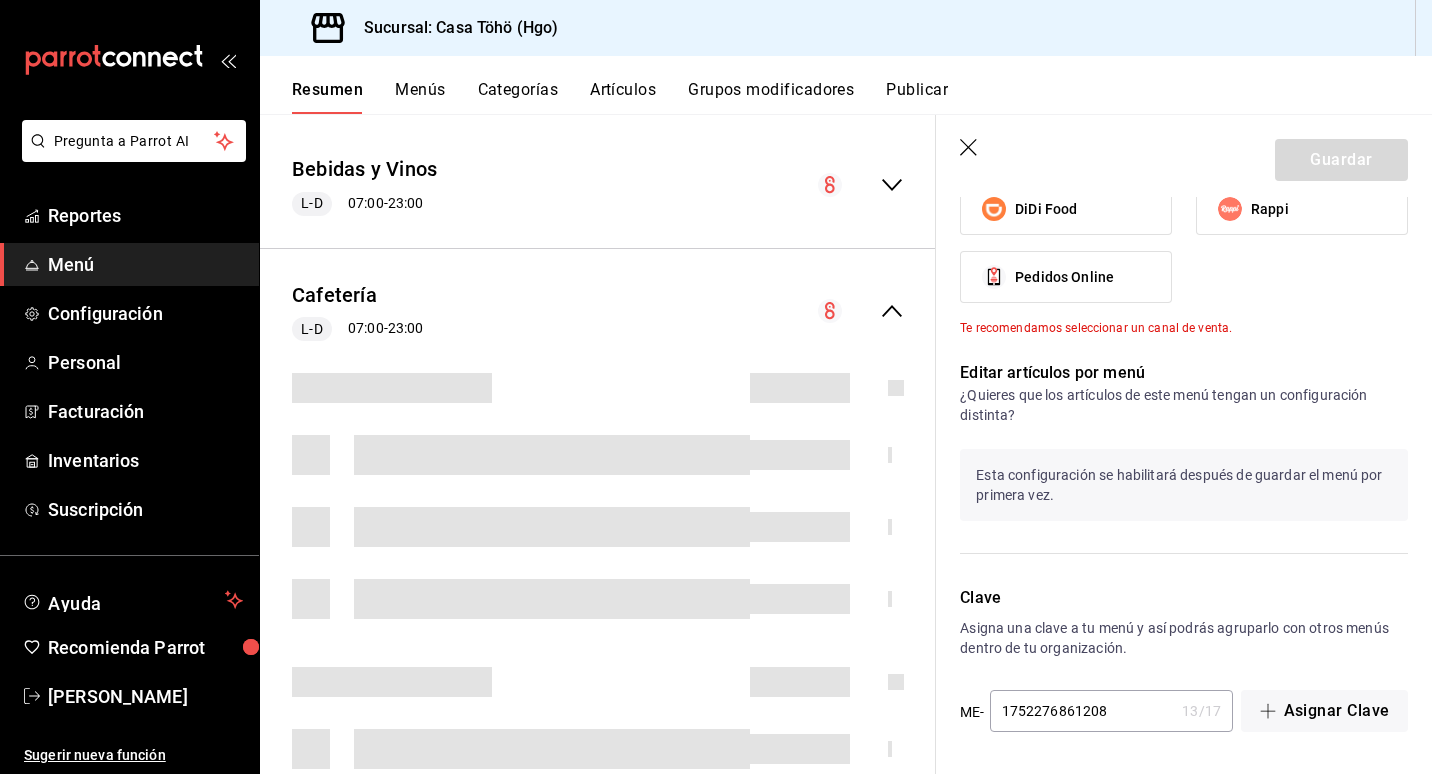 scroll, scrollTop: 103, scrollLeft: 0, axis: vertical 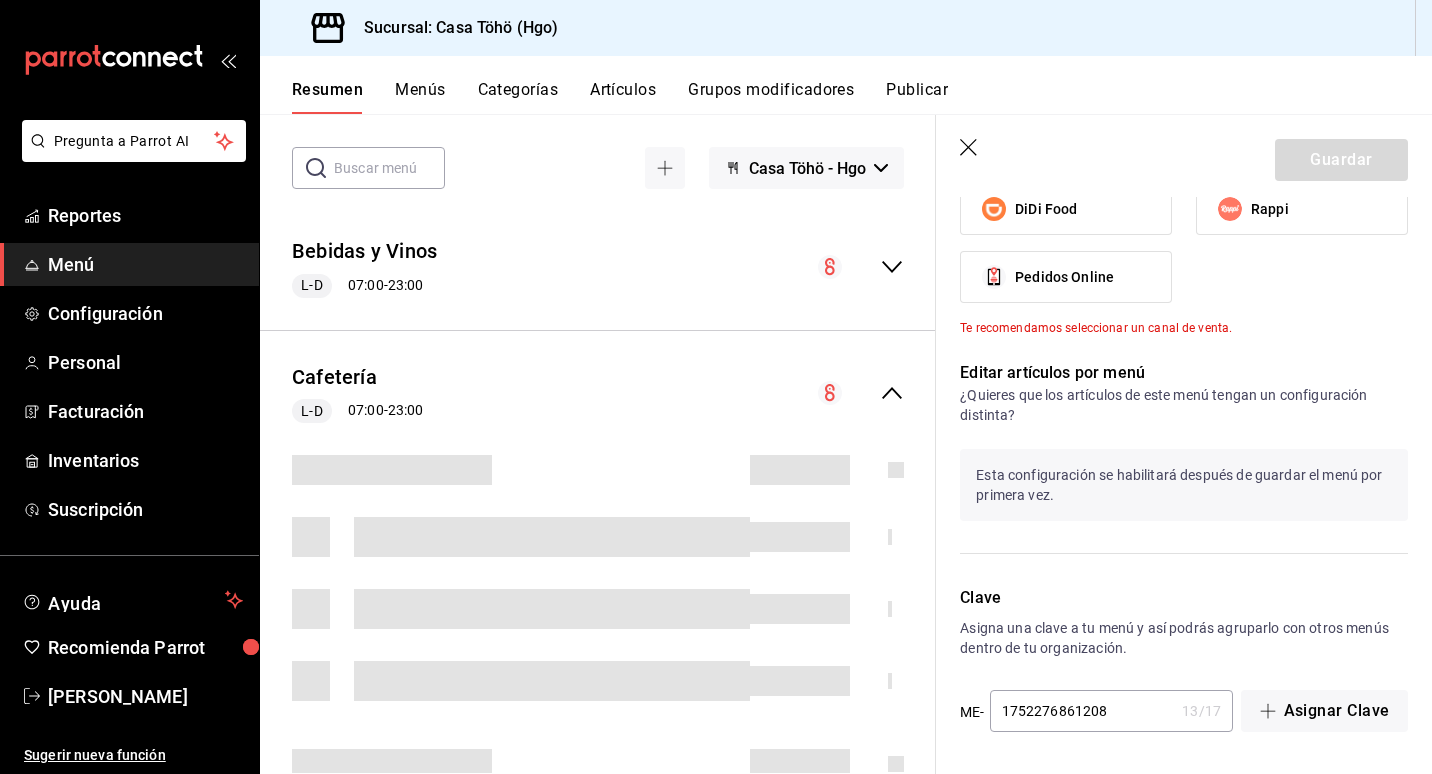 click 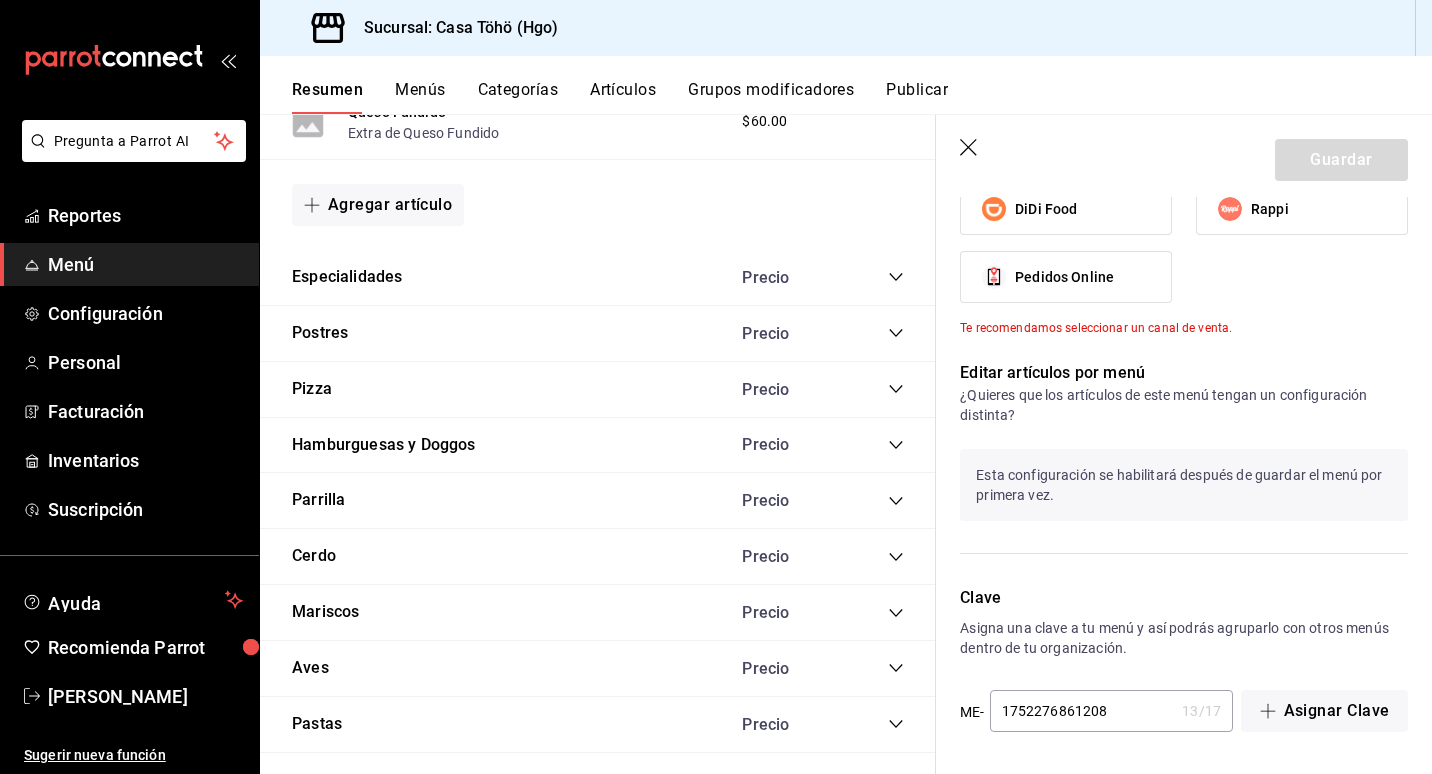 scroll, scrollTop: 1262, scrollLeft: 0, axis: vertical 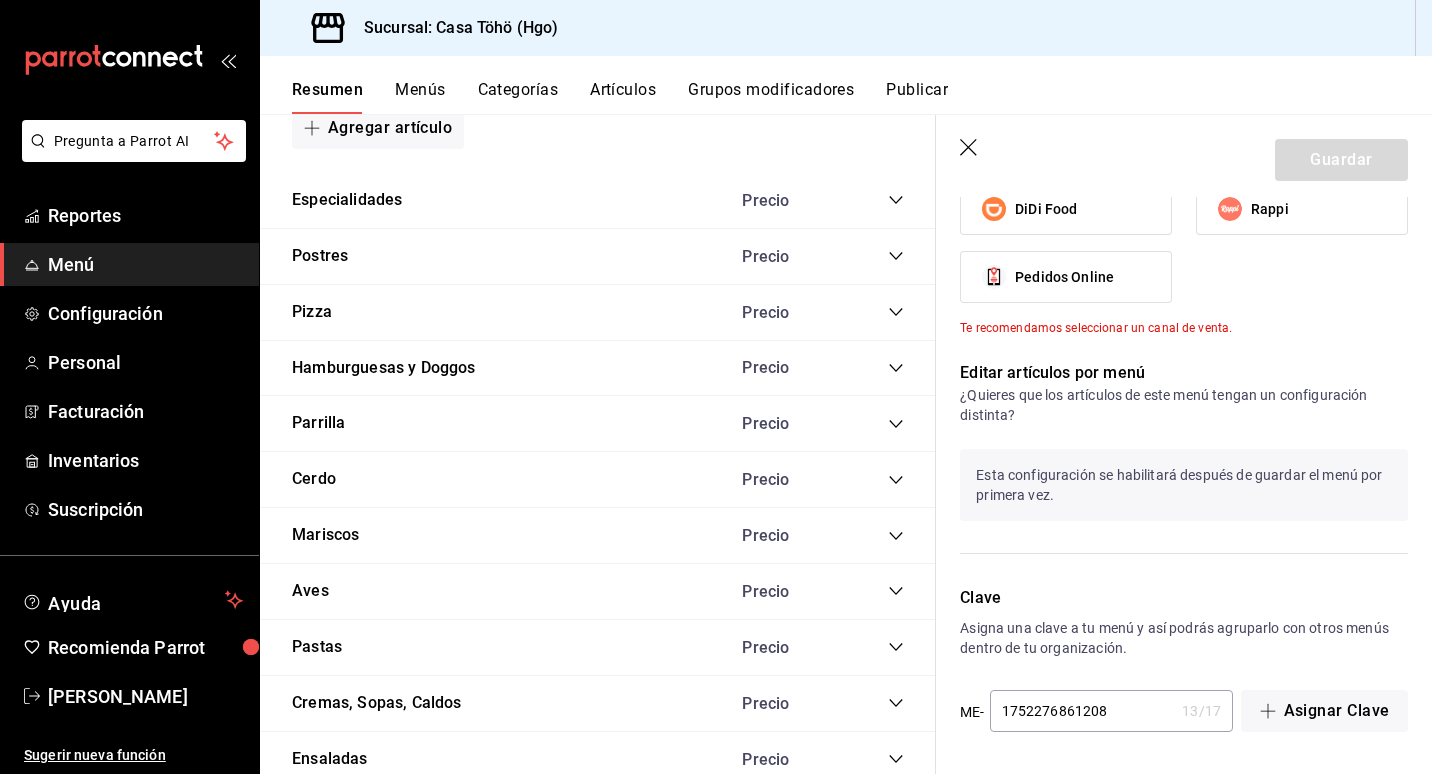 click 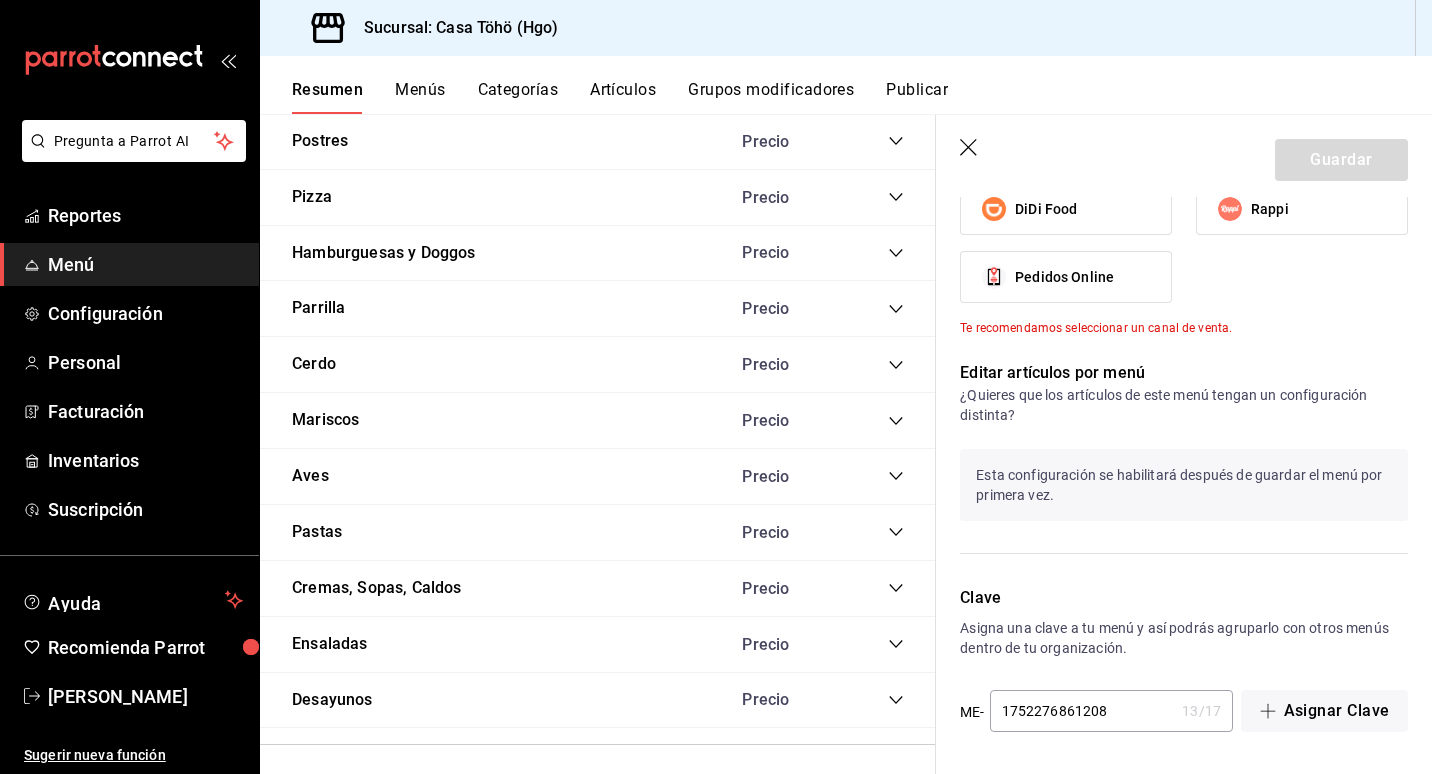 scroll, scrollTop: 1674, scrollLeft: 0, axis: vertical 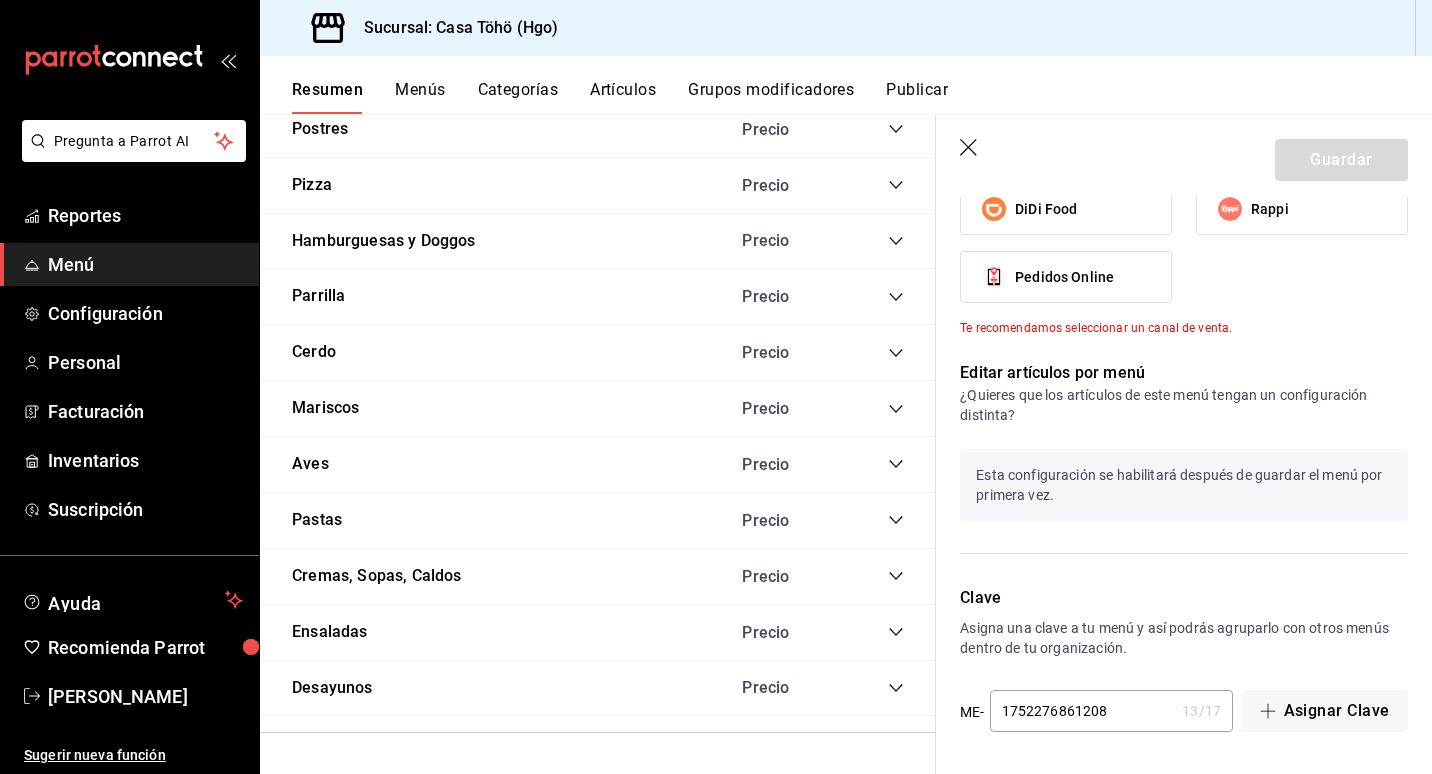 click 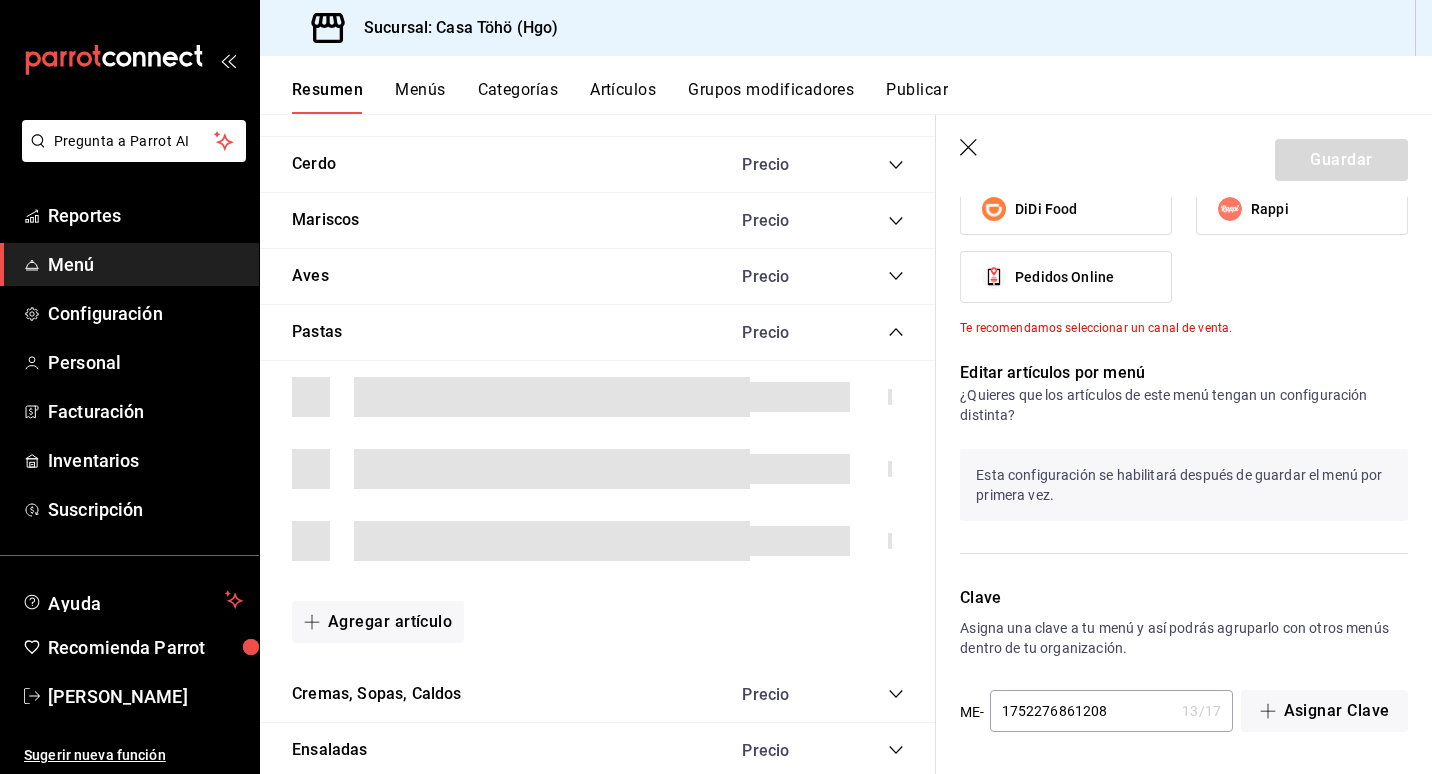 scroll, scrollTop: 1974, scrollLeft: 0, axis: vertical 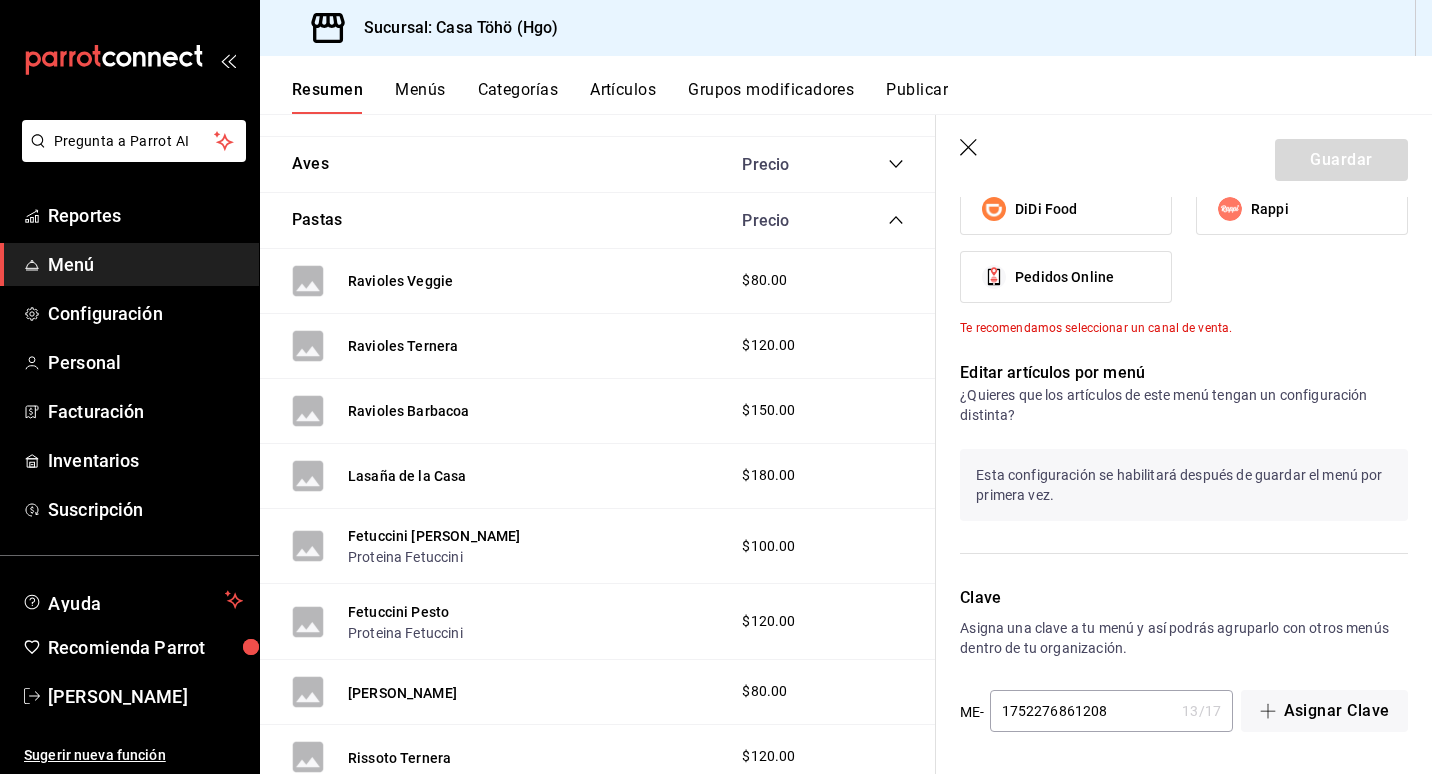click on "Lasaña de la Casa $180.00" at bounding box center [598, 476] 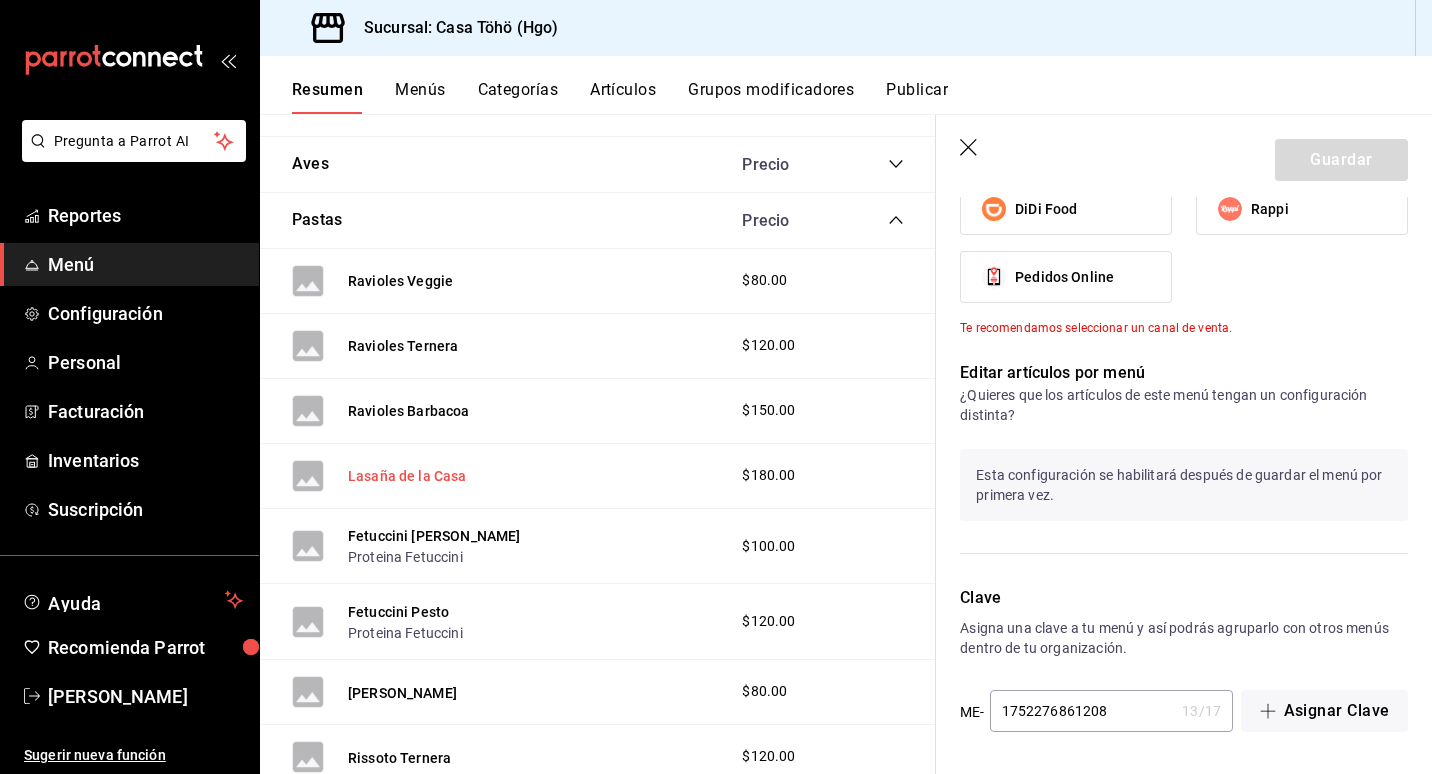 click on "Lasaña de la Casa" at bounding box center [407, 476] 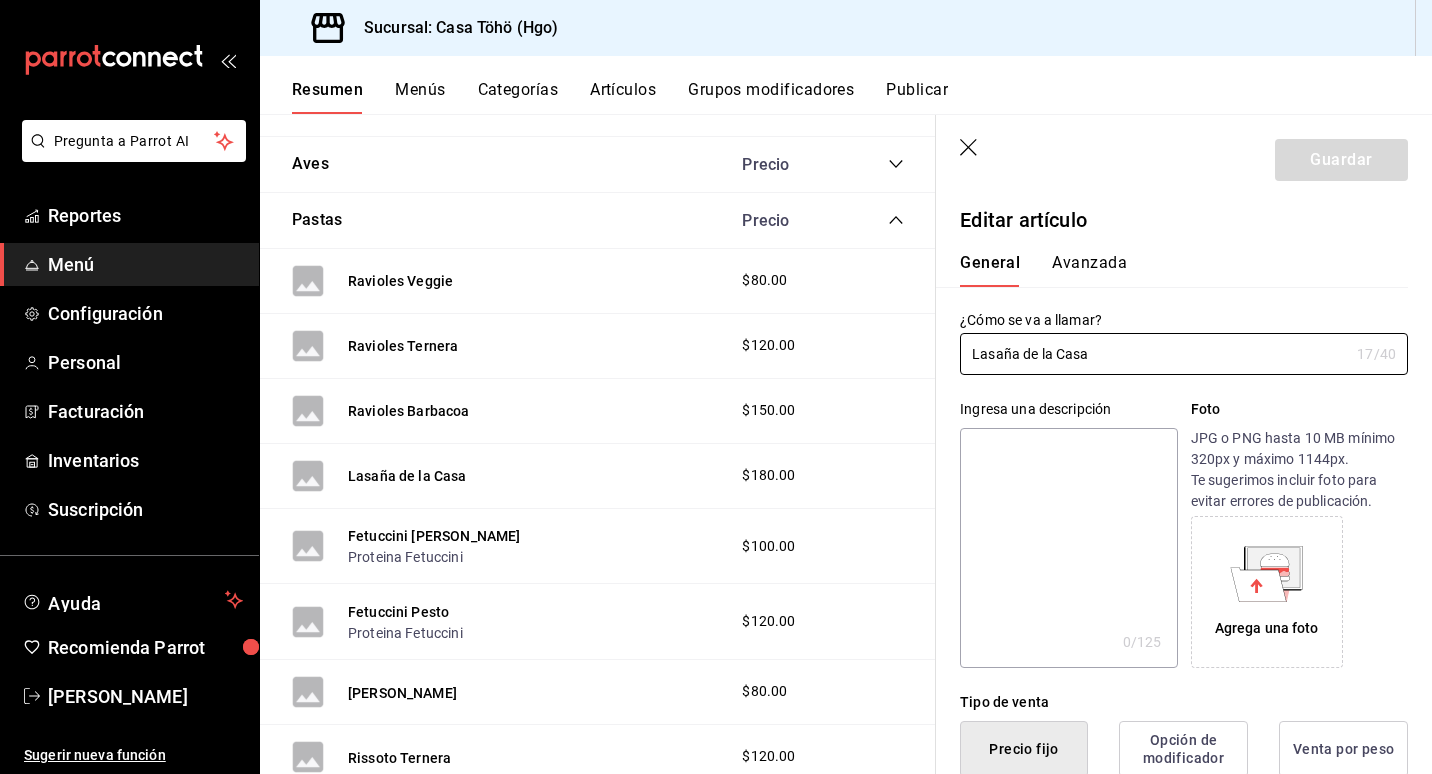 type on "$180.00" 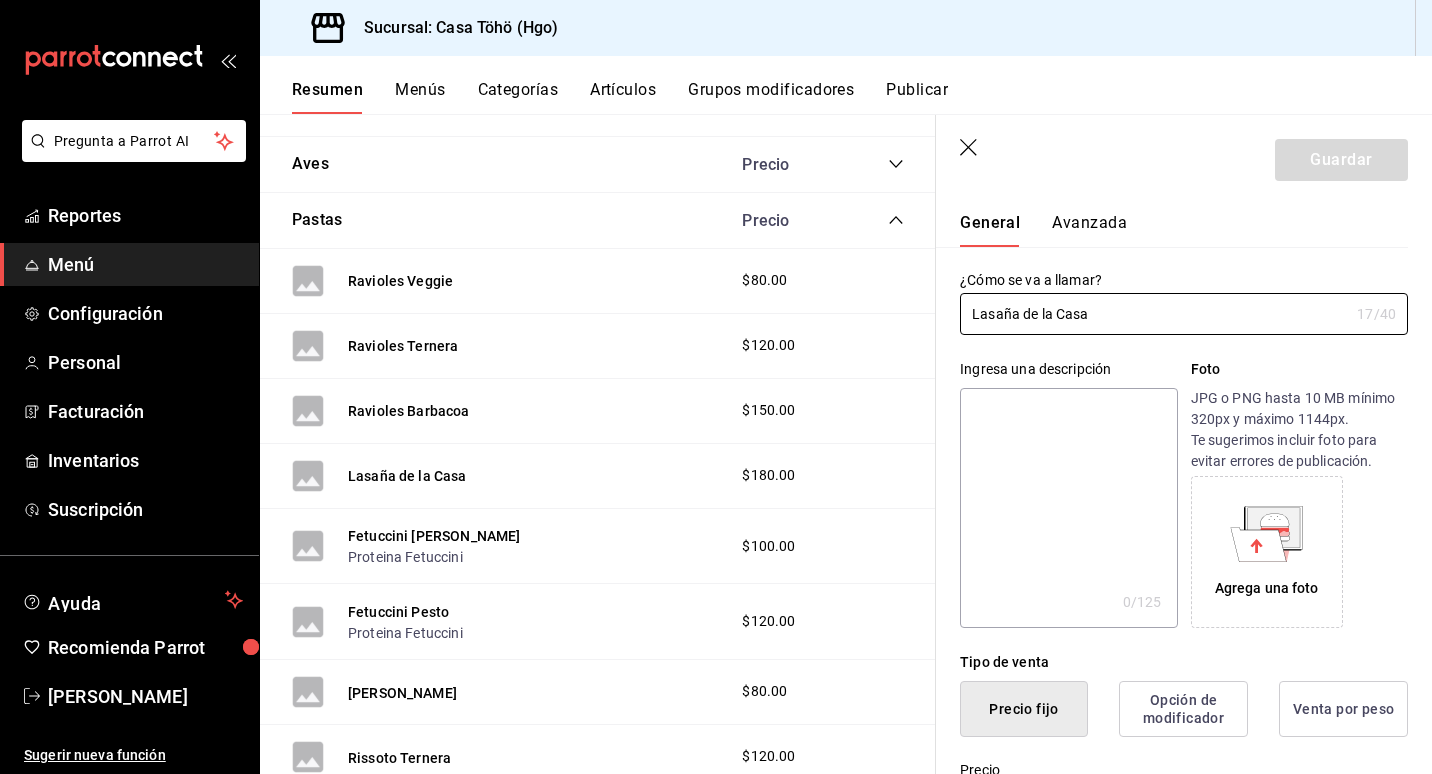scroll, scrollTop: 0, scrollLeft: 0, axis: both 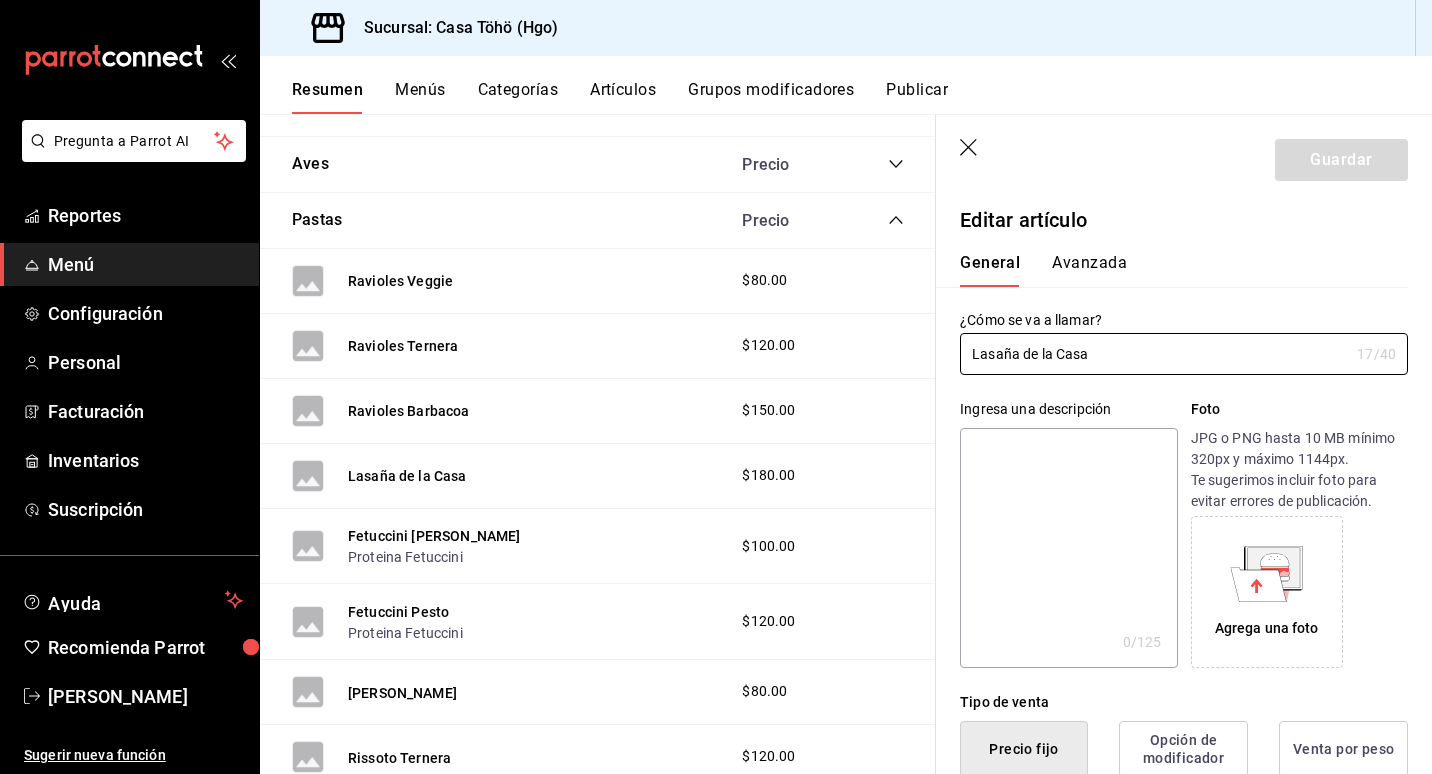 click on "Avanzada" at bounding box center [1089, 270] 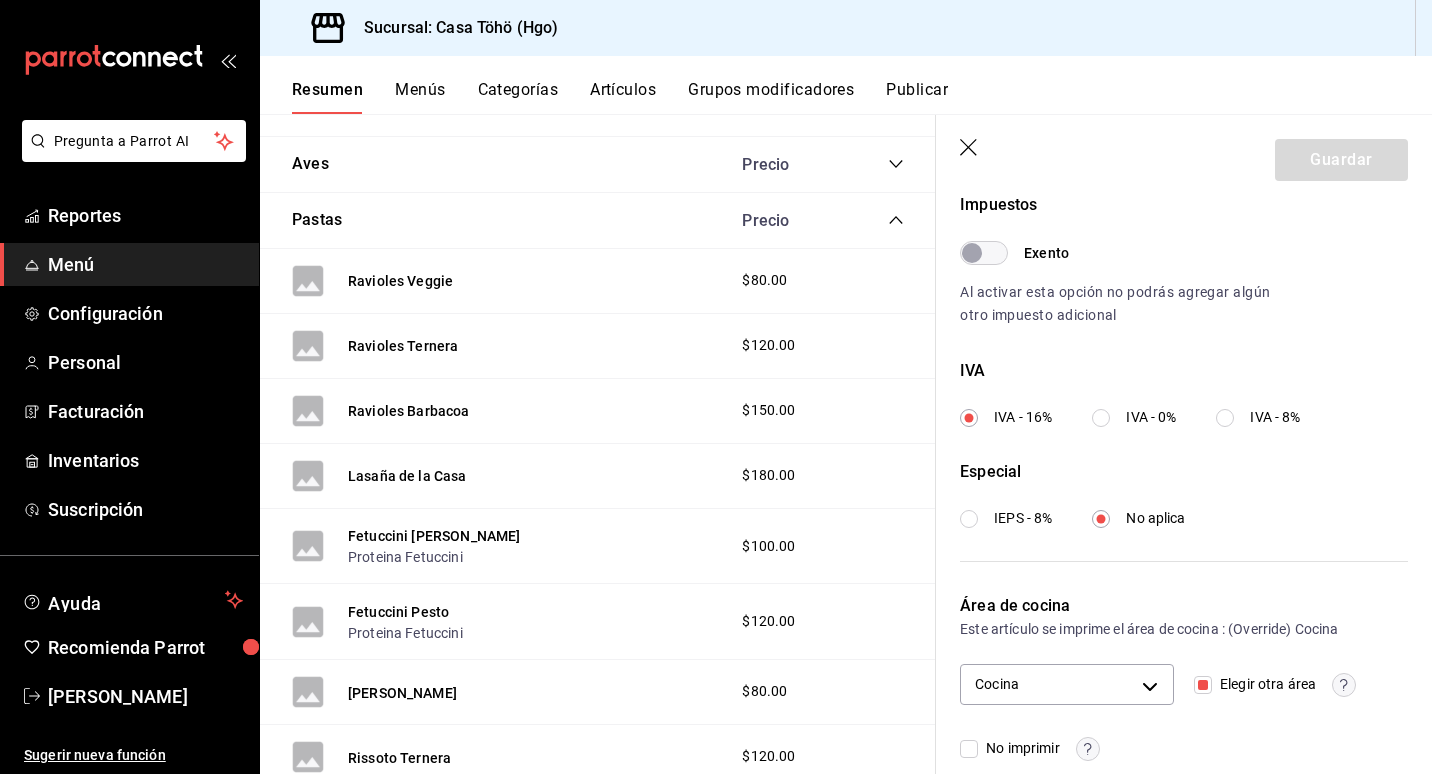 scroll, scrollTop: 639, scrollLeft: 0, axis: vertical 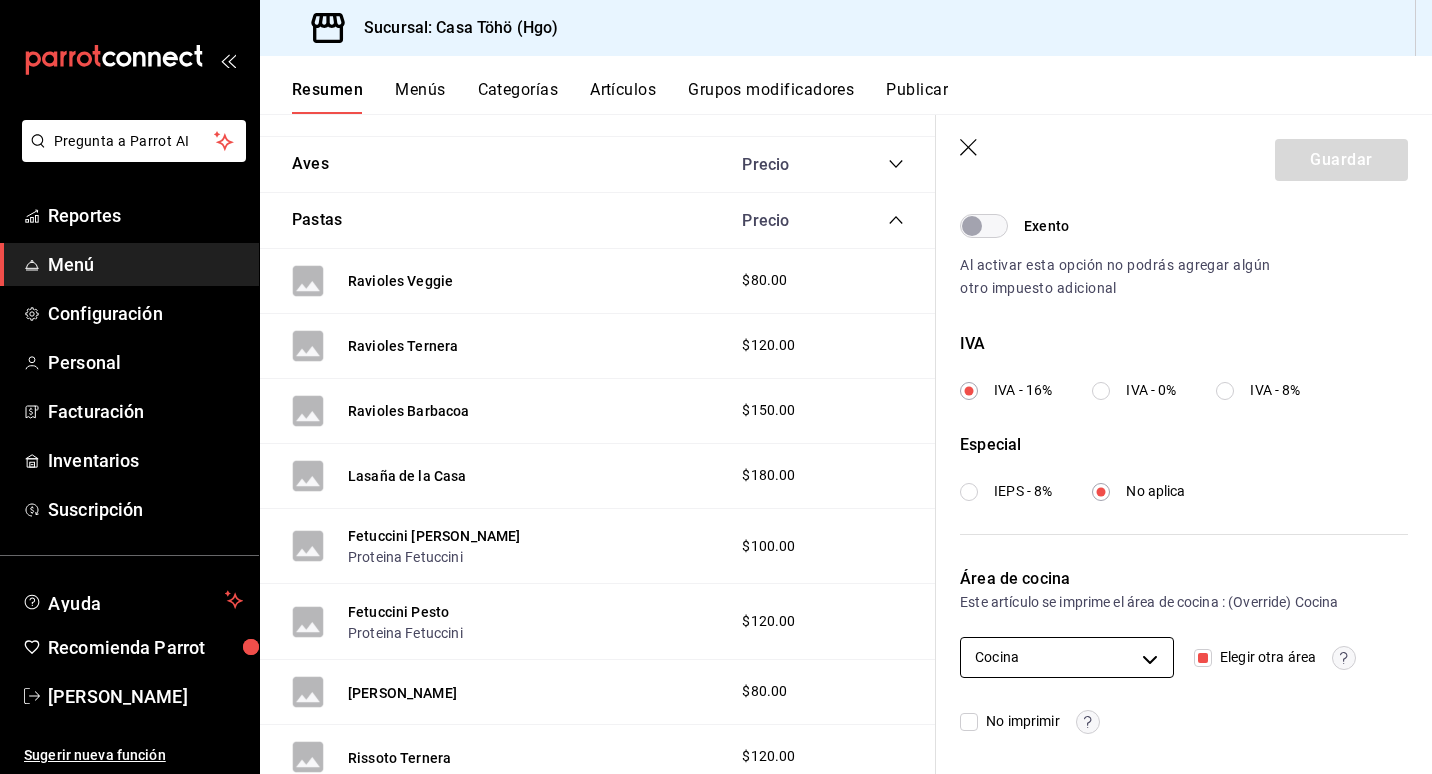 click on "Pregunta a Parrot AI Reportes   Menú   Configuración   Personal   Facturación   Inventarios   Suscripción   Ayuda Recomienda Parrot   Andrés Am   Sugerir nueva función   Sucursal: Casa Töhö (Hgo) Resumen Menús Categorías Artículos Grupos modificadores Publicar Resumen sucursal Si activas ‘Editar artículo por menú’, podrás  personalizar  los menús de esta sucursal.  Para cambios generales, ve a “Organización”. ​ ​ Casa Töhö - Hgo Bebidas y Vinos L-D 07:00  -  23:00 Agregar categoría Cerveza Precio Corona Extra Lata $35.00 Victoria Lata $35.00 Indio Lata $35.00 Agregar artículo Especialidades de la Casa Precio Lata Irracional $152.00 Agregar artículo Vinos Blancos Precio Agregar artículo Vinos Tintos Precio Agregar artículo Refrescos y Jugos Precio Agregar artículo Cafetería L-D 07:00  -  23:00 Agregar categoría Refresco Café Precio Fanta $23.00 Agregar artículo Pan Dulce Precio Croissant Elote $35.00 Croissant Maracuya $35.00 Croissant Pistache $35.00 Croissant Piñon 17" at bounding box center (716, 387) 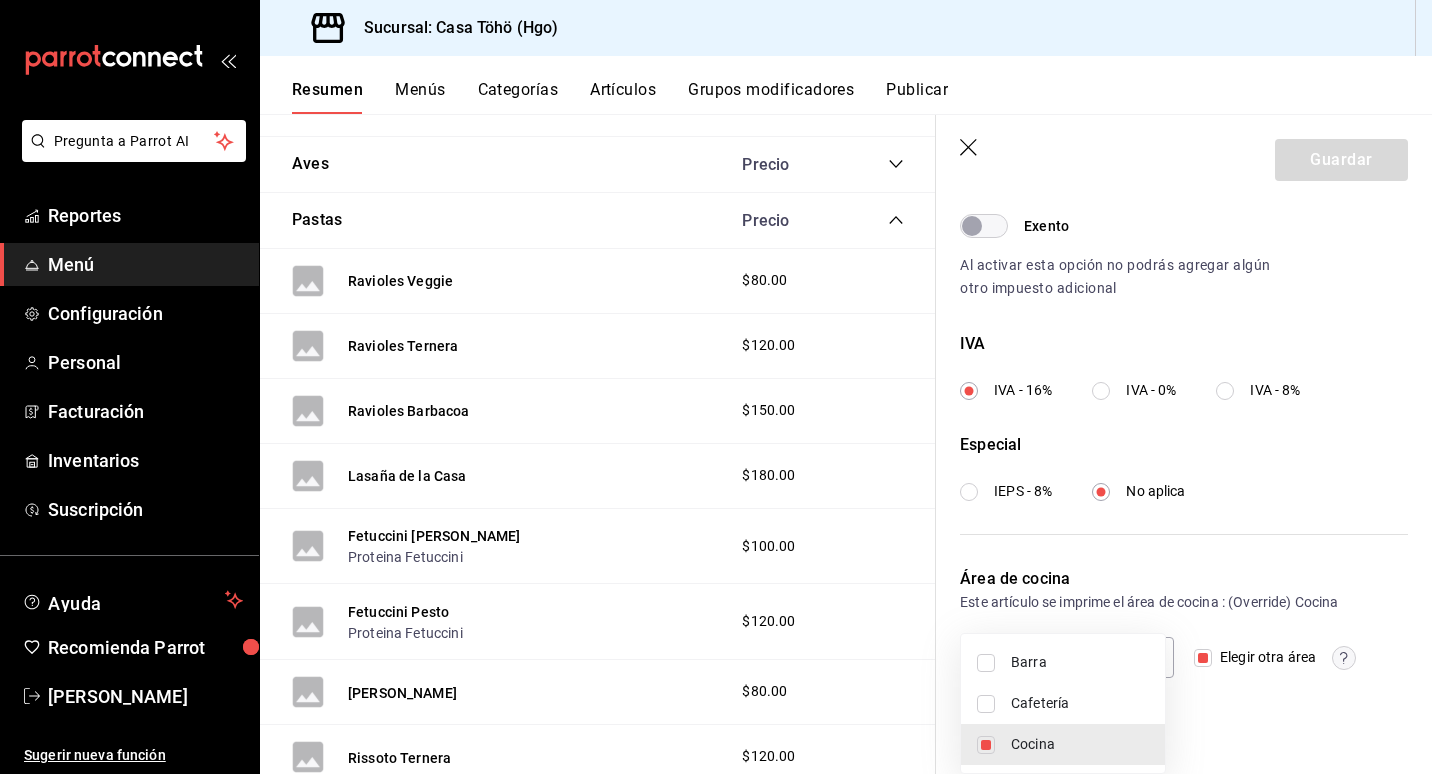 click on "Cocina" at bounding box center (1080, 744) 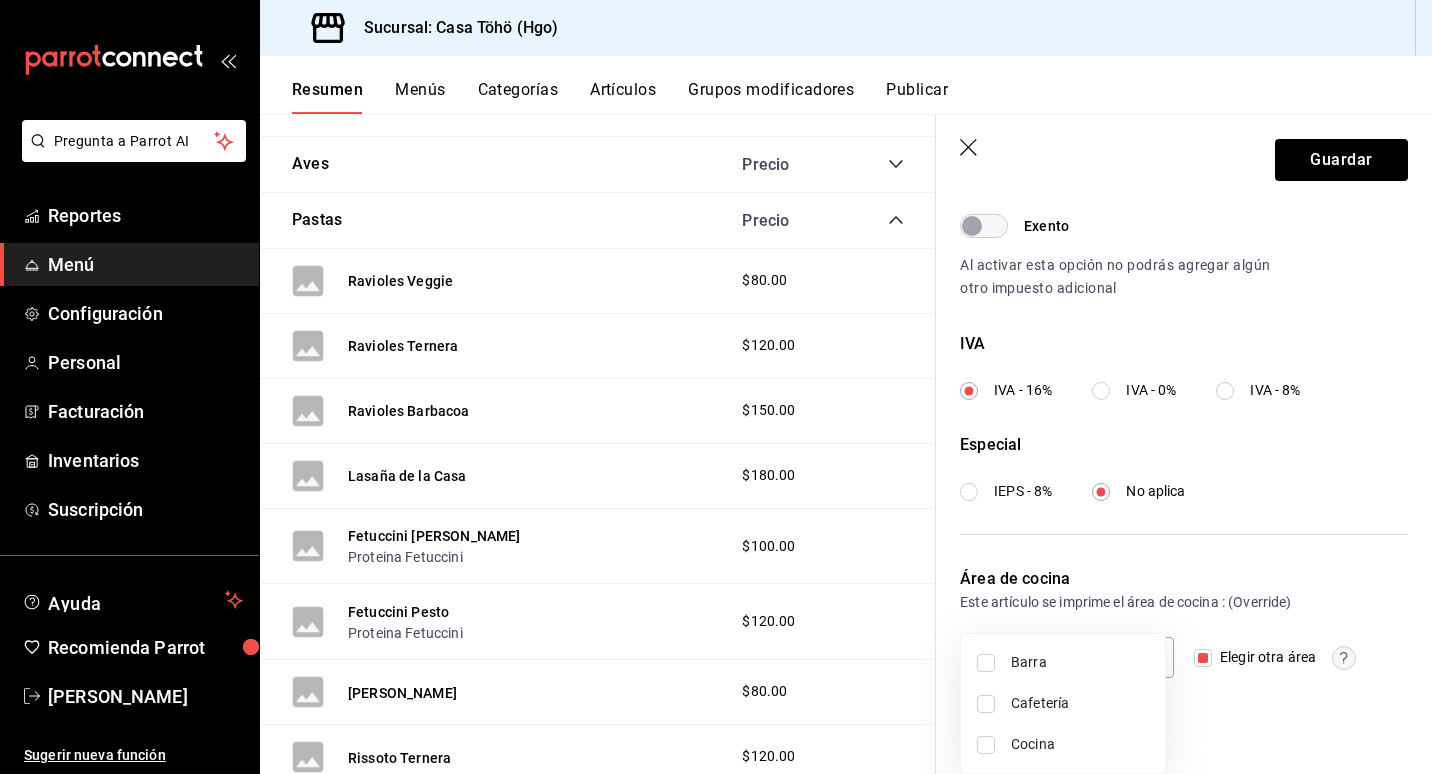 click on "Cocina" at bounding box center (1080, 744) 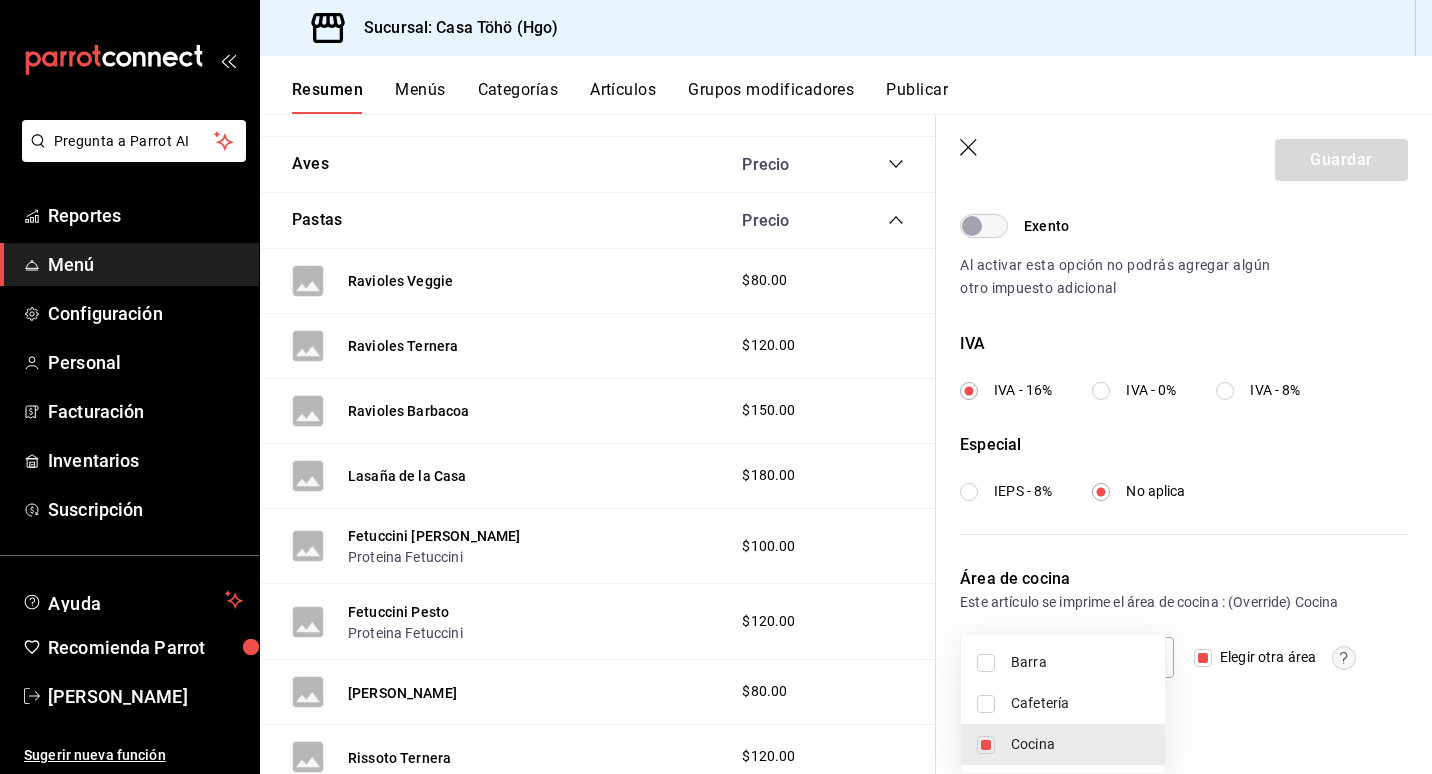 click at bounding box center (716, 387) 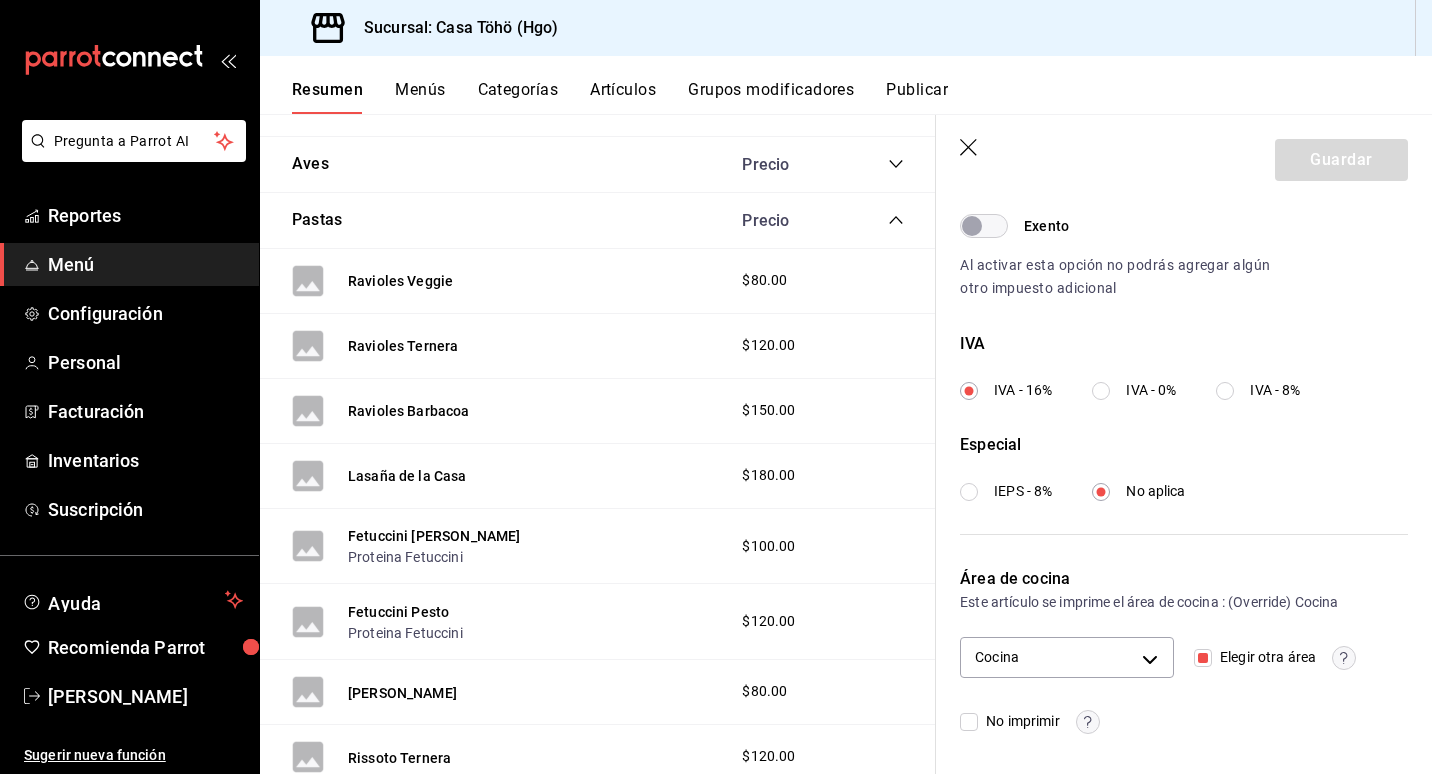 click on "Elegir otra área" at bounding box center (1203, 658) 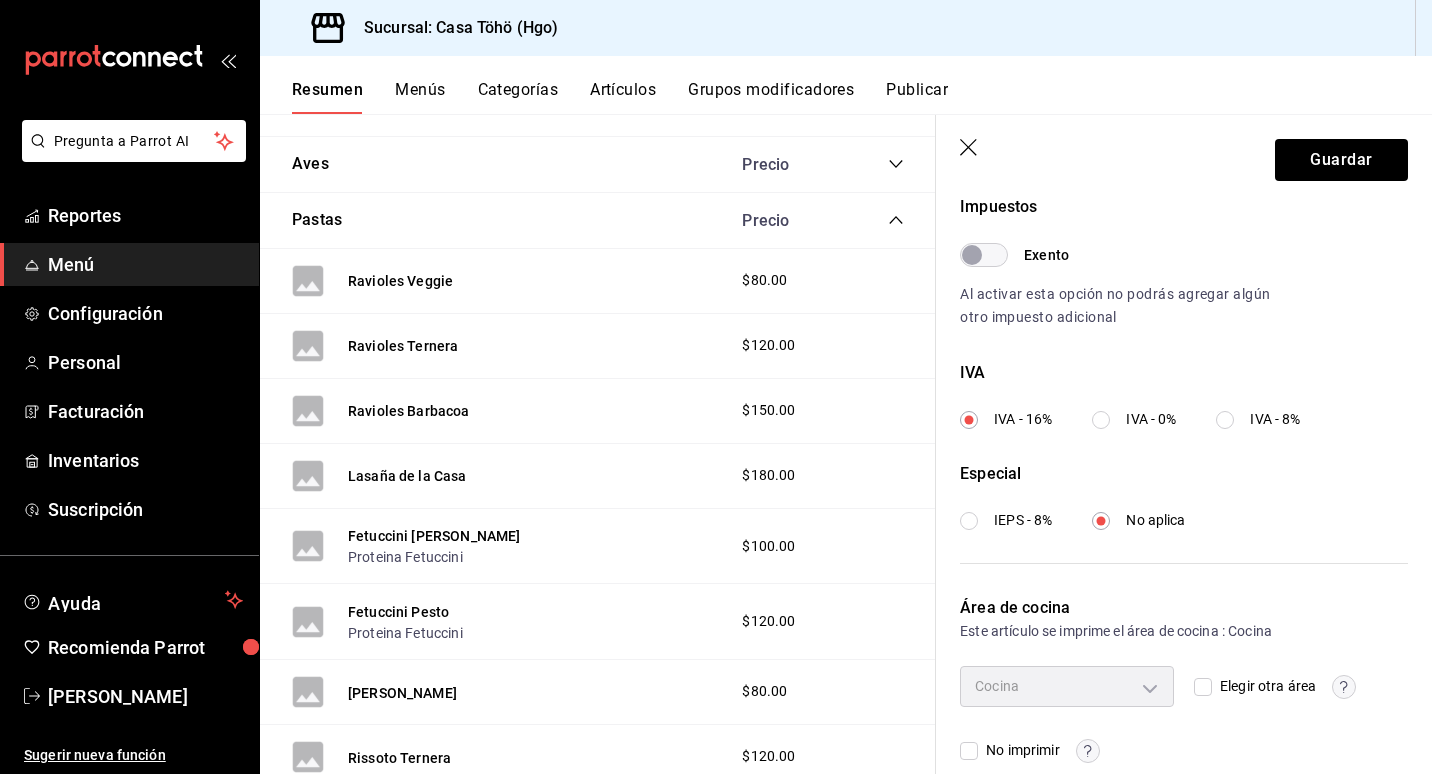 scroll, scrollTop: 639, scrollLeft: 0, axis: vertical 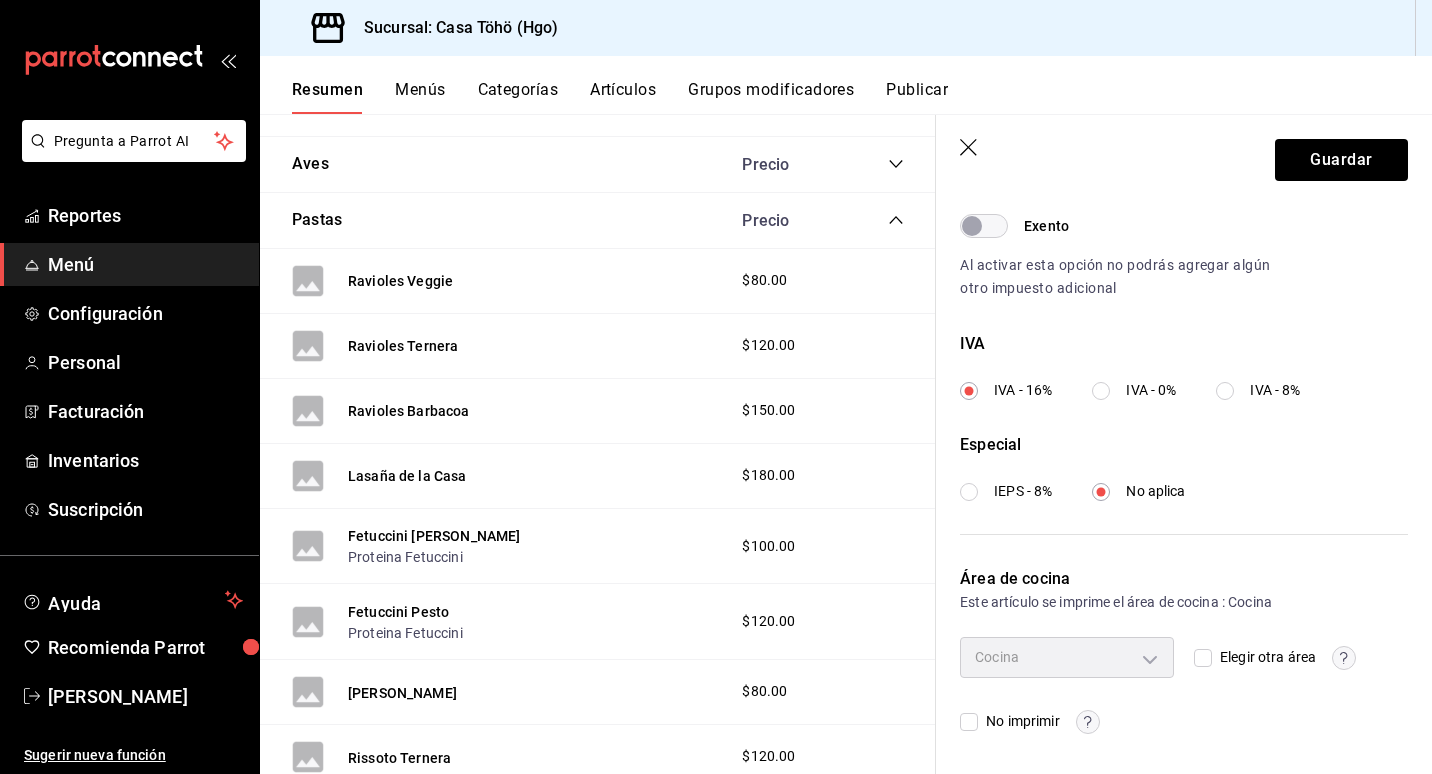 click on "Cocina" at bounding box center [1067, 657] 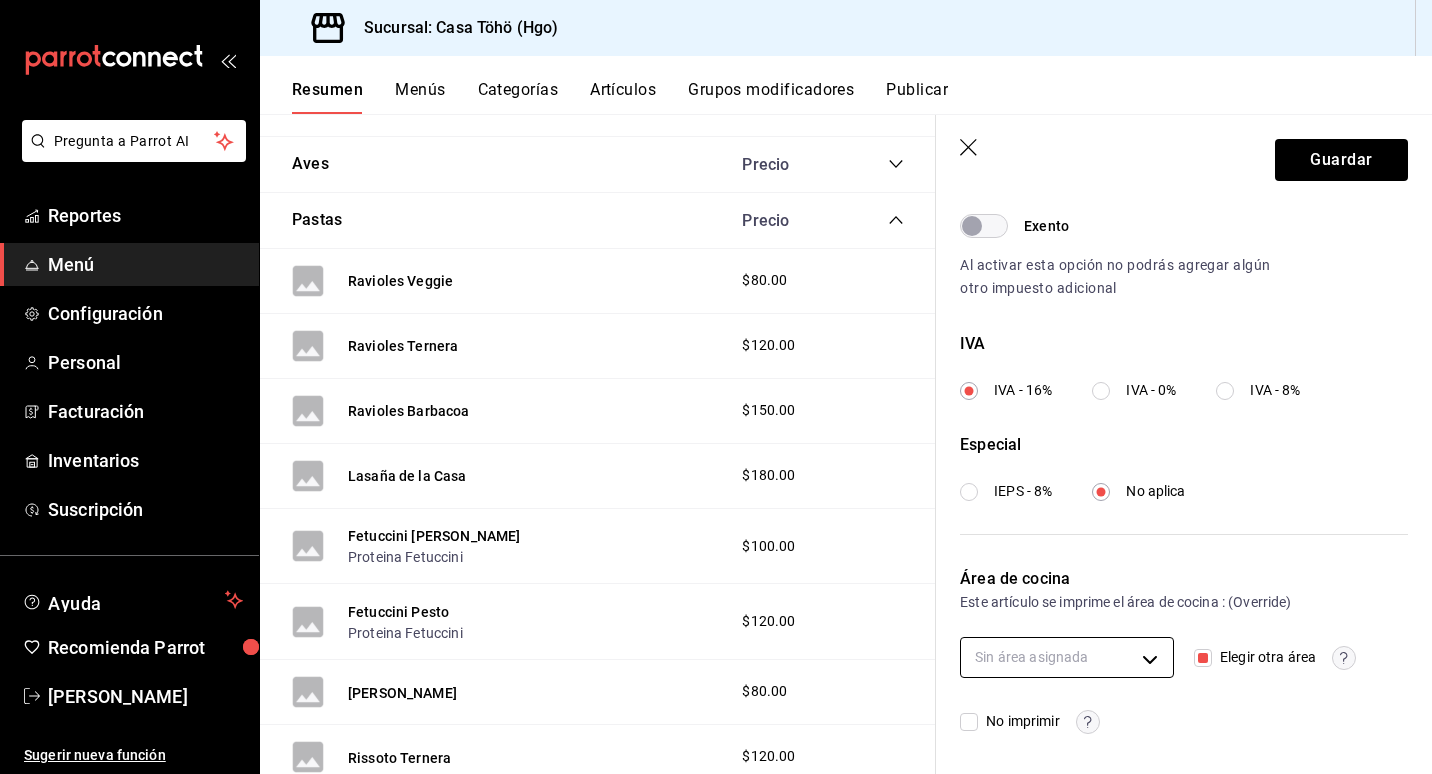 click on "Pregunta a Parrot AI Reportes   Menú   Configuración   Personal   Facturación   Inventarios   Suscripción   Ayuda Recomienda Parrot   Andrés Am   Sugerir nueva función   Sucursal: Casa Töhö (Hgo) Resumen Menús Categorías Artículos Grupos modificadores Publicar Resumen sucursal Si activas ‘Editar artículo por menú’, podrás  personalizar  los menús de esta sucursal.  Para cambios generales, ve a “Organización”. ​ ​ Casa Töhö - Hgo Bebidas y Vinos L-D 07:00  -  23:00 Agregar categoría Cerveza Precio Corona Extra Lata $35.00 Victoria Lata $35.00 Indio Lata $35.00 Agregar artículo Especialidades de la Casa Precio Lata Irracional $152.00 Agregar artículo Vinos Blancos Precio Agregar artículo Vinos Tintos Precio Agregar artículo Refrescos y Jugos Precio Agregar artículo Cafetería L-D 07:00  -  23:00 Agregar categoría Refresco Café Precio Fanta $23.00 Agregar artículo Pan Dulce Precio Croissant Elote $35.00 Croissant Maracuya $35.00 Croissant Pistache $35.00 Croissant Piñon 17" at bounding box center (716, 387) 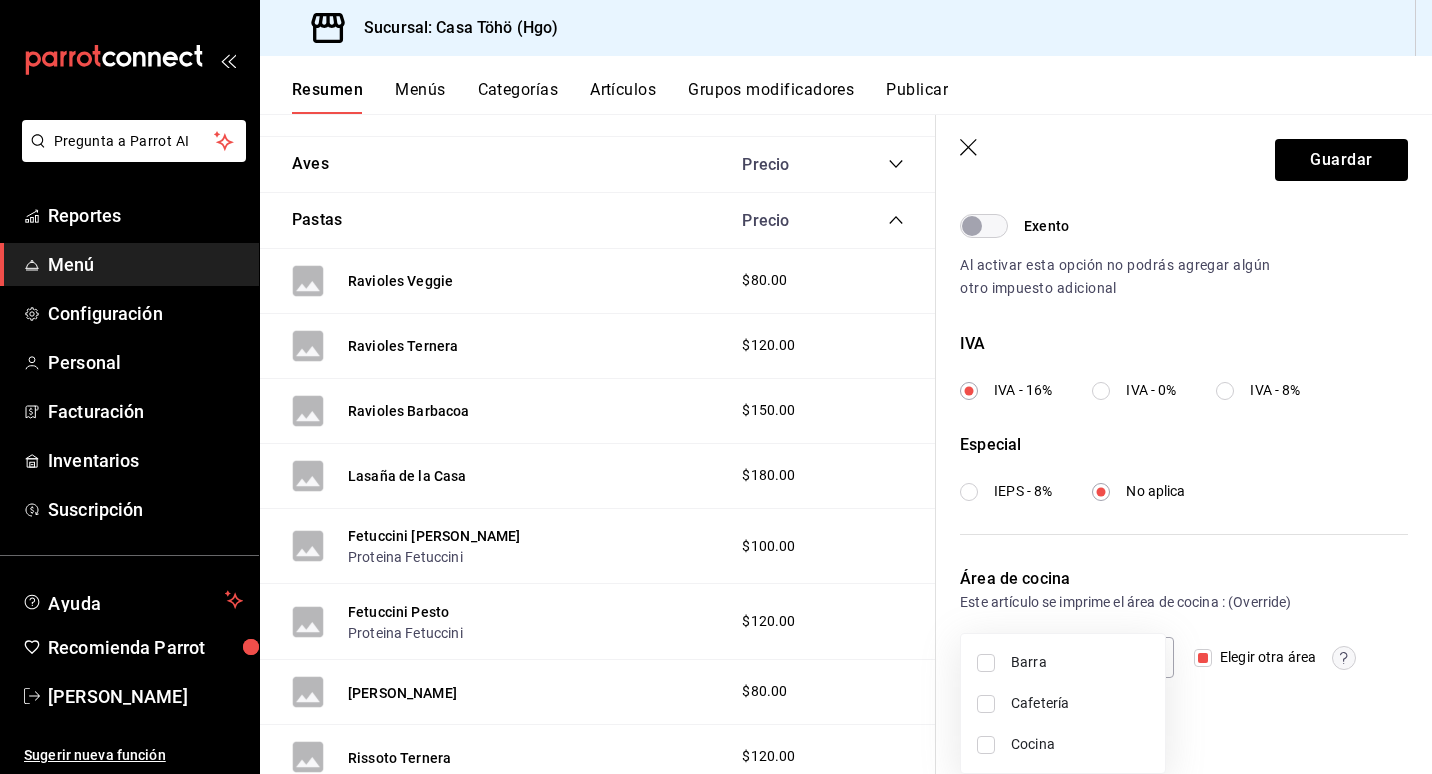 click on "Cocina" at bounding box center (1080, 744) 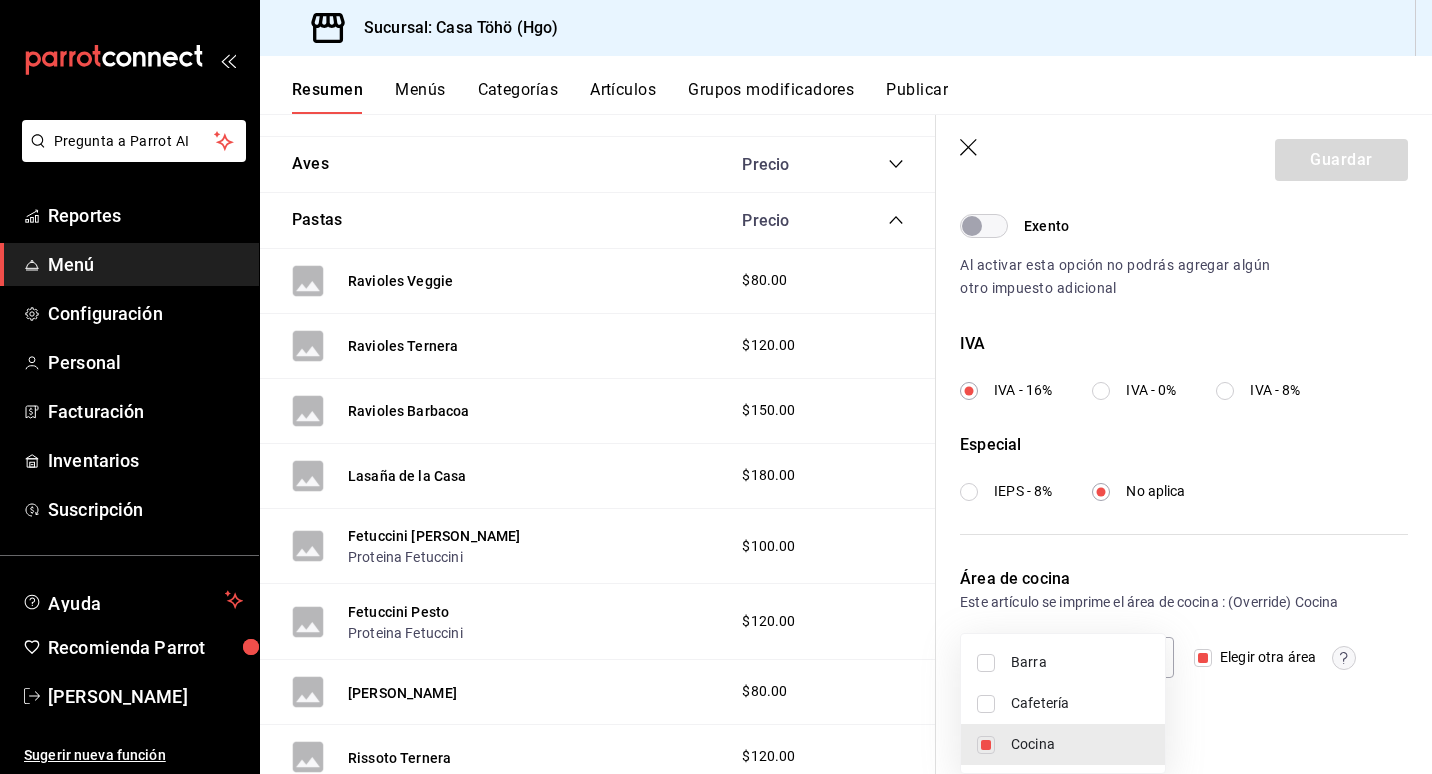 click at bounding box center (716, 387) 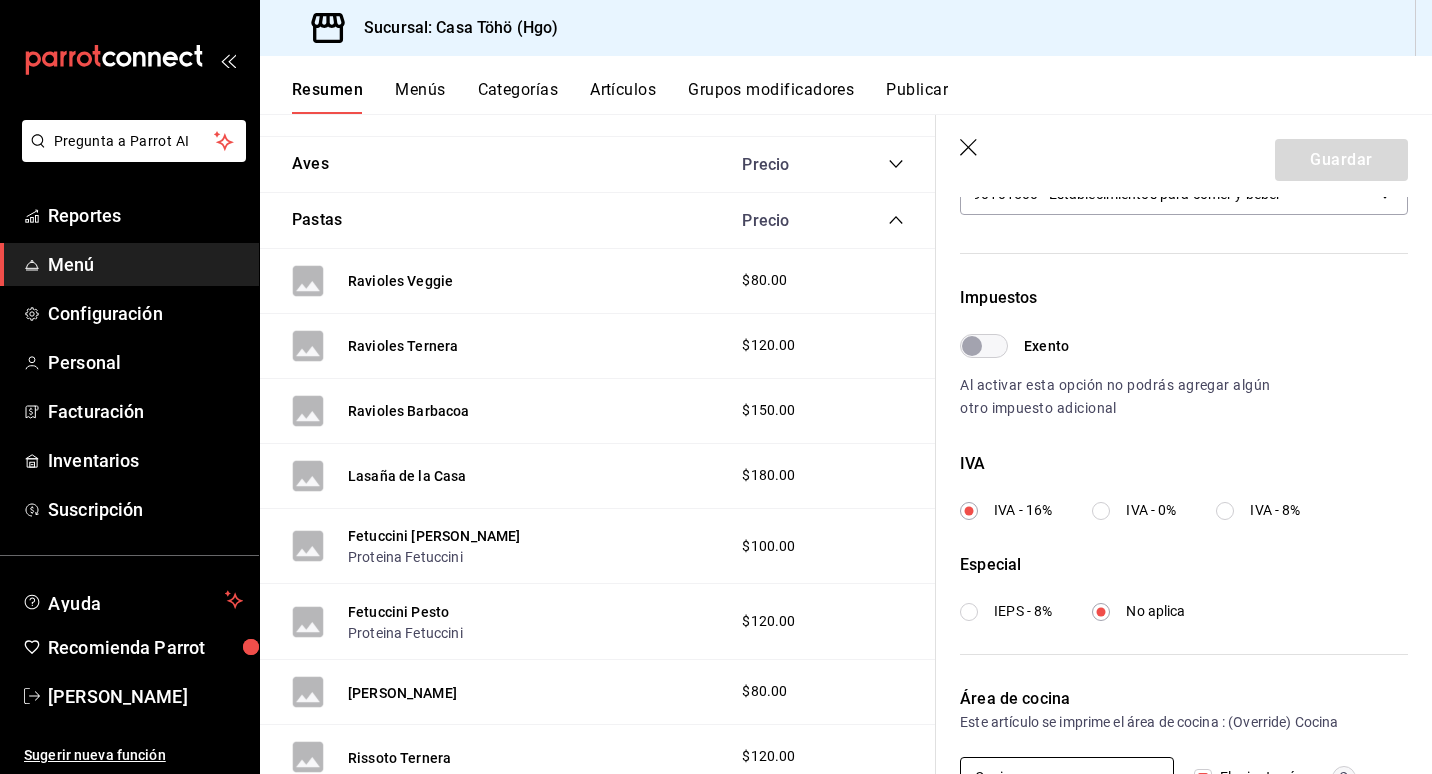scroll, scrollTop: 639, scrollLeft: 0, axis: vertical 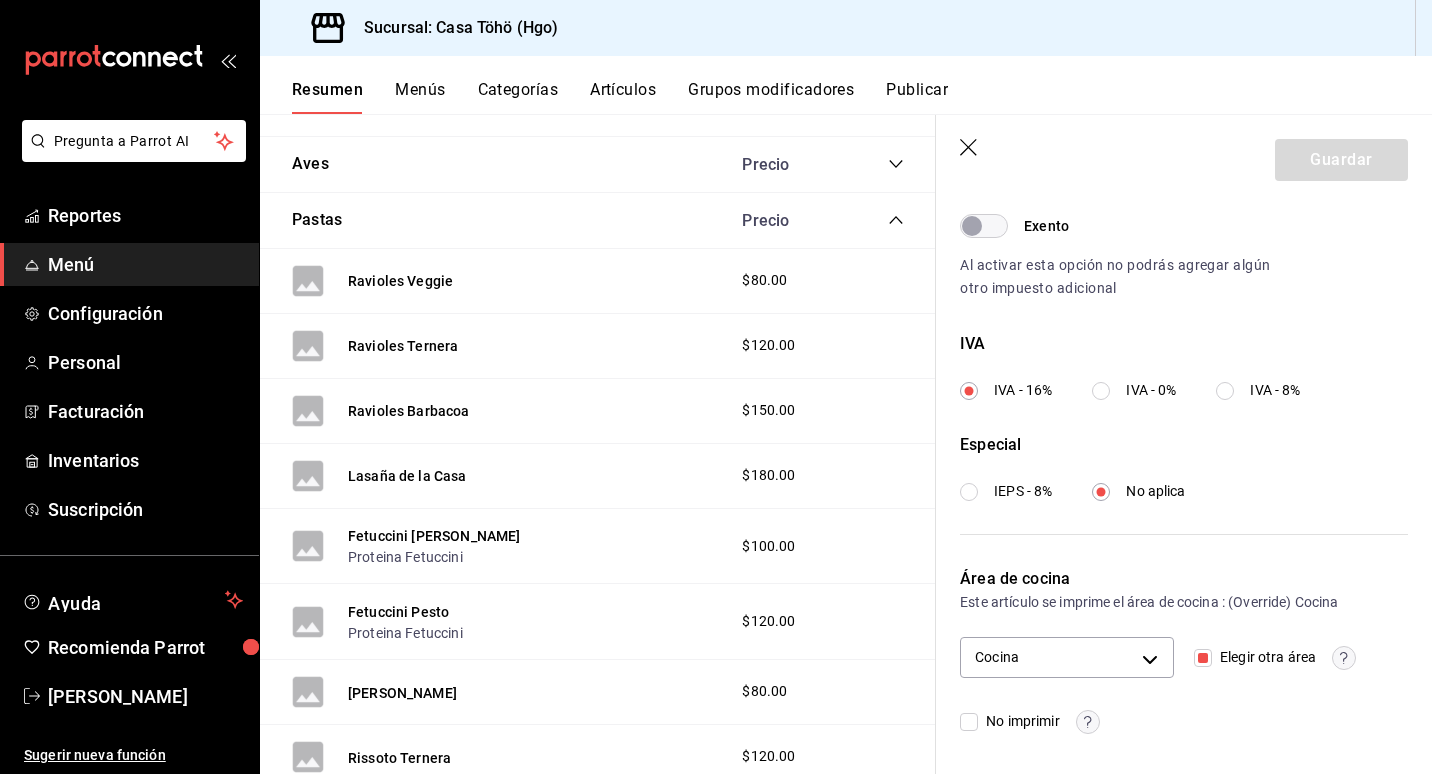 click 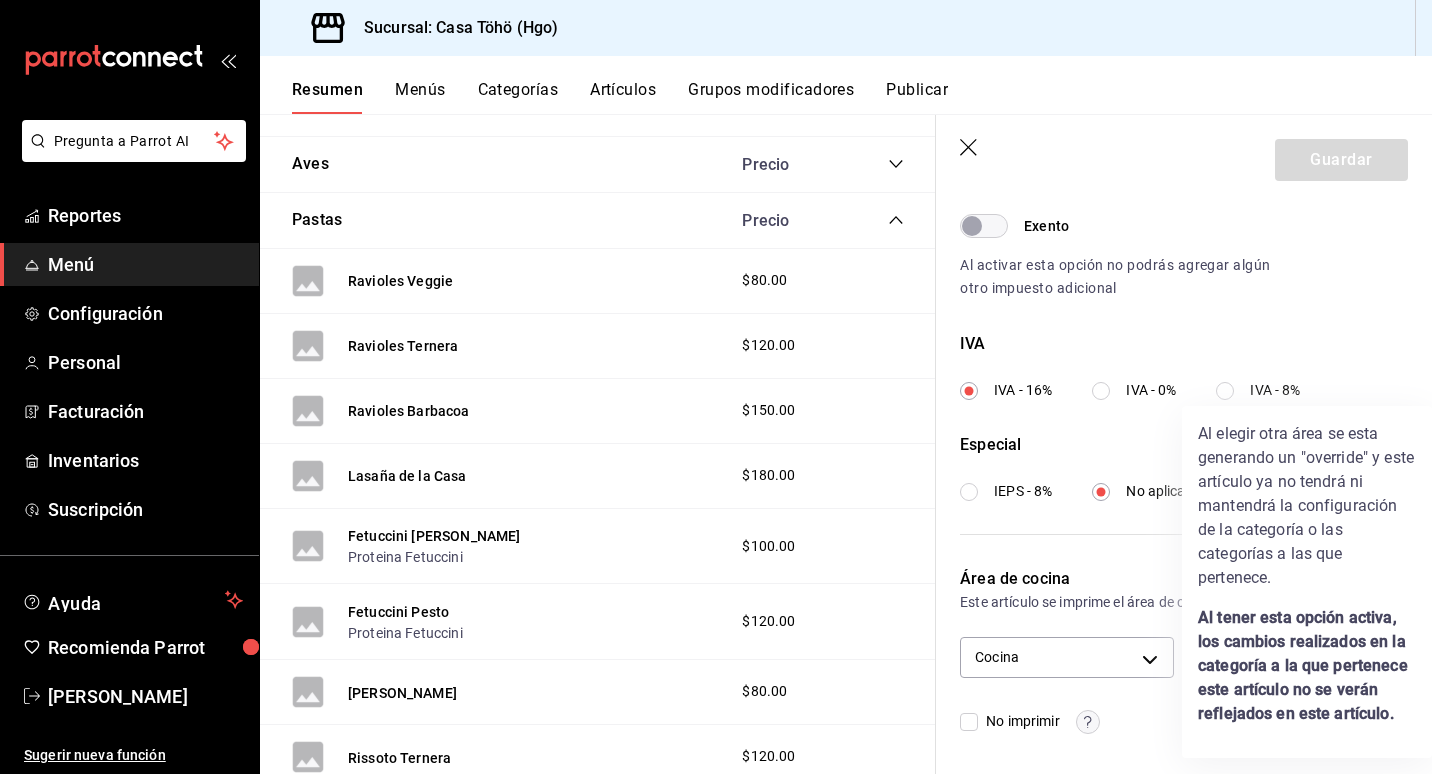 click at bounding box center (716, 387) 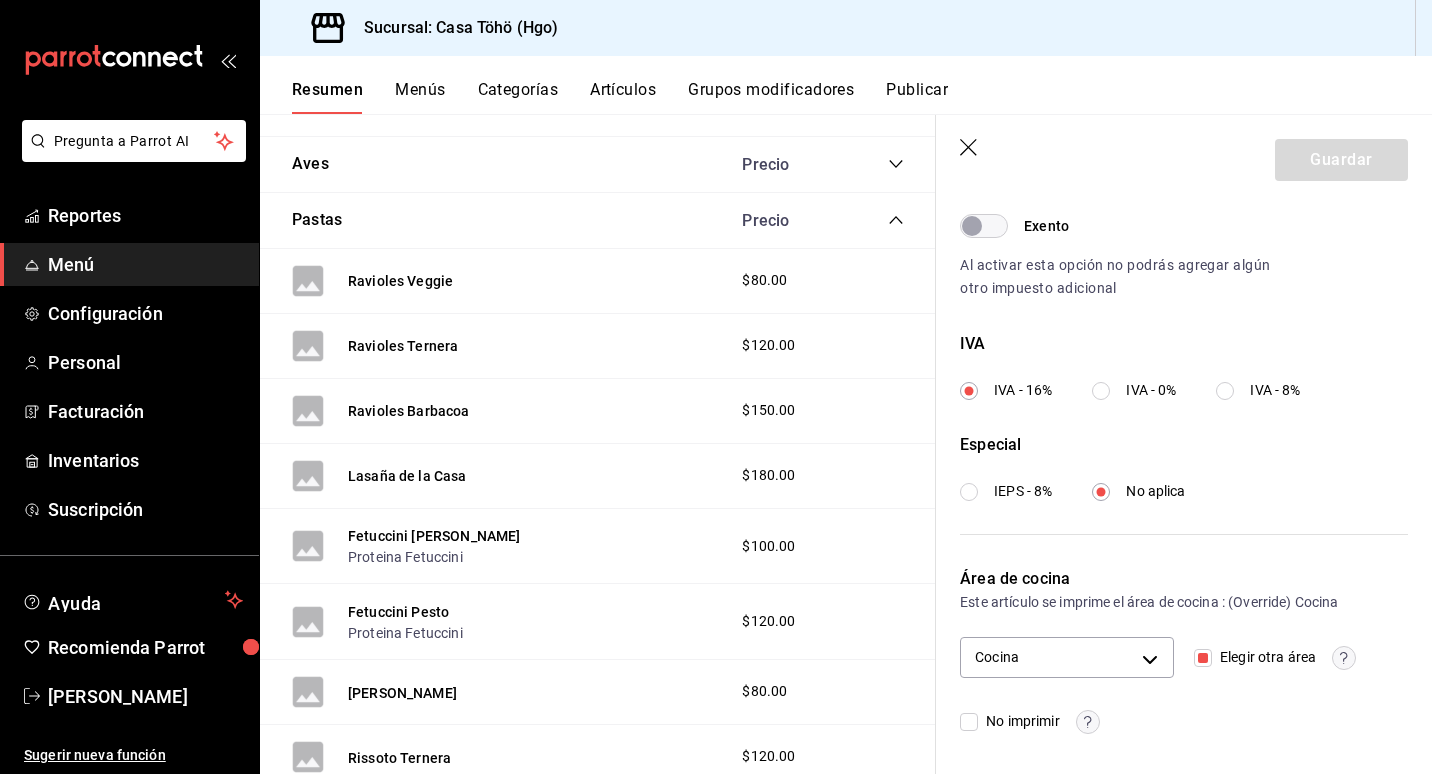 click on "Elegir otra área" at bounding box center [1203, 658] 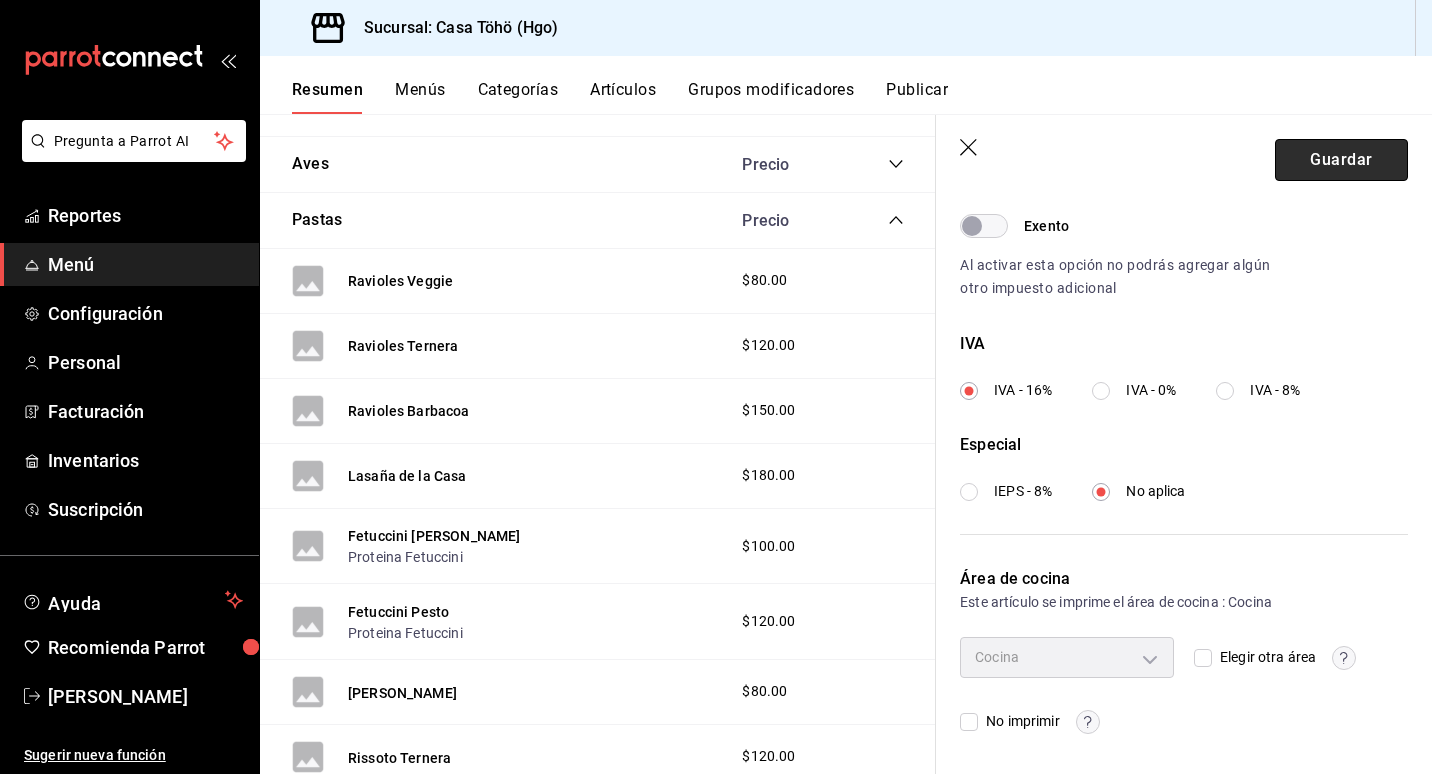 click on "Guardar" at bounding box center [1341, 160] 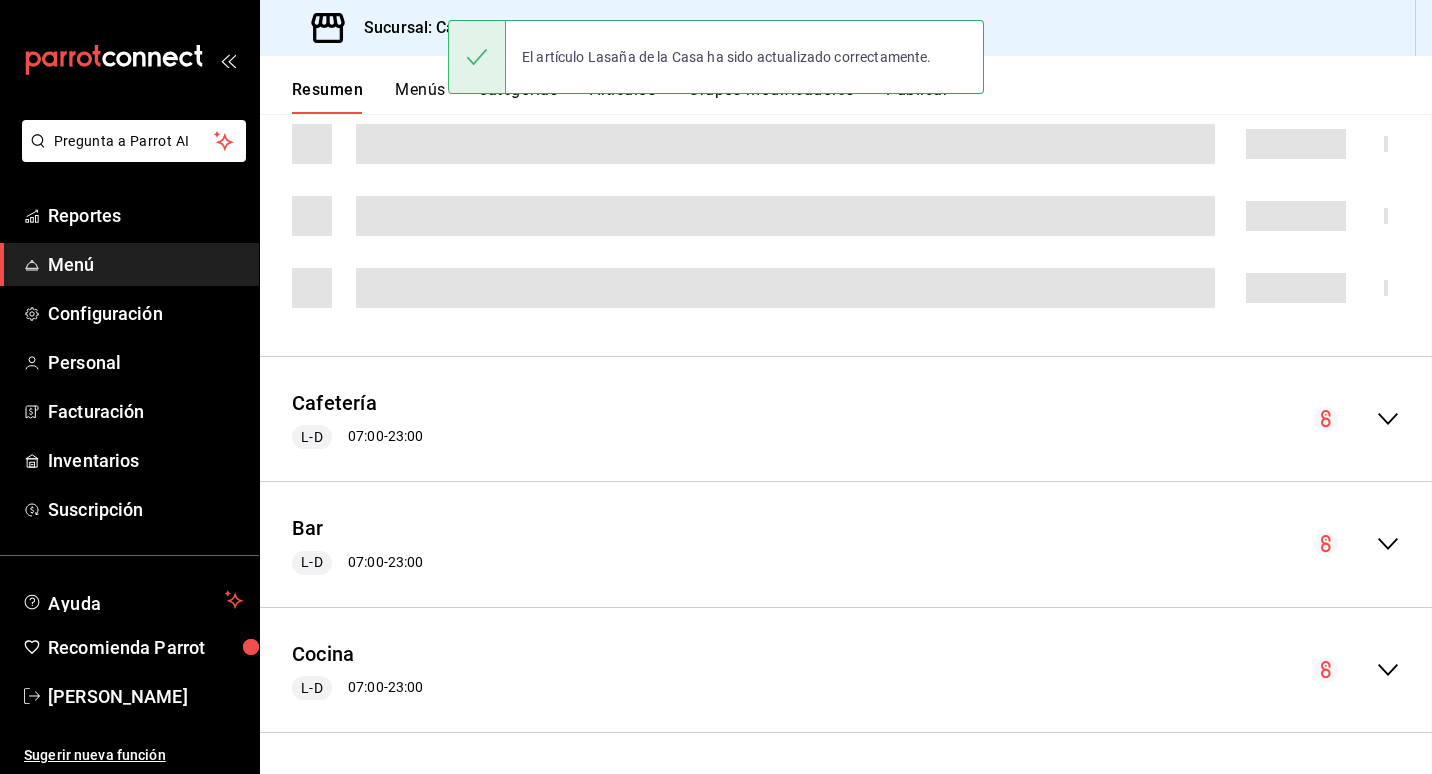 scroll, scrollTop: 0, scrollLeft: 0, axis: both 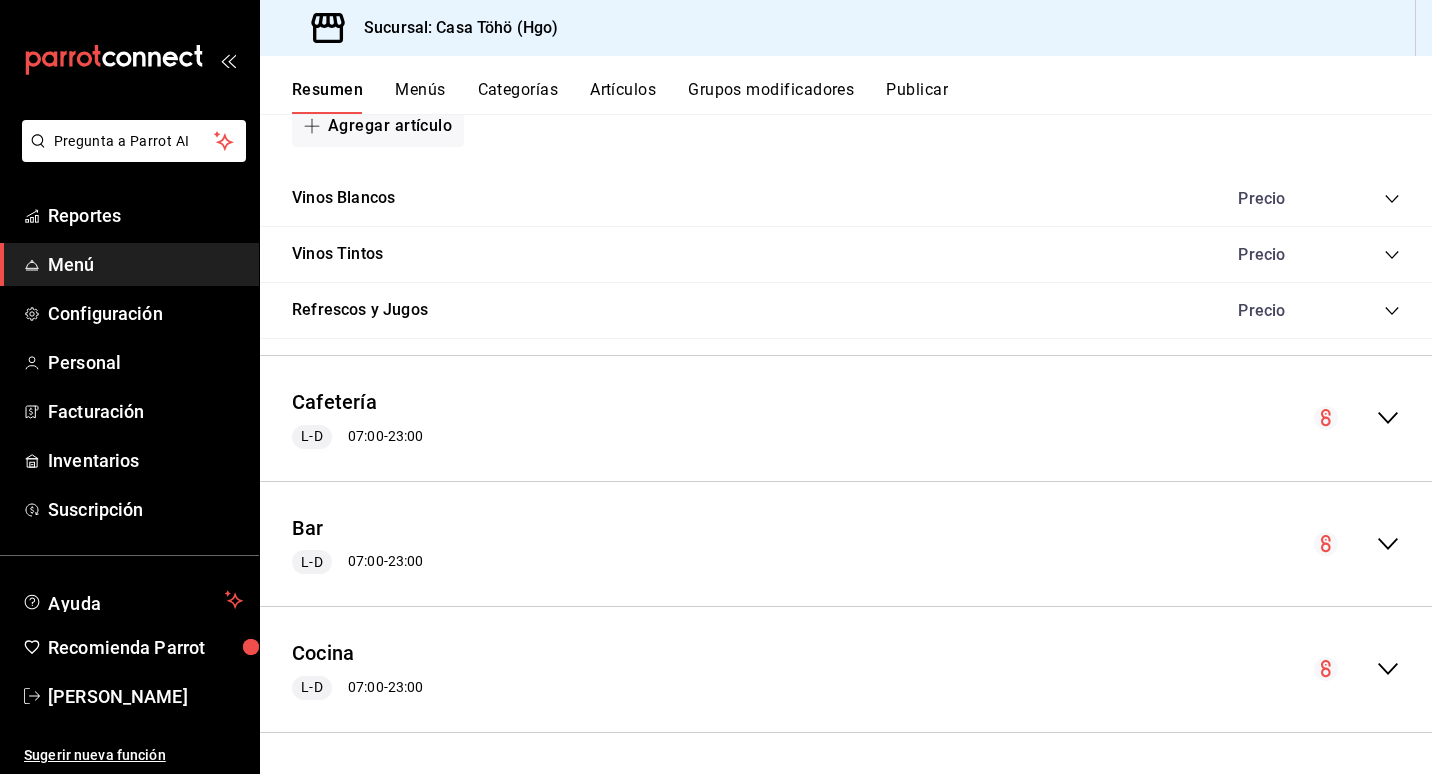 click 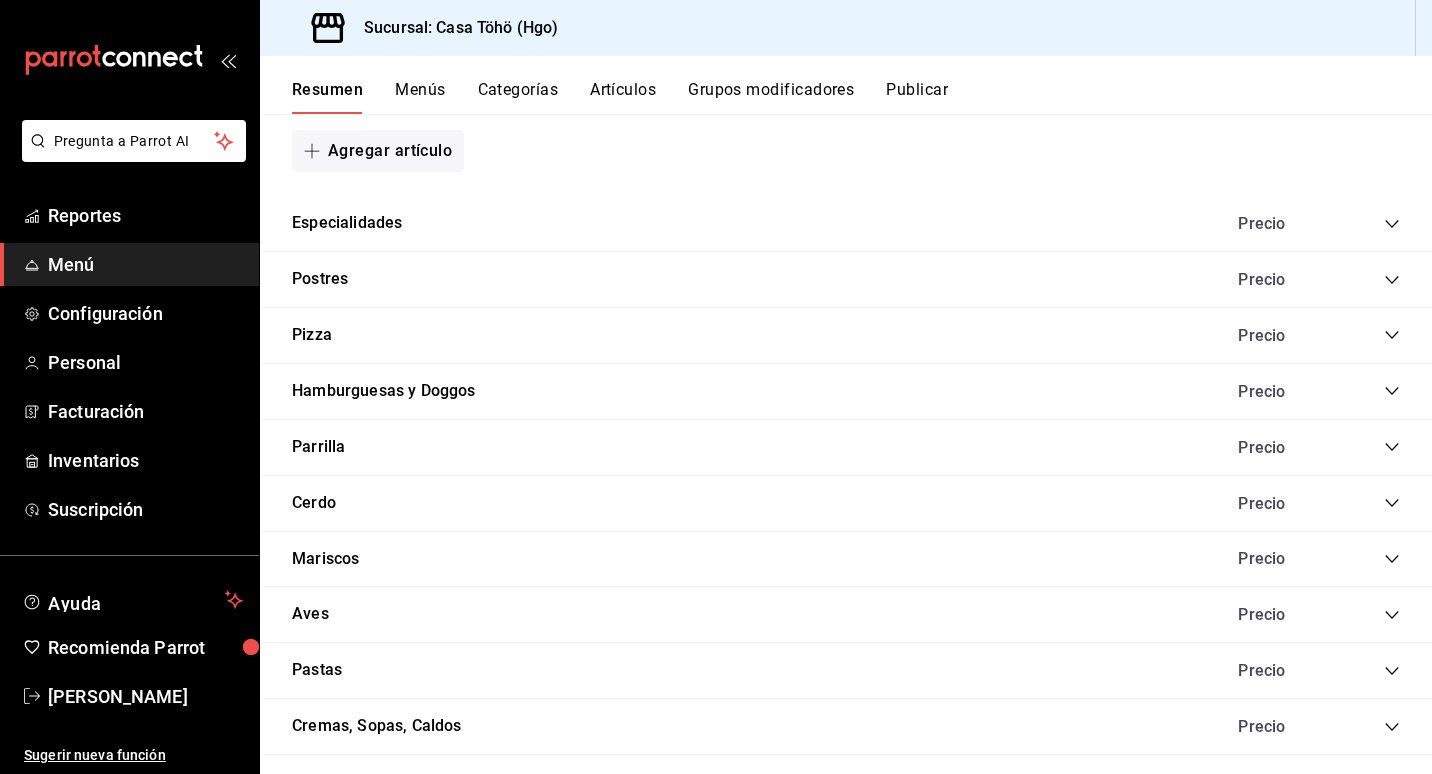 scroll, scrollTop: 1996, scrollLeft: 0, axis: vertical 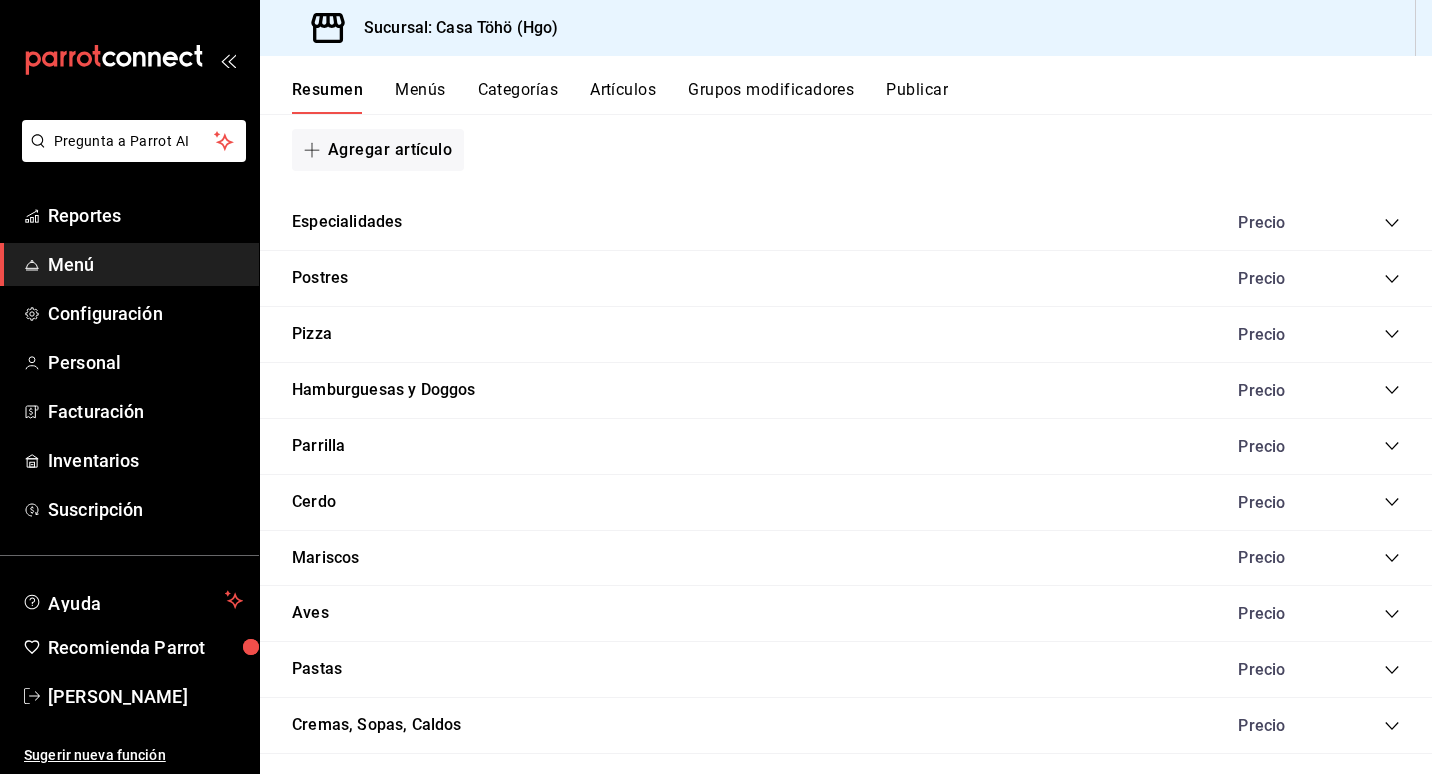 click on "Precio" at bounding box center (1309, 669) 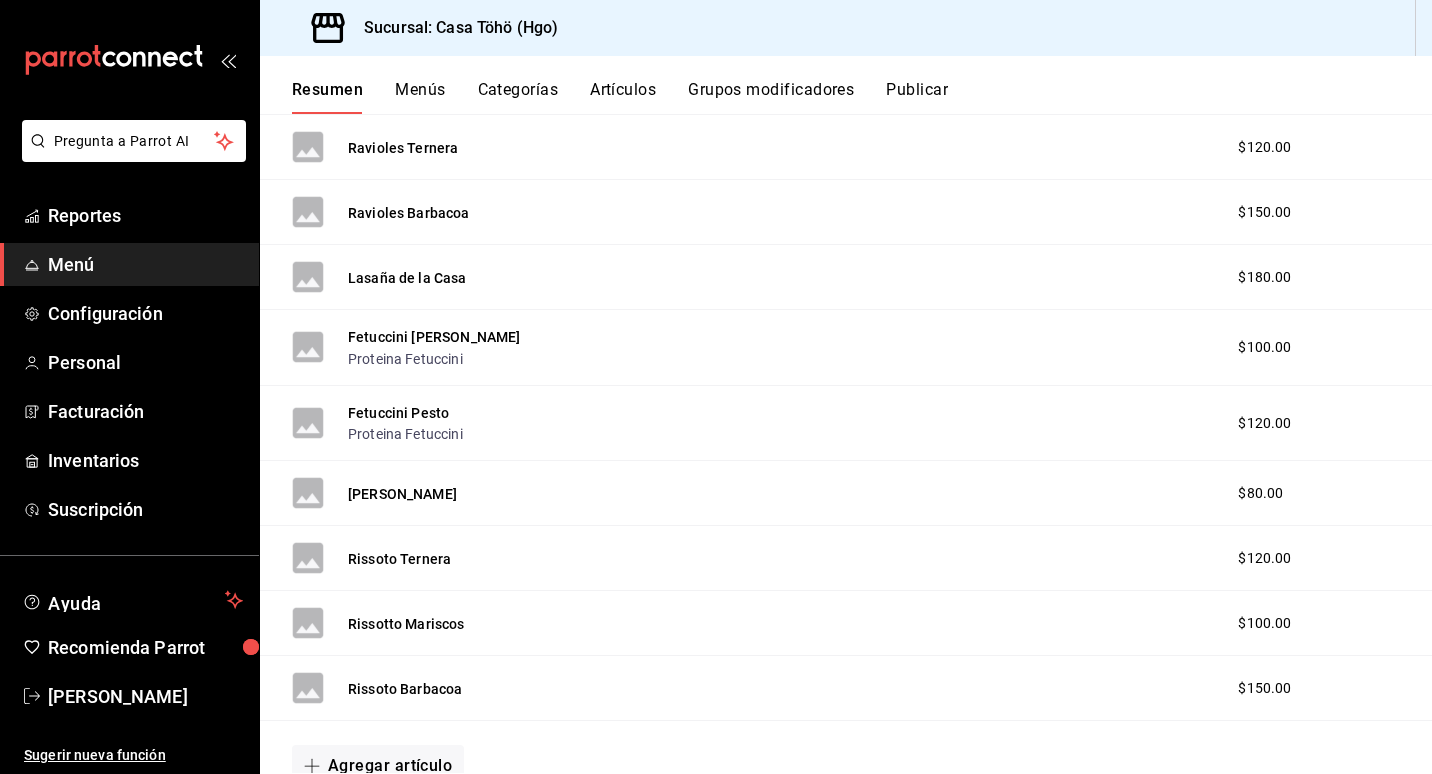 scroll, scrollTop: 2652, scrollLeft: 0, axis: vertical 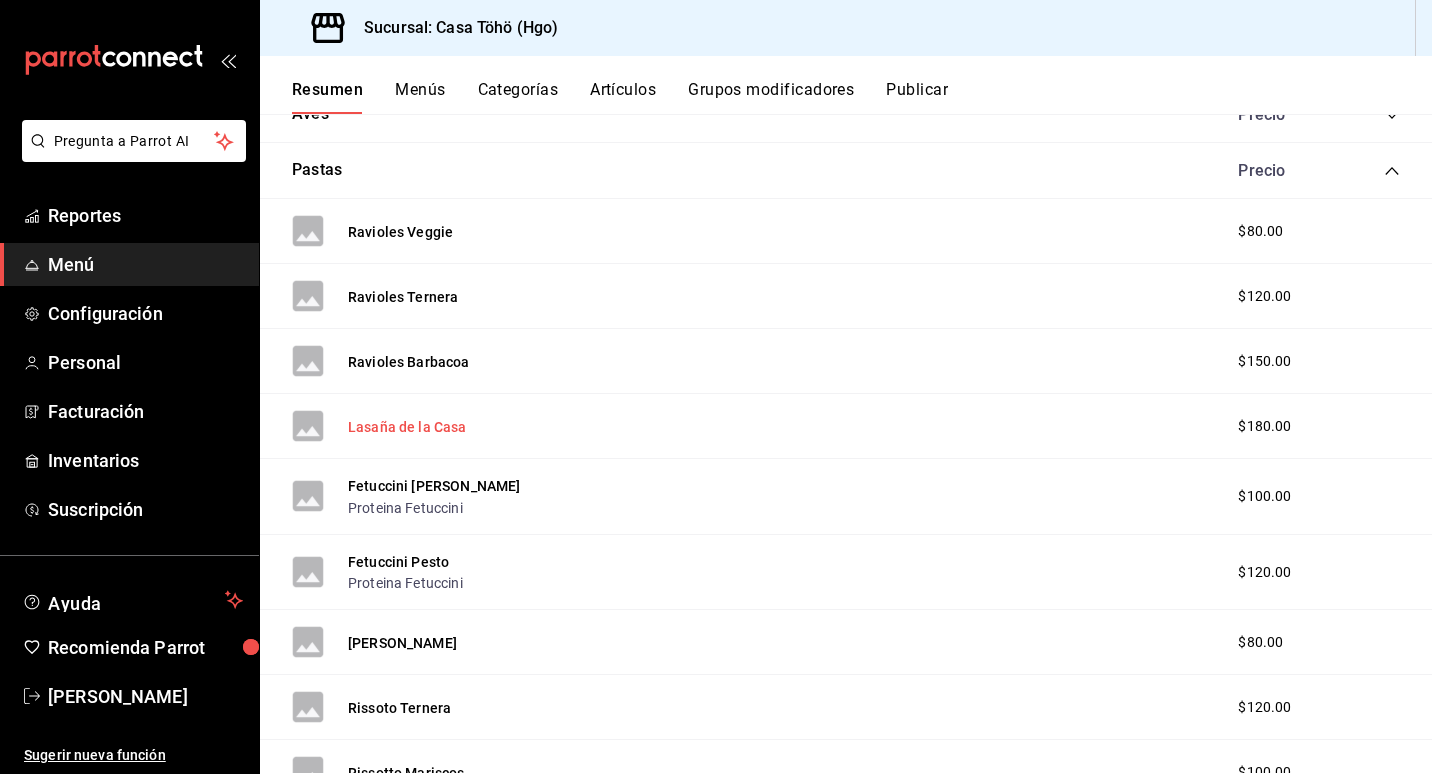 click on "Lasaña de la Casa" at bounding box center (407, 427) 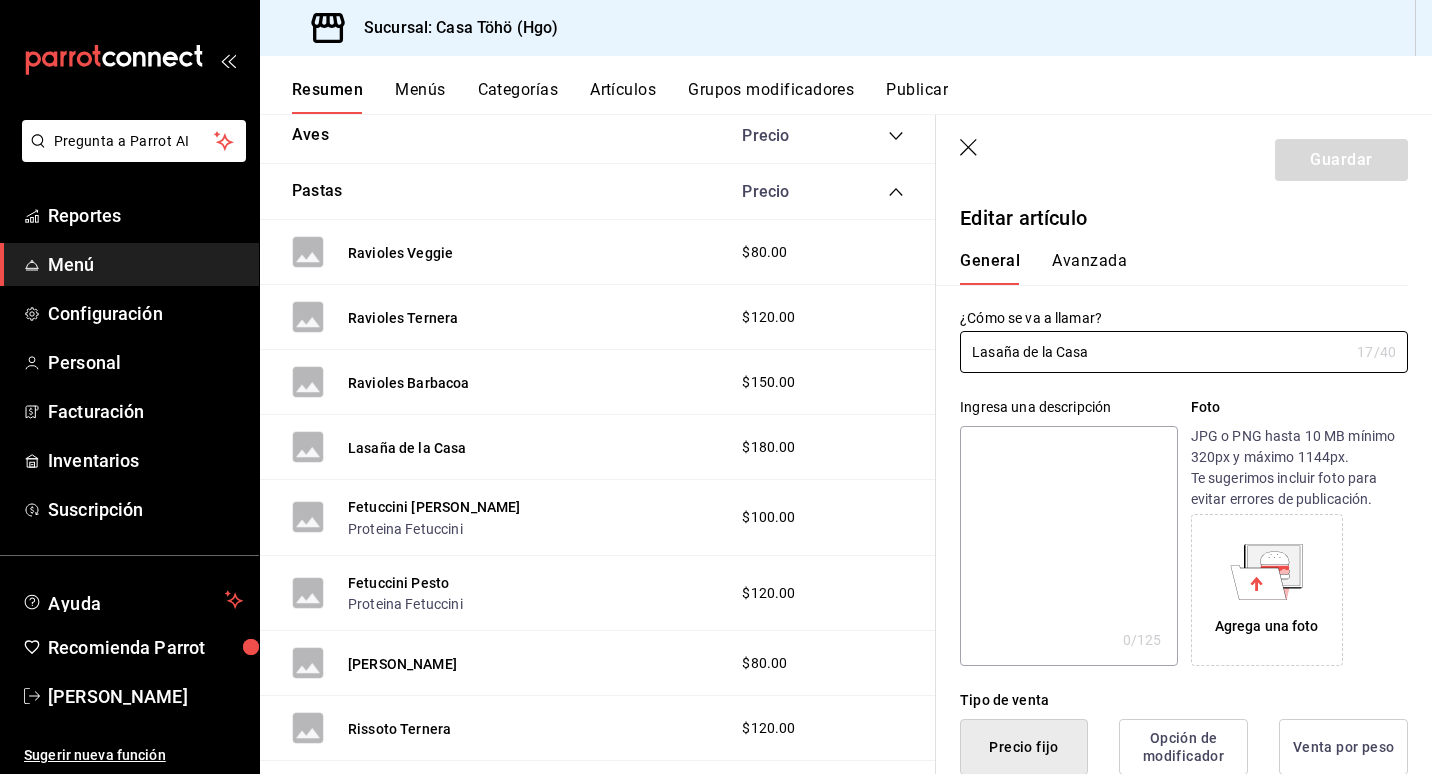 scroll, scrollTop: 0, scrollLeft: 0, axis: both 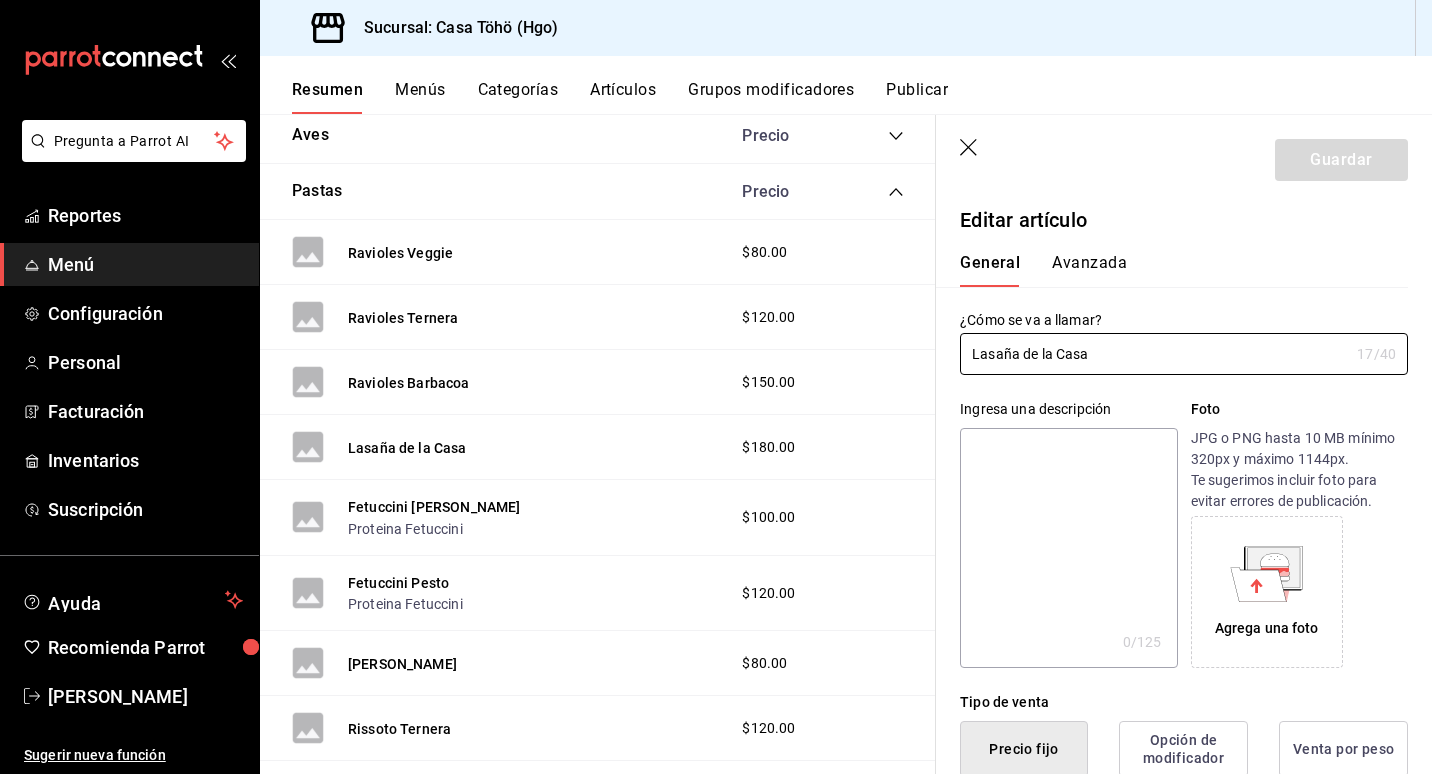 click on "Avanzada" at bounding box center [1089, 270] 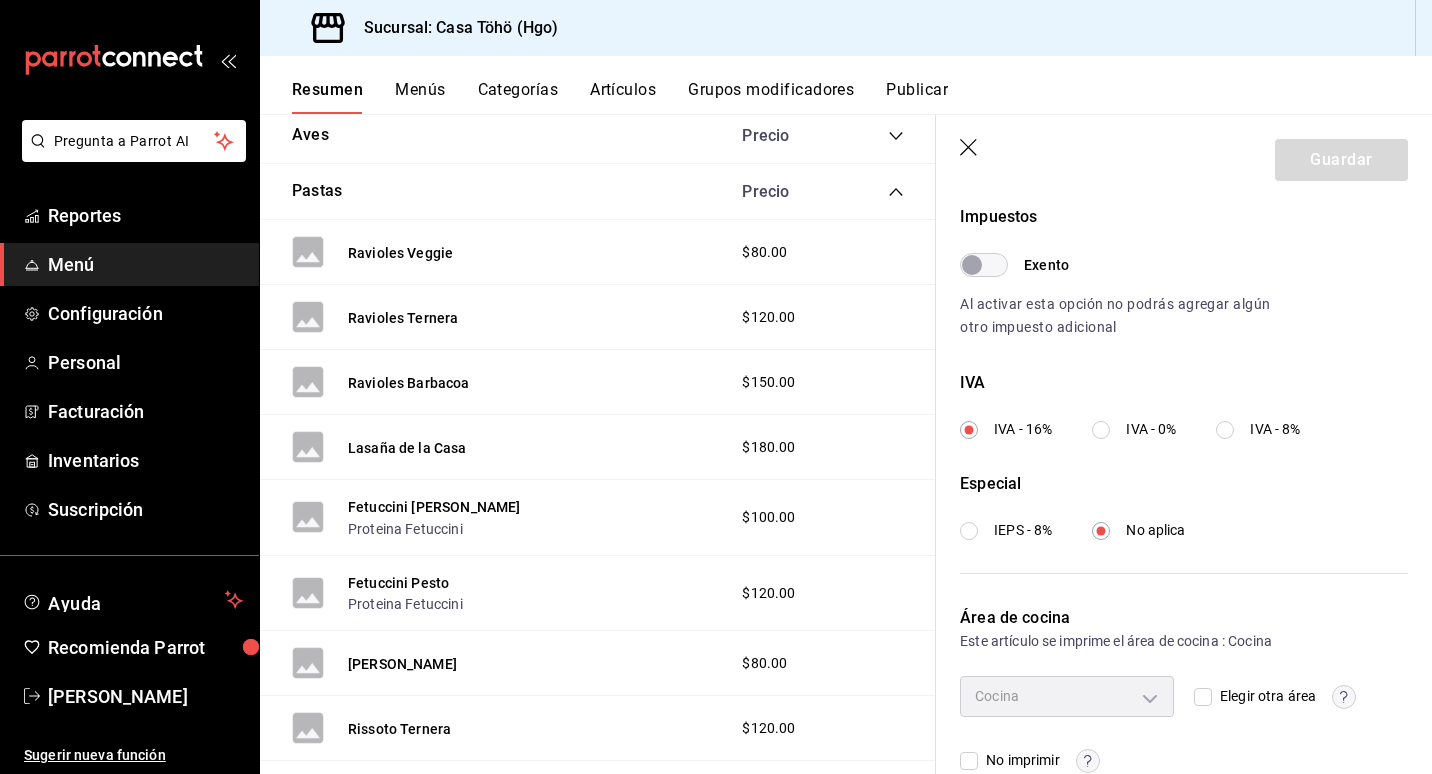 scroll, scrollTop: 639, scrollLeft: 0, axis: vertical 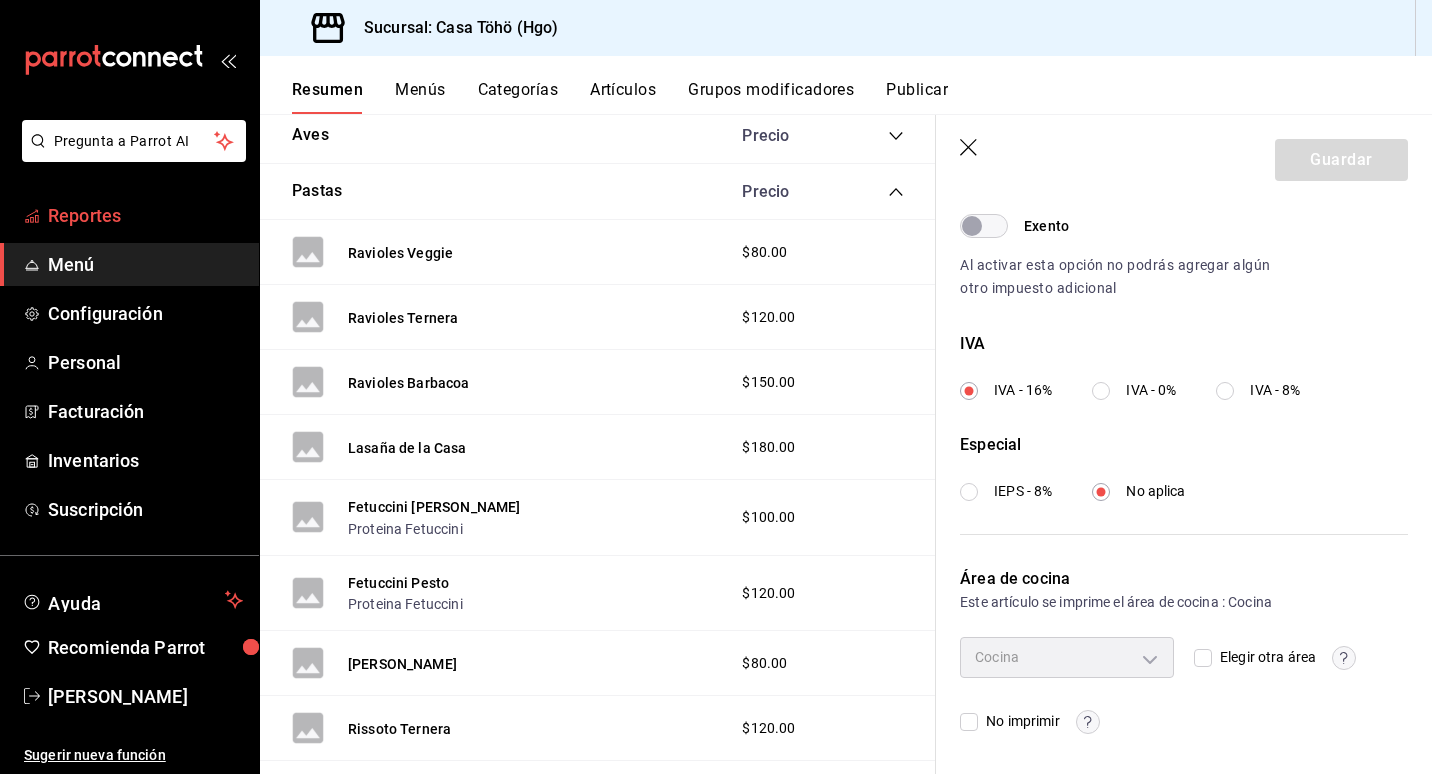 click on "Reportes" at bounding box center (145, 215) 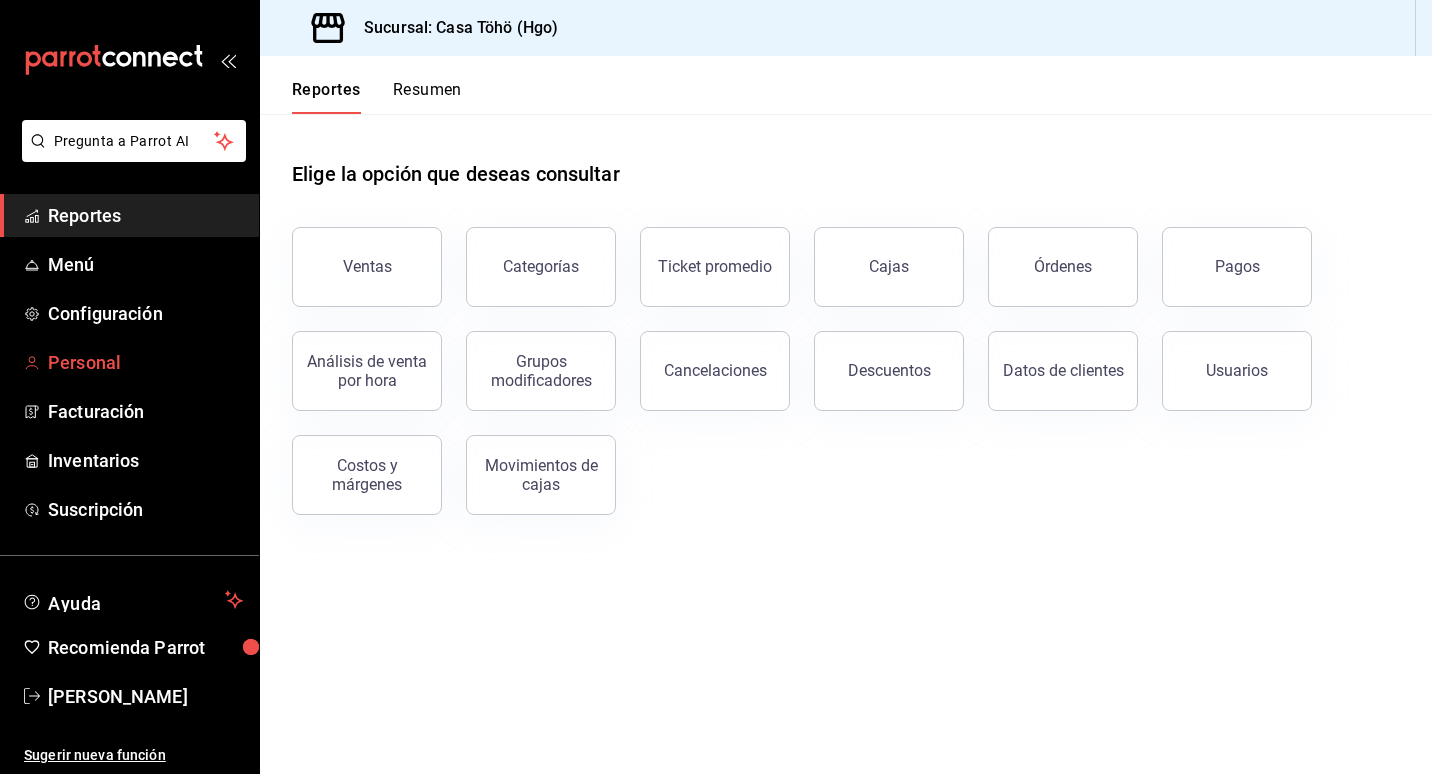 click on "Personal" at bounding box center [145, 362] 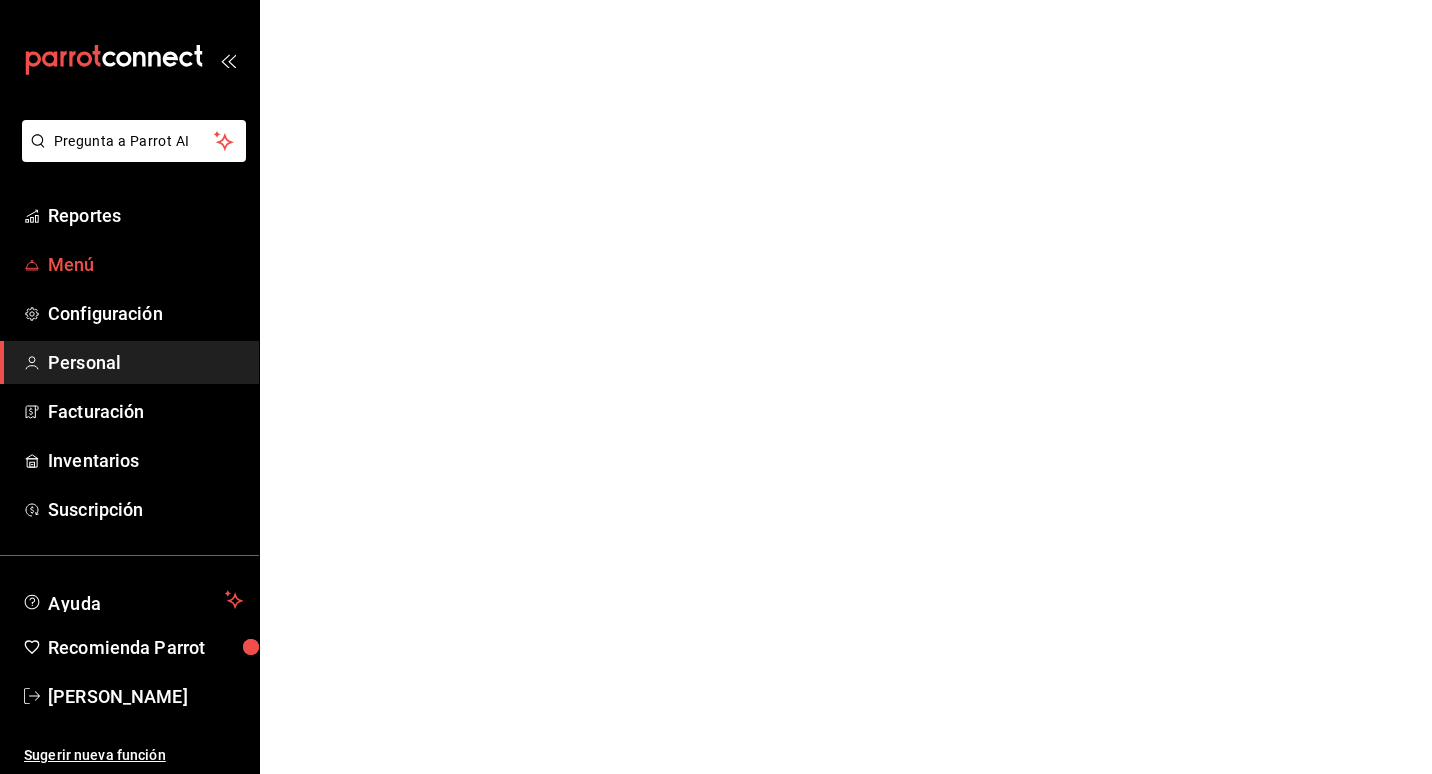click on "Menú" at bounding box center (145, 264) 